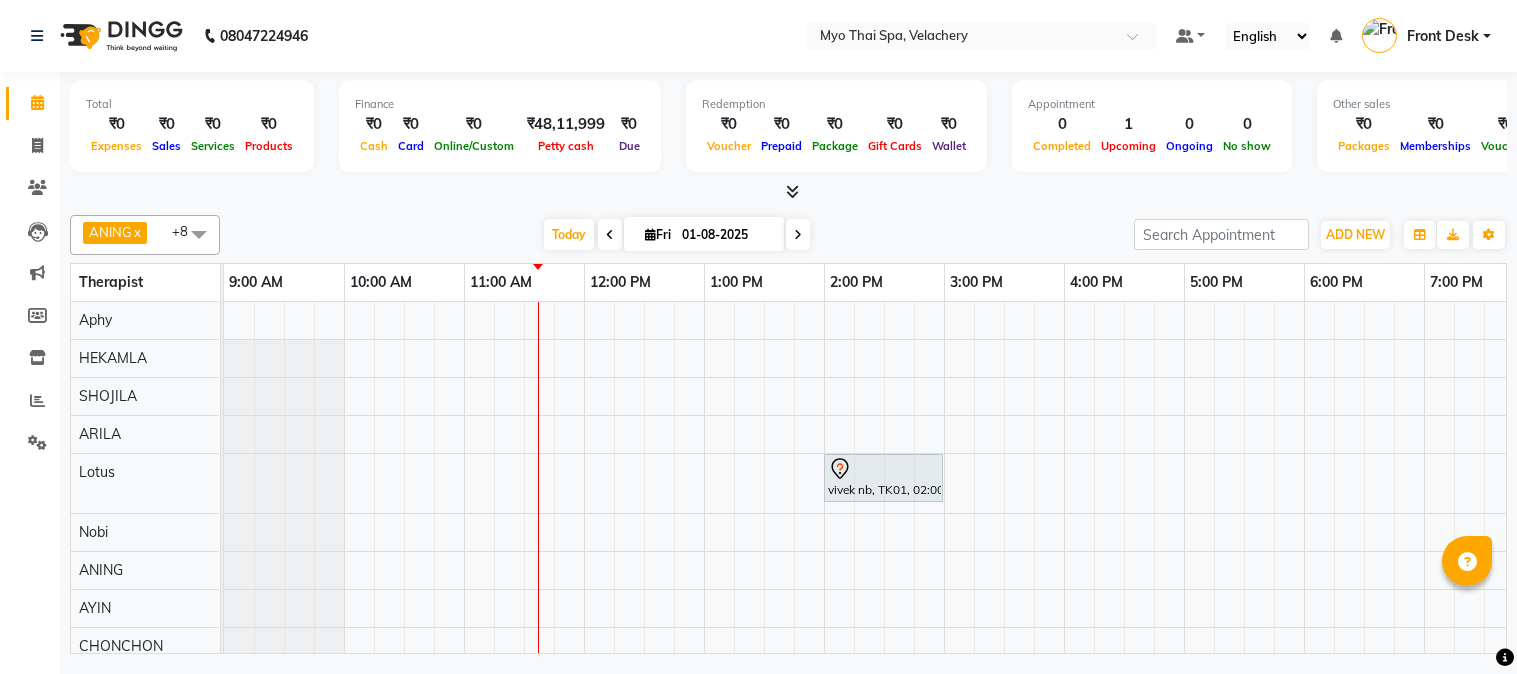 scroll, scrollTop: 0, scrollLeft: 0, axis: both 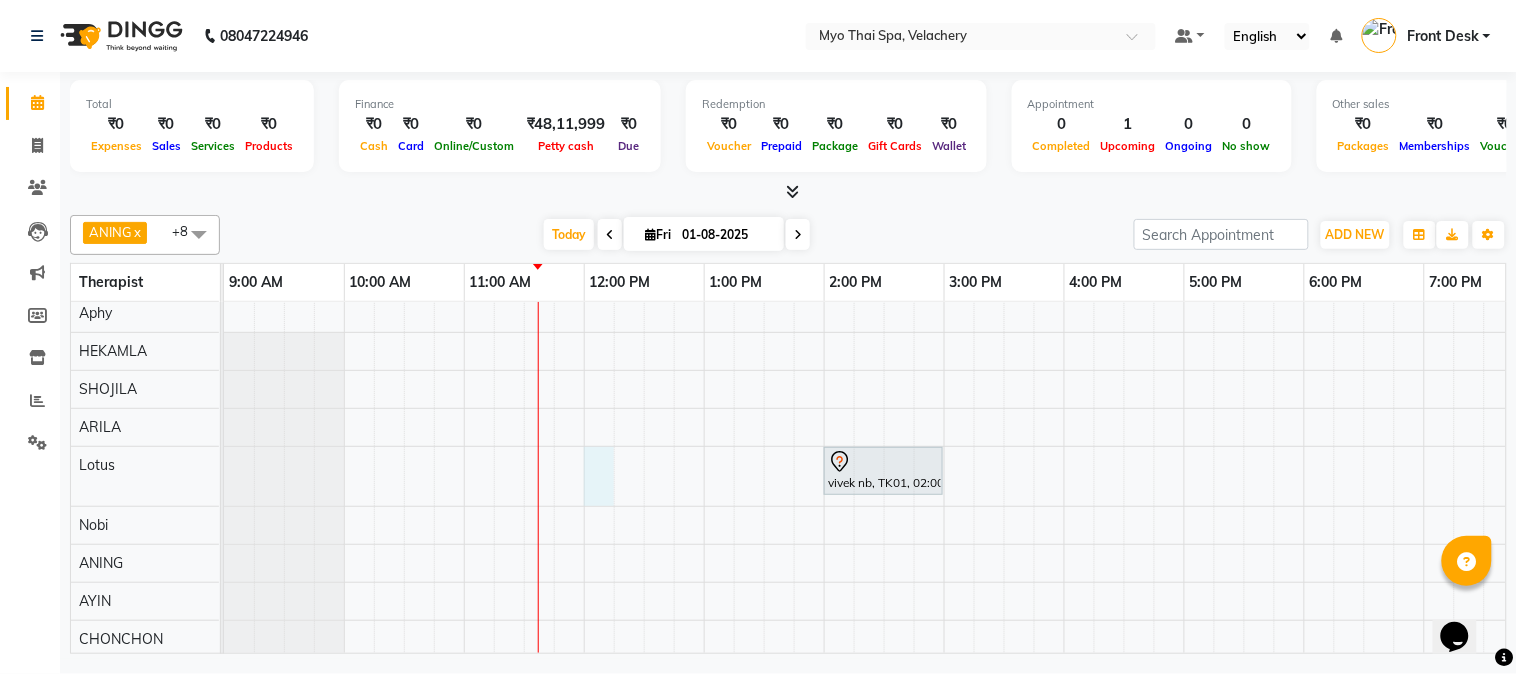 click on "vivek nb, TK01, 02:00 PM-03:00 PM, Deep Tissue 60mins NB" at bounding box center [1124, 476] 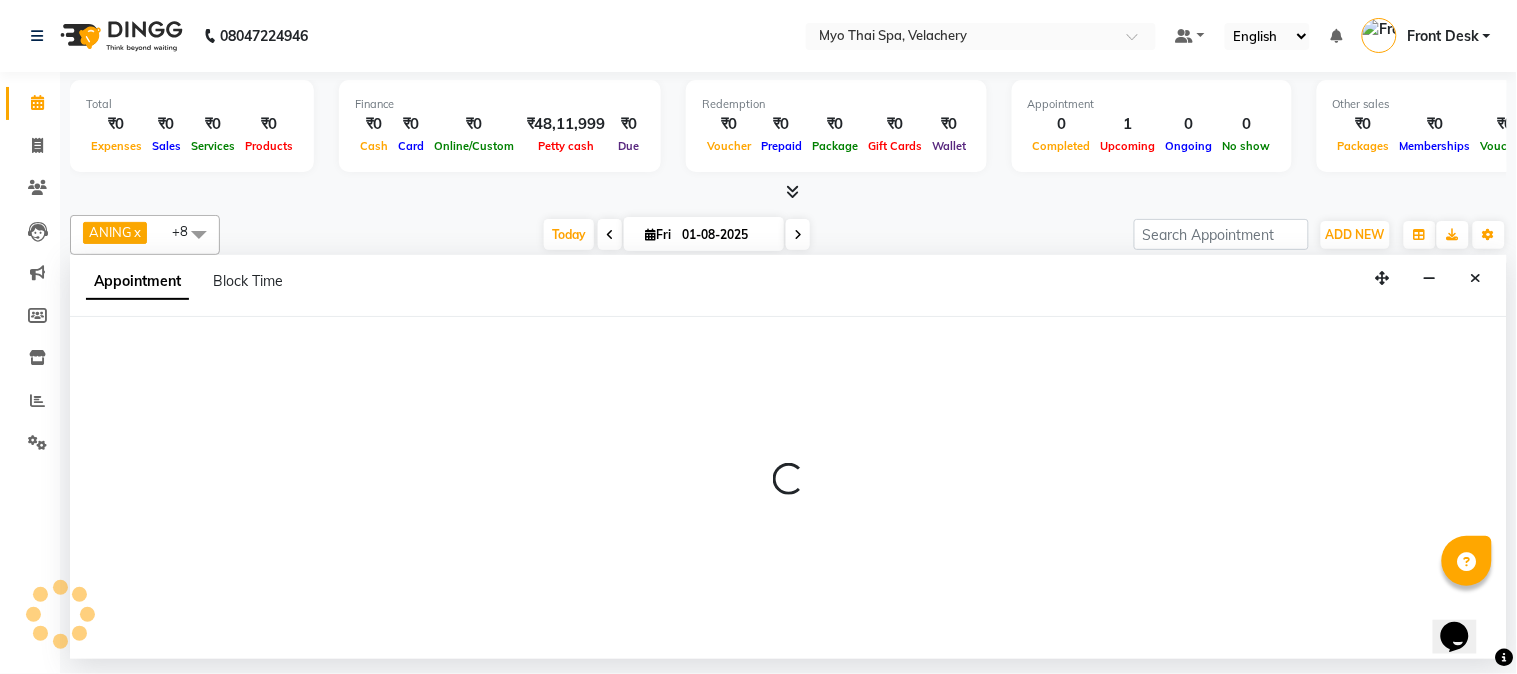 select on "76519" 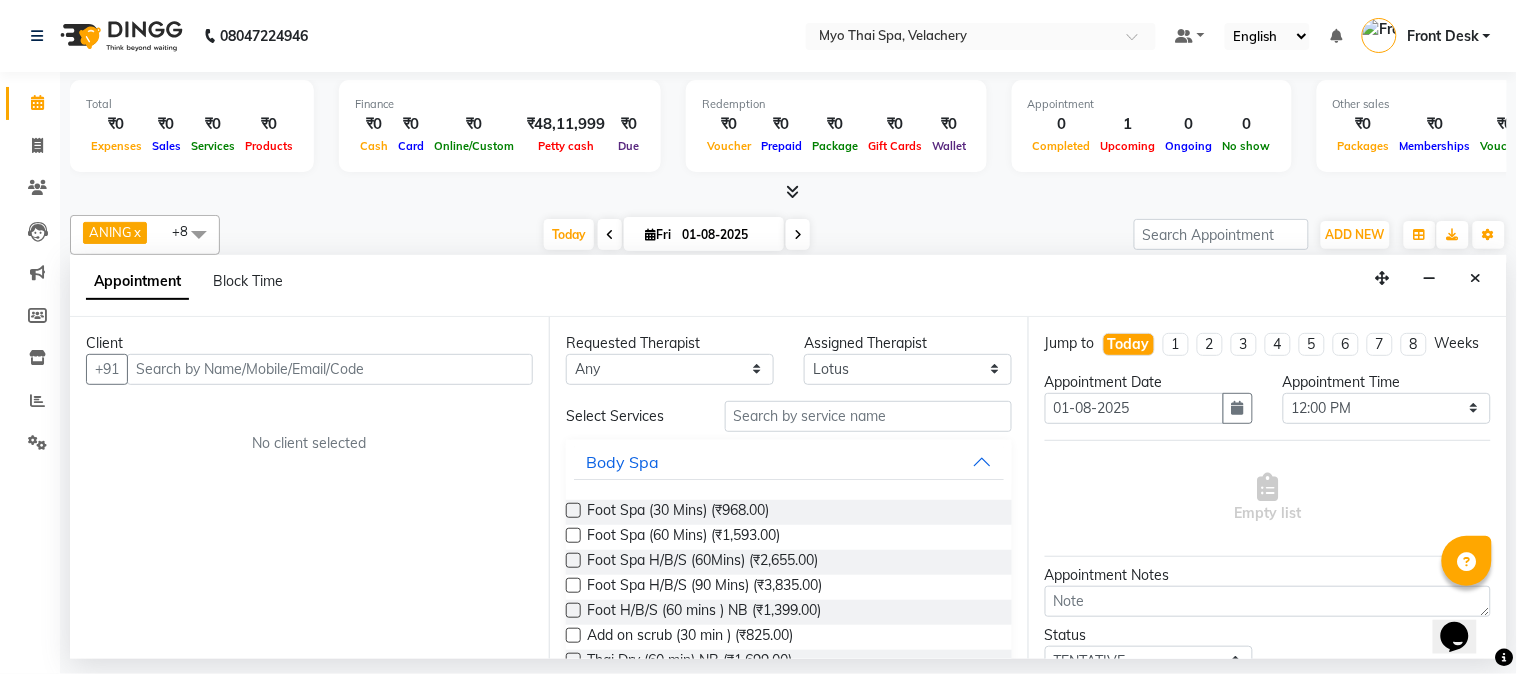 click at bounding box center (330, 369) 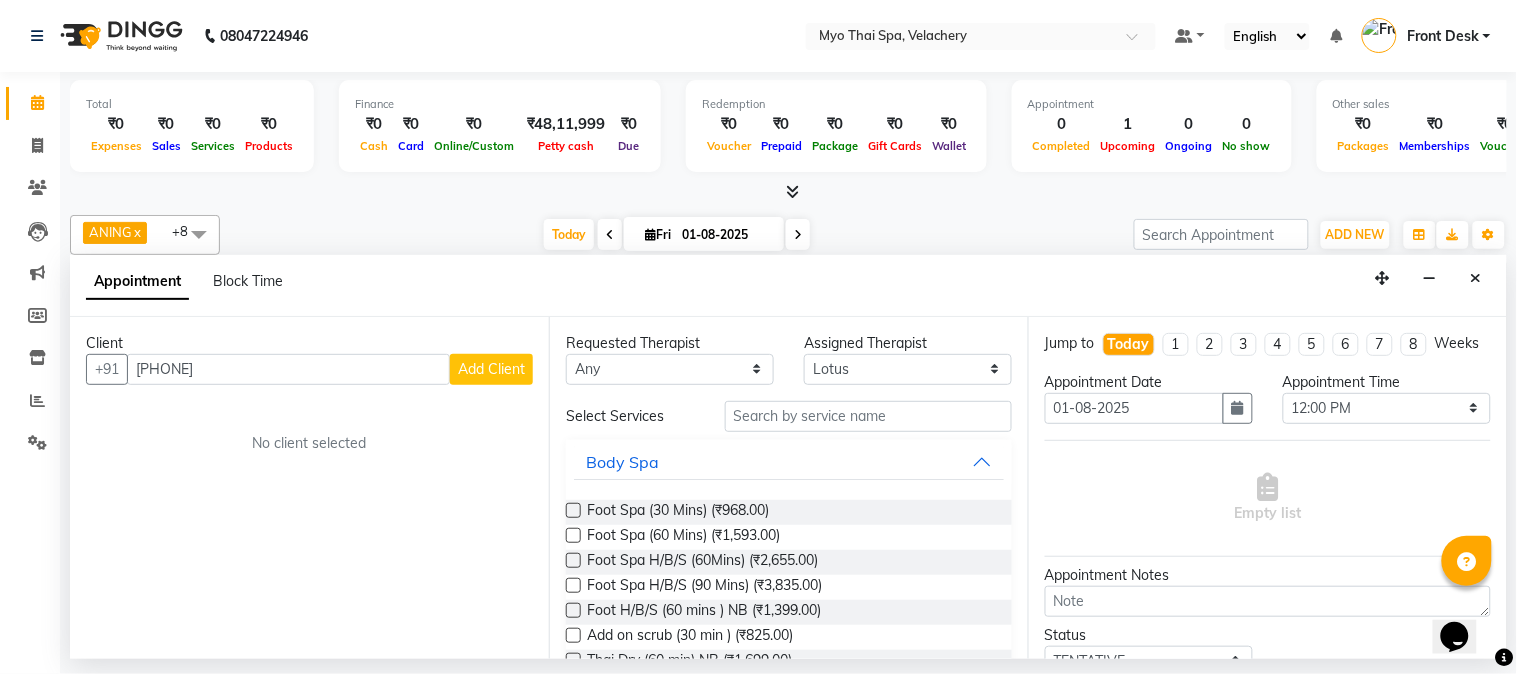 type on "[PHONE]" 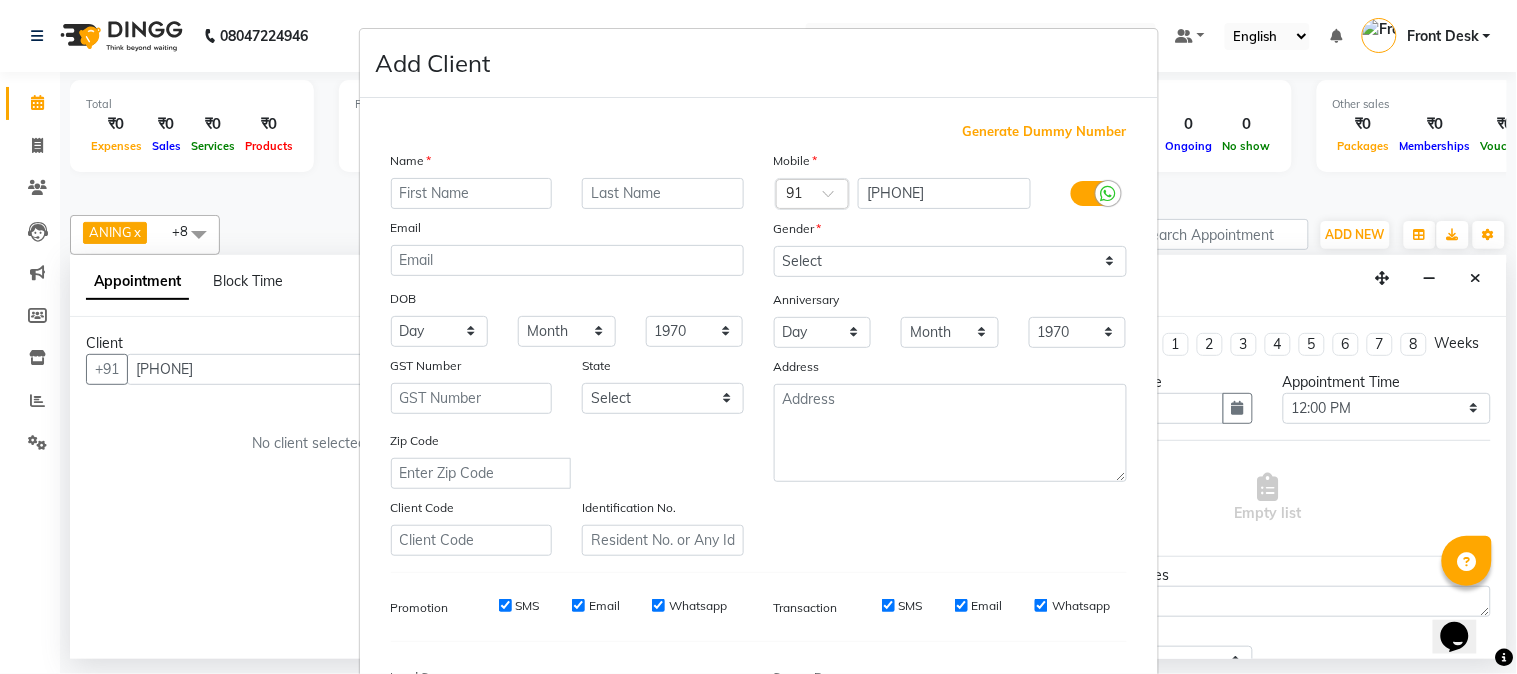 click at bounding box center [472, 193] 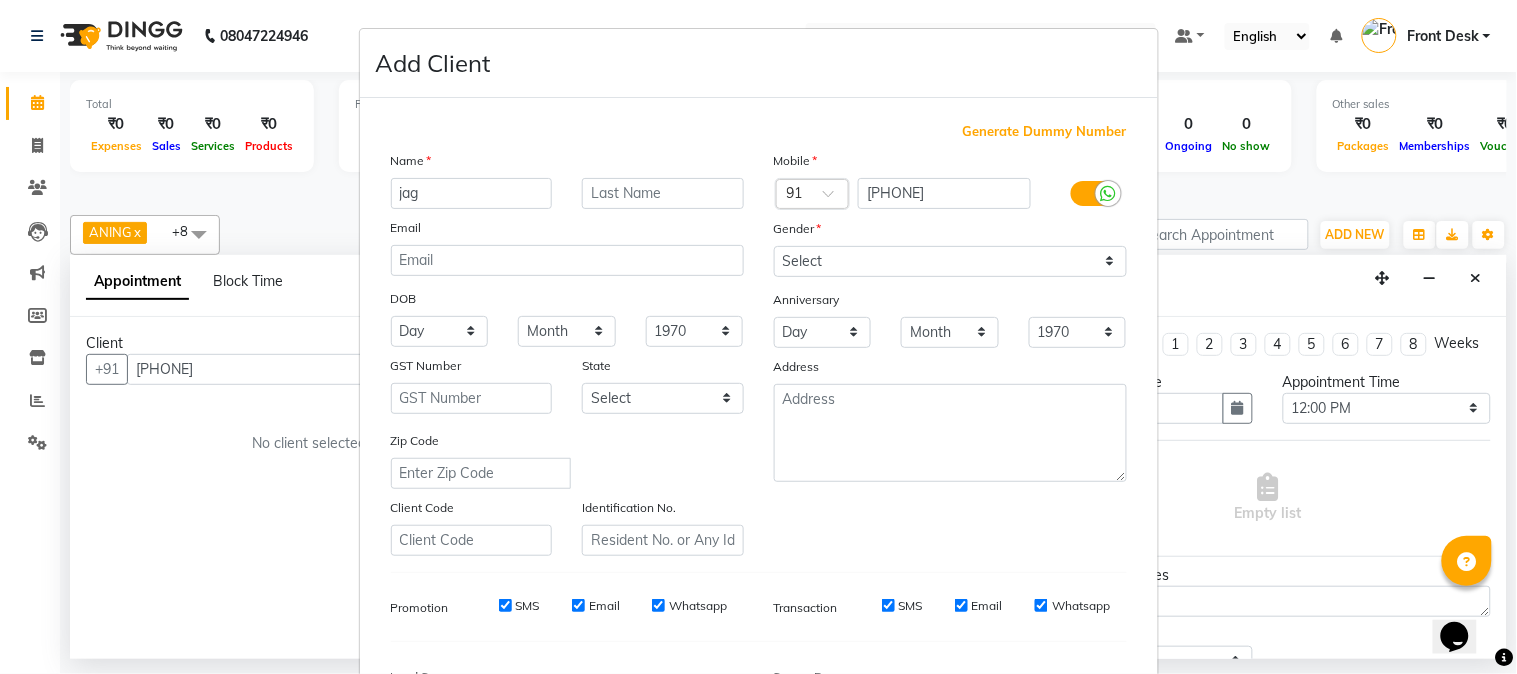type on "jag" 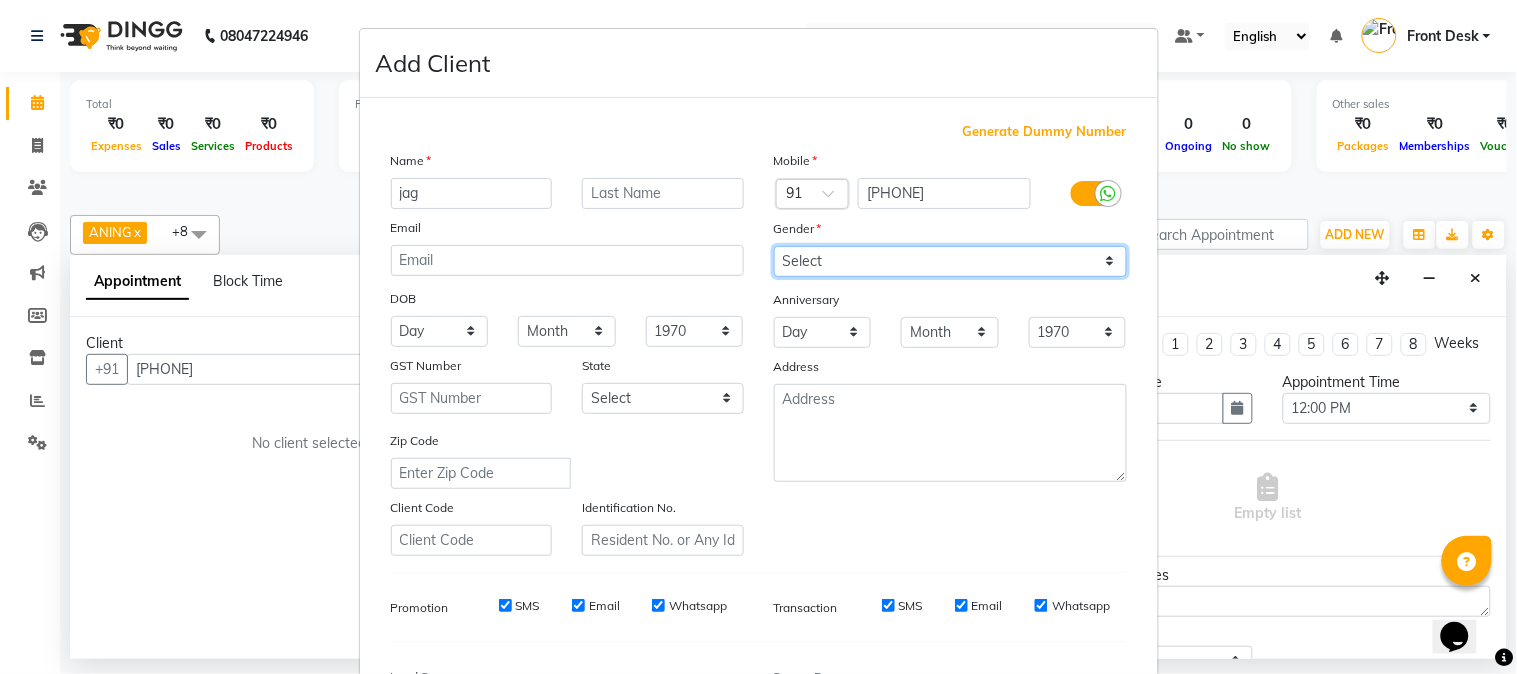click on "Select Male Female Other Prefer Not To Say" at bounding box center [950, 261] 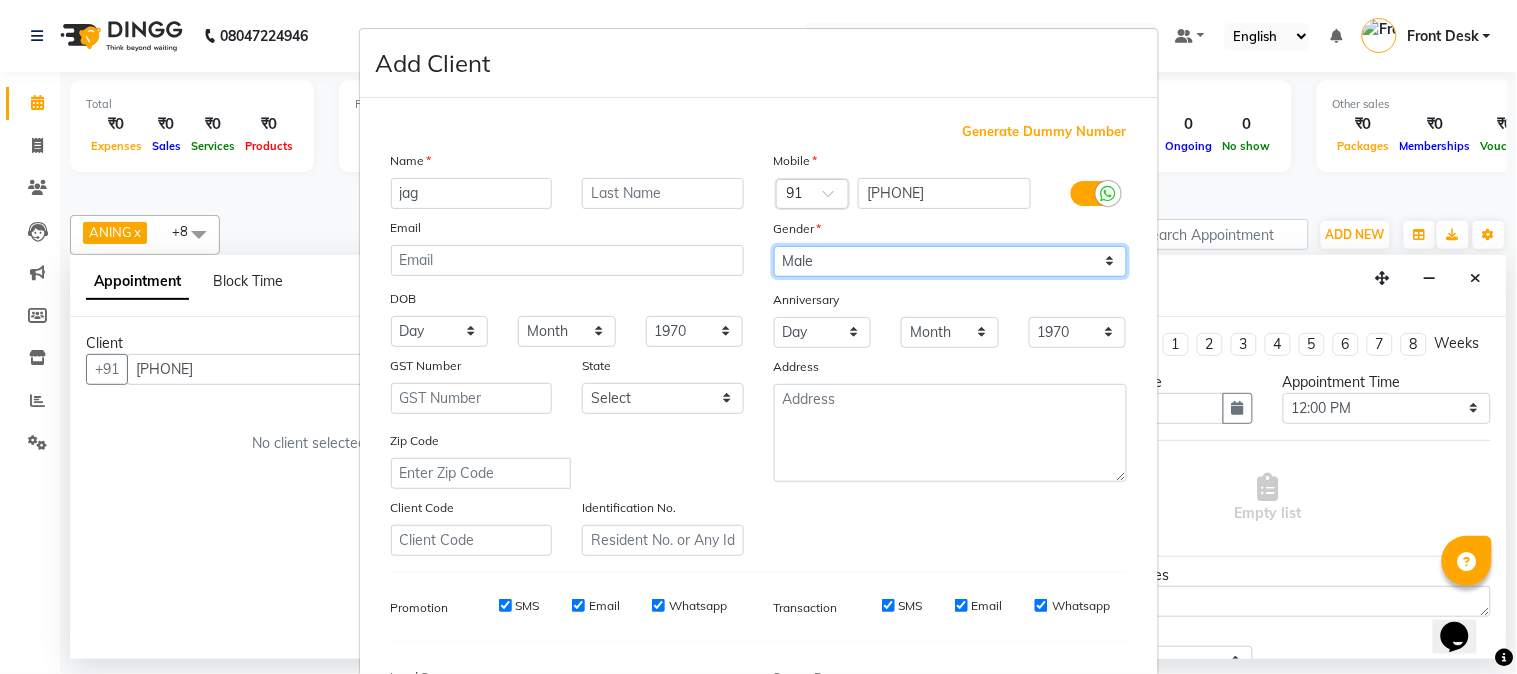 click on "Select Male Female Other Prefer Not To Say" at bounding box center [950, 261] 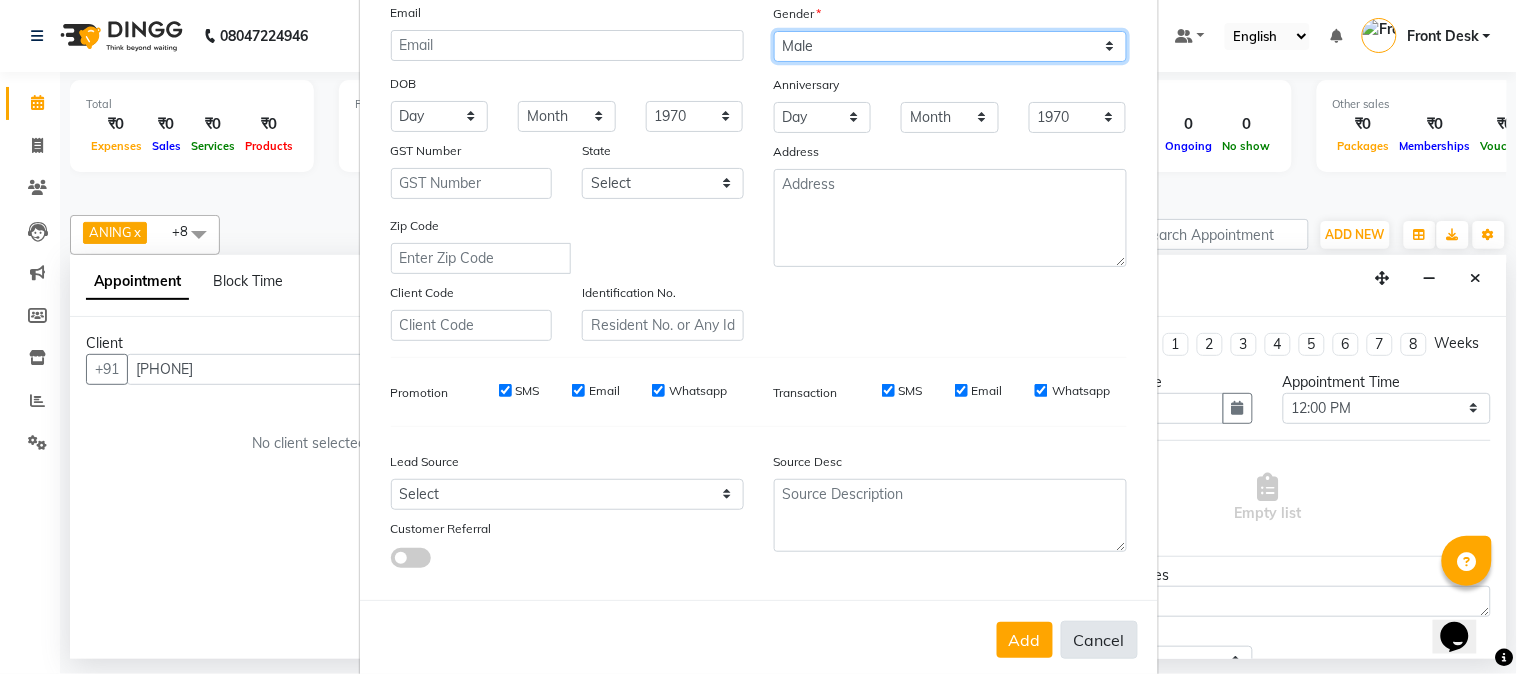 scroll, scrollTop: 250, scrollLeft: 0, axis: vertical 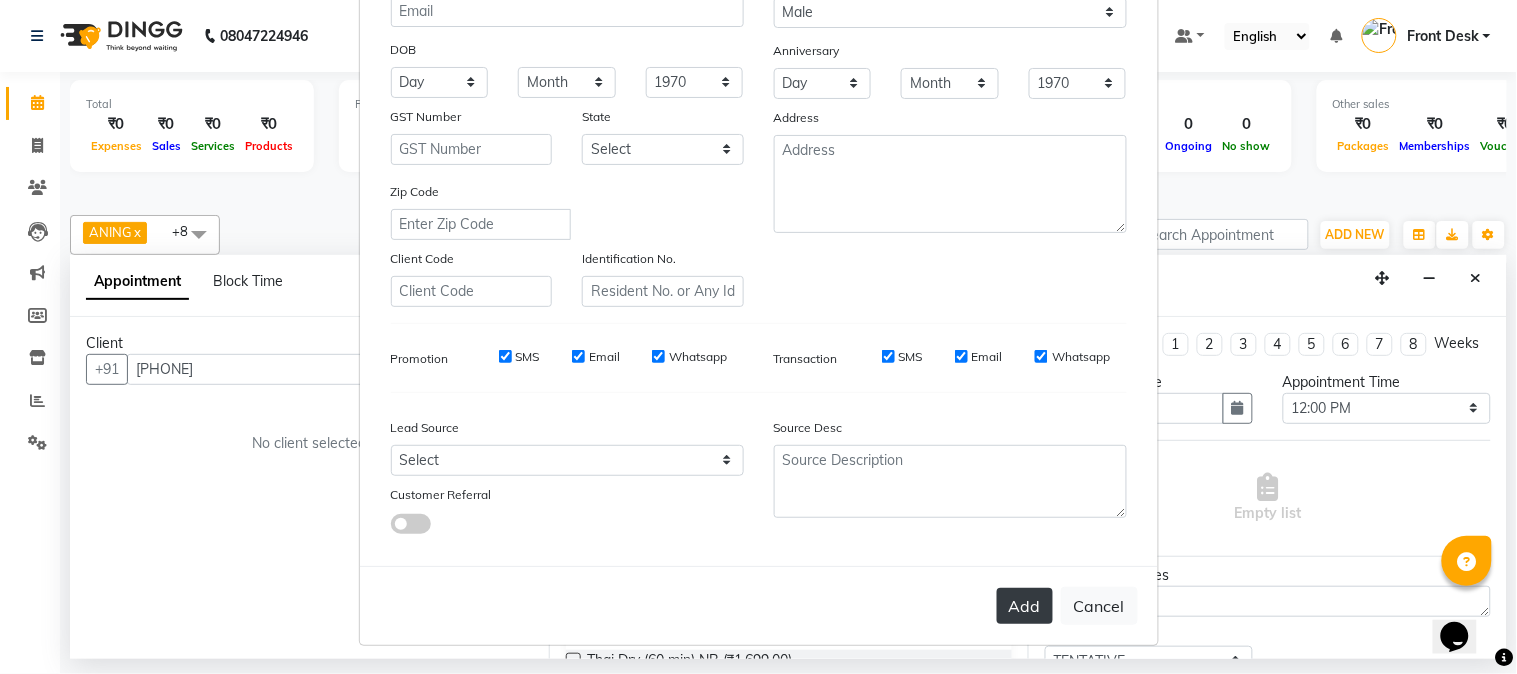 click on "Add" at bounding box center [1025, 606] 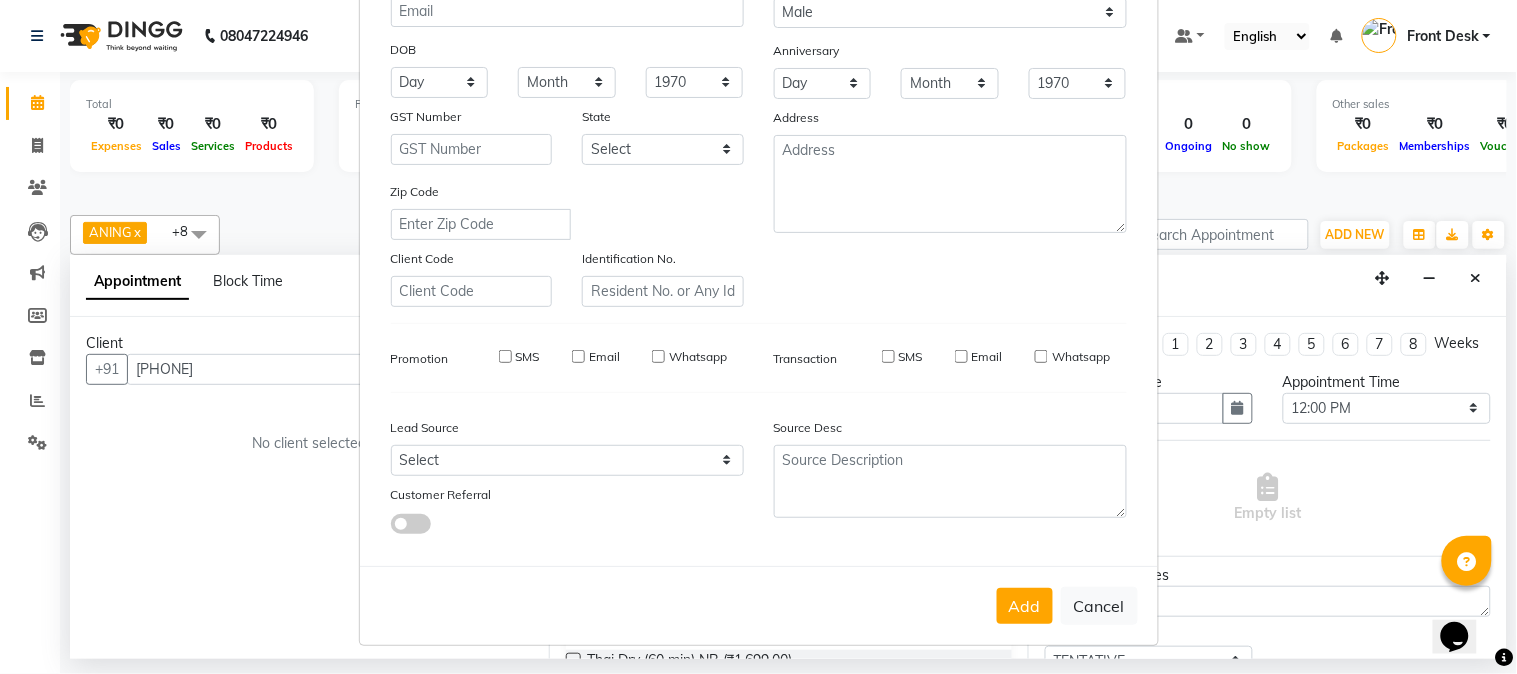 type 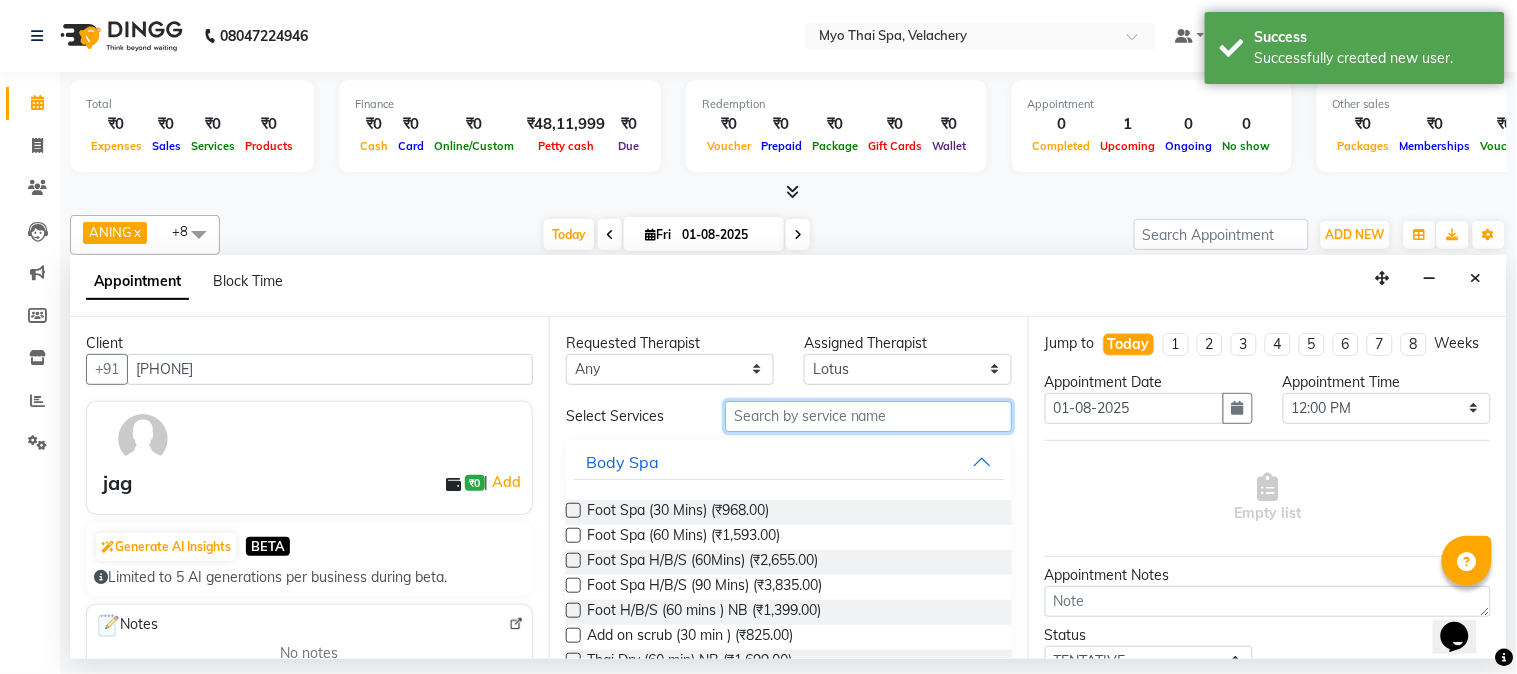 click at bounding box center (868, 416) 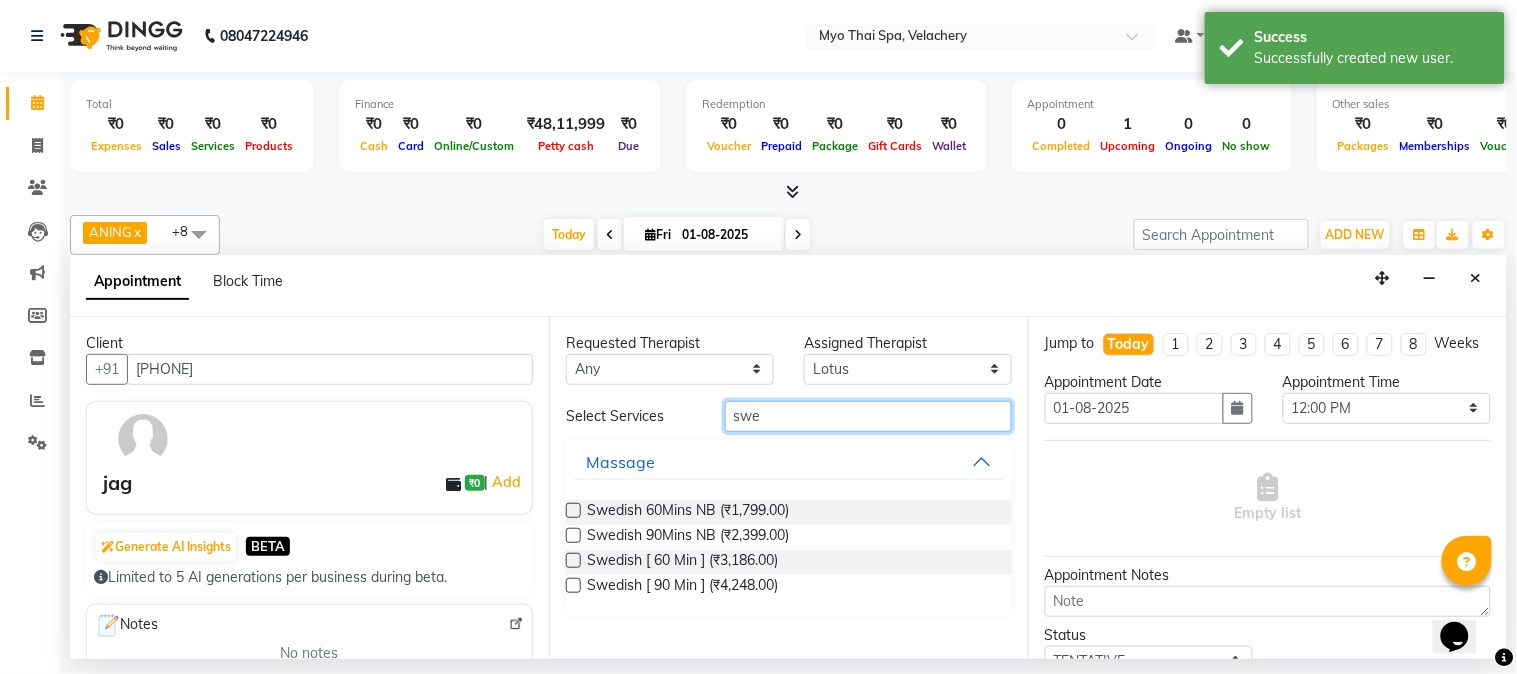 type on "swe" 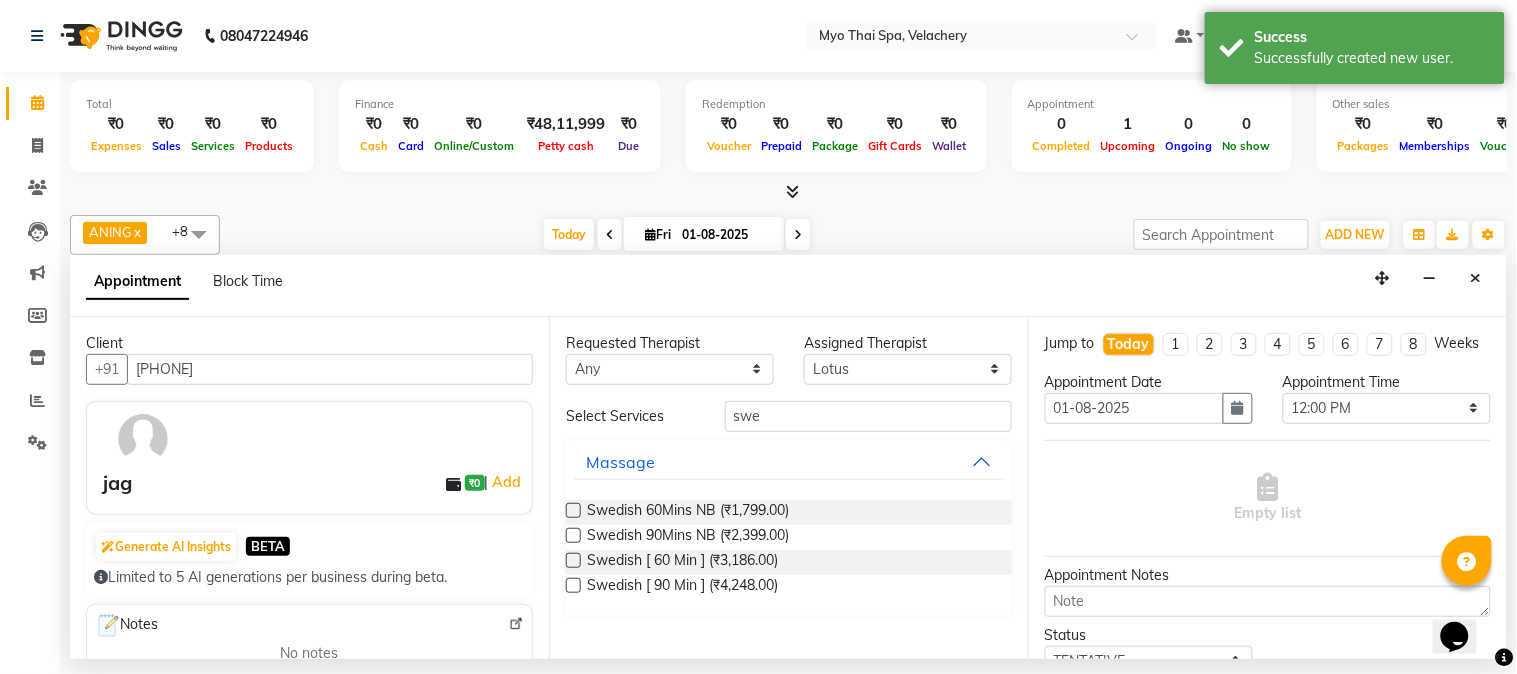 click at bounding box center (573, 560) 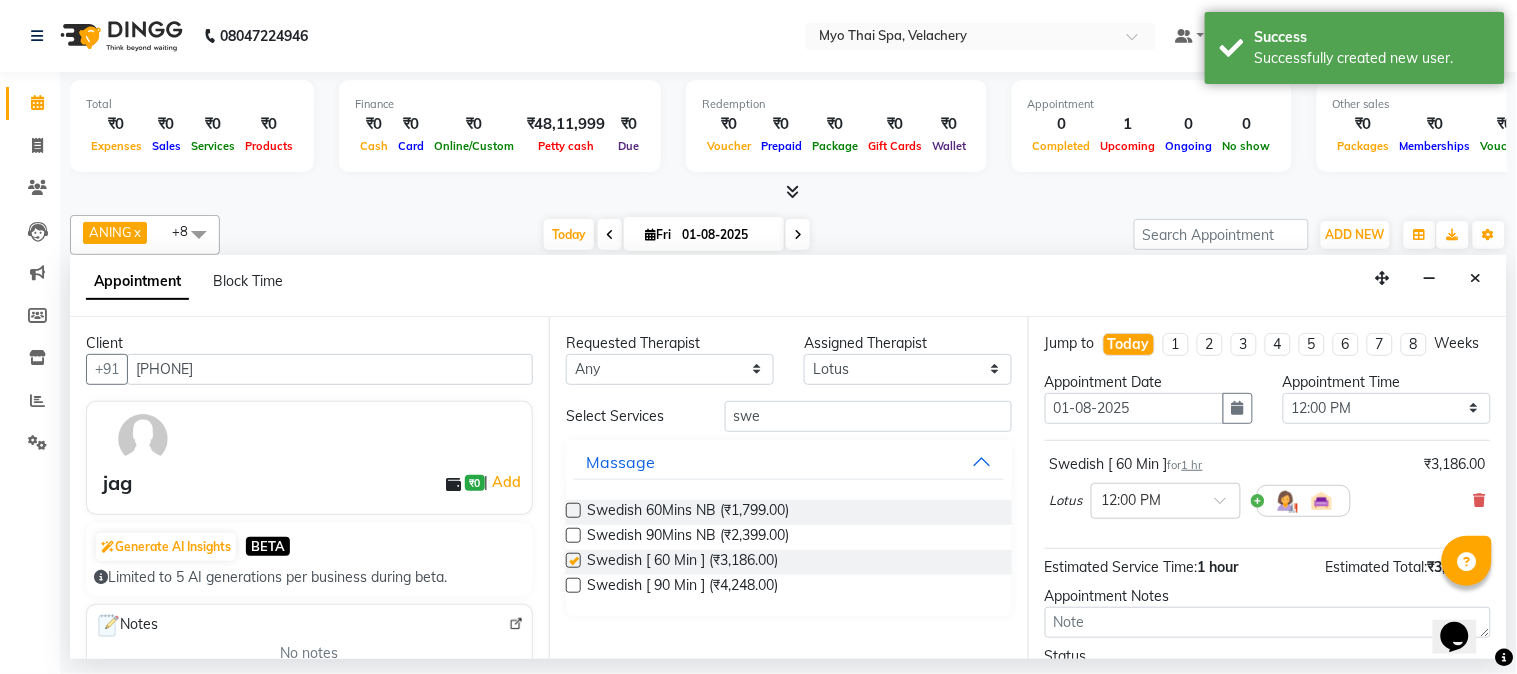 checkbox on "false" 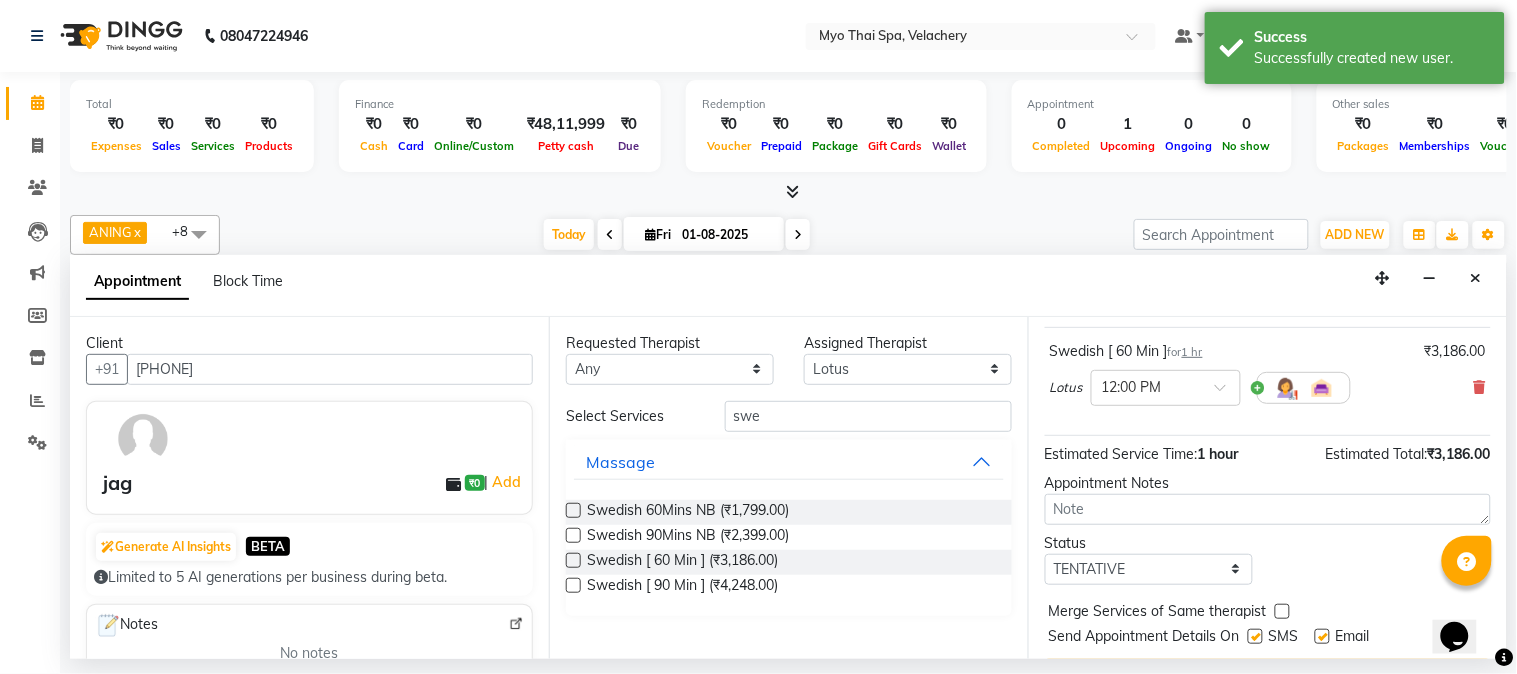 scroll, scrollTop: 183, scrollLeft: 0, axis: vertical 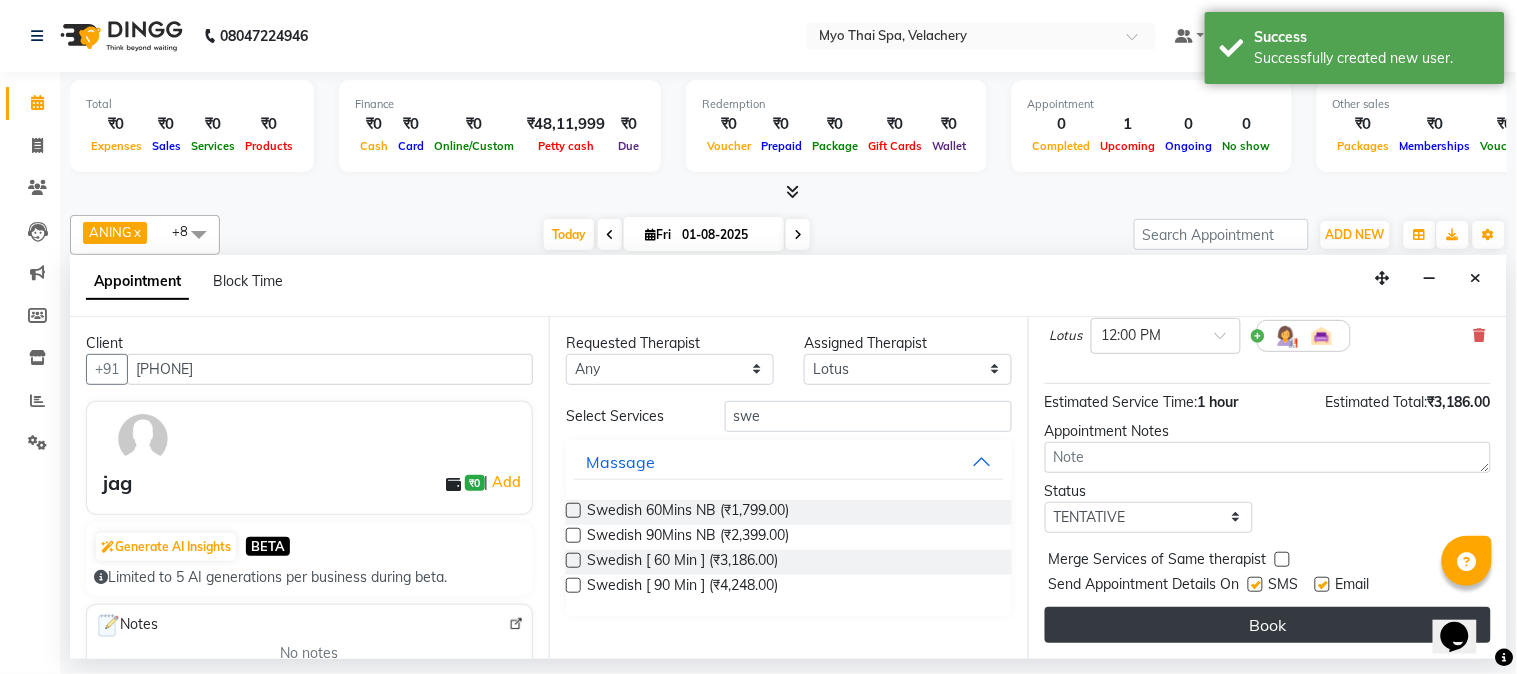 click on "Book" at bounding box center [1268, 625] 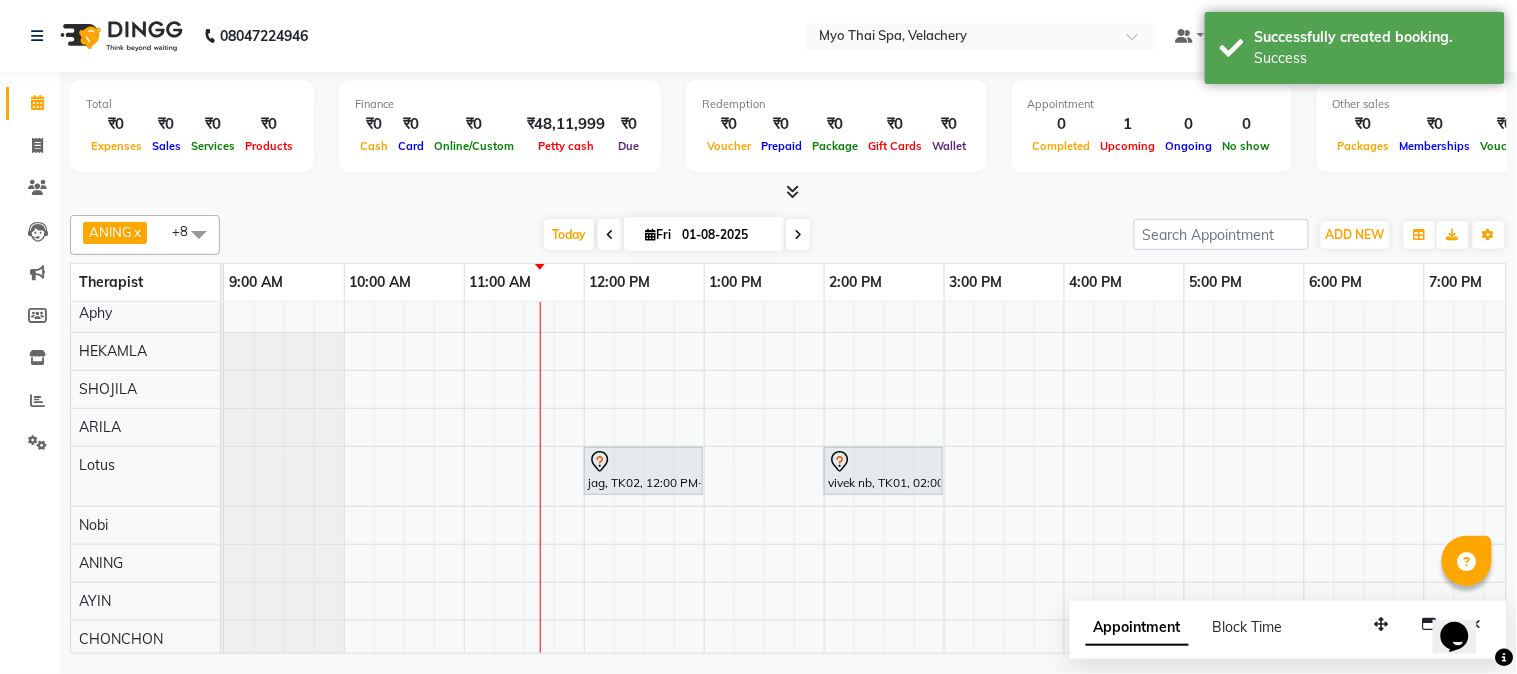 click on "jag, TK02, 12:00 PM-01:00 PM, Swedish [ 60 Min ] vivek nb, TK01, 02:00 PM-03:00 PM, Deep Tissue 60mins NB" at bounding box center [1124, 476] 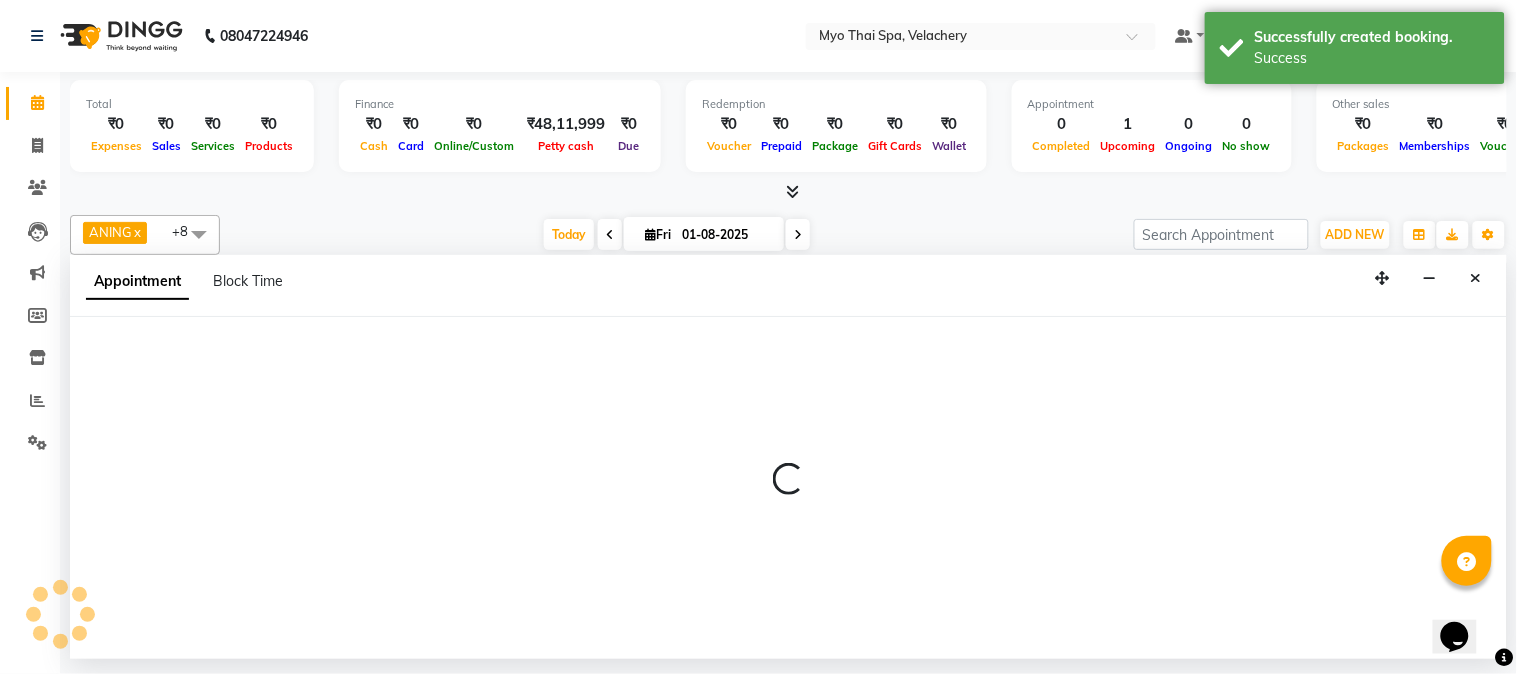 select on "37460" 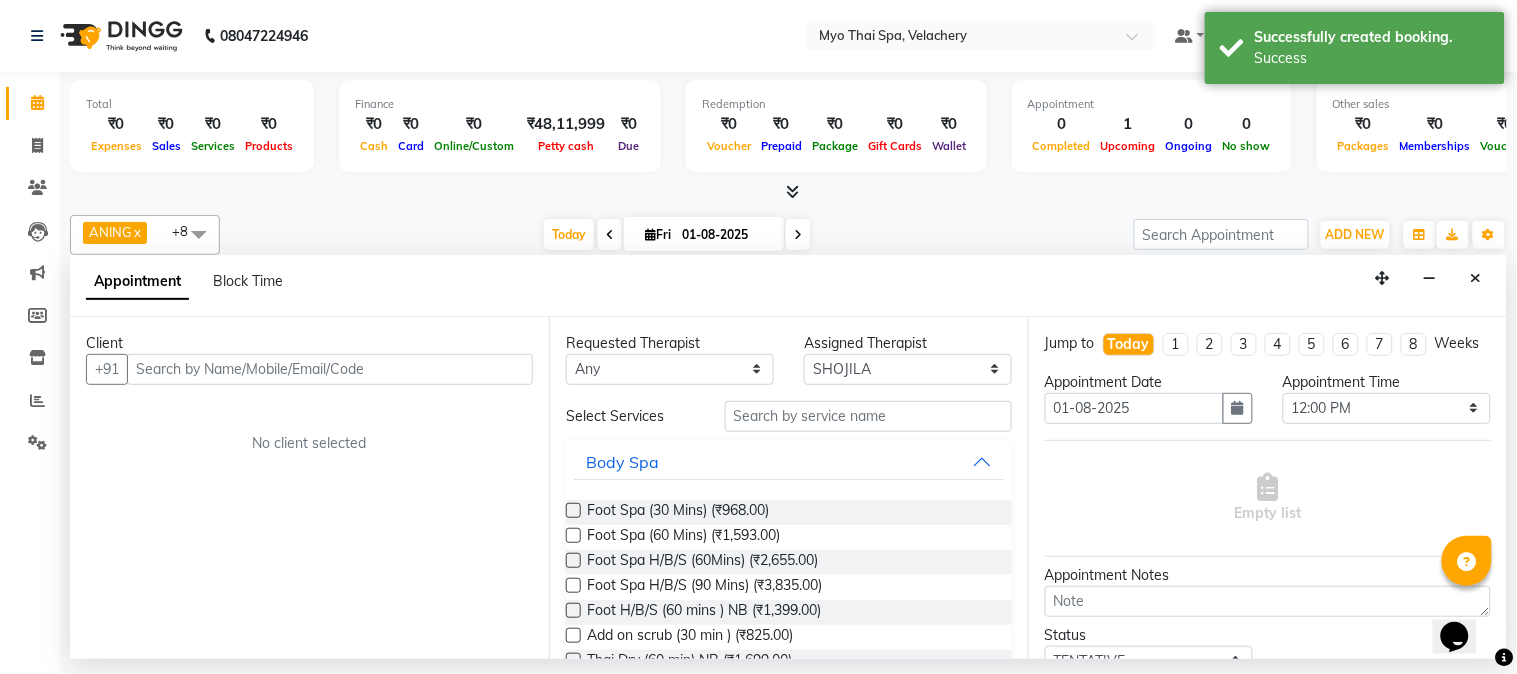 click at bounding box center (330, 369) 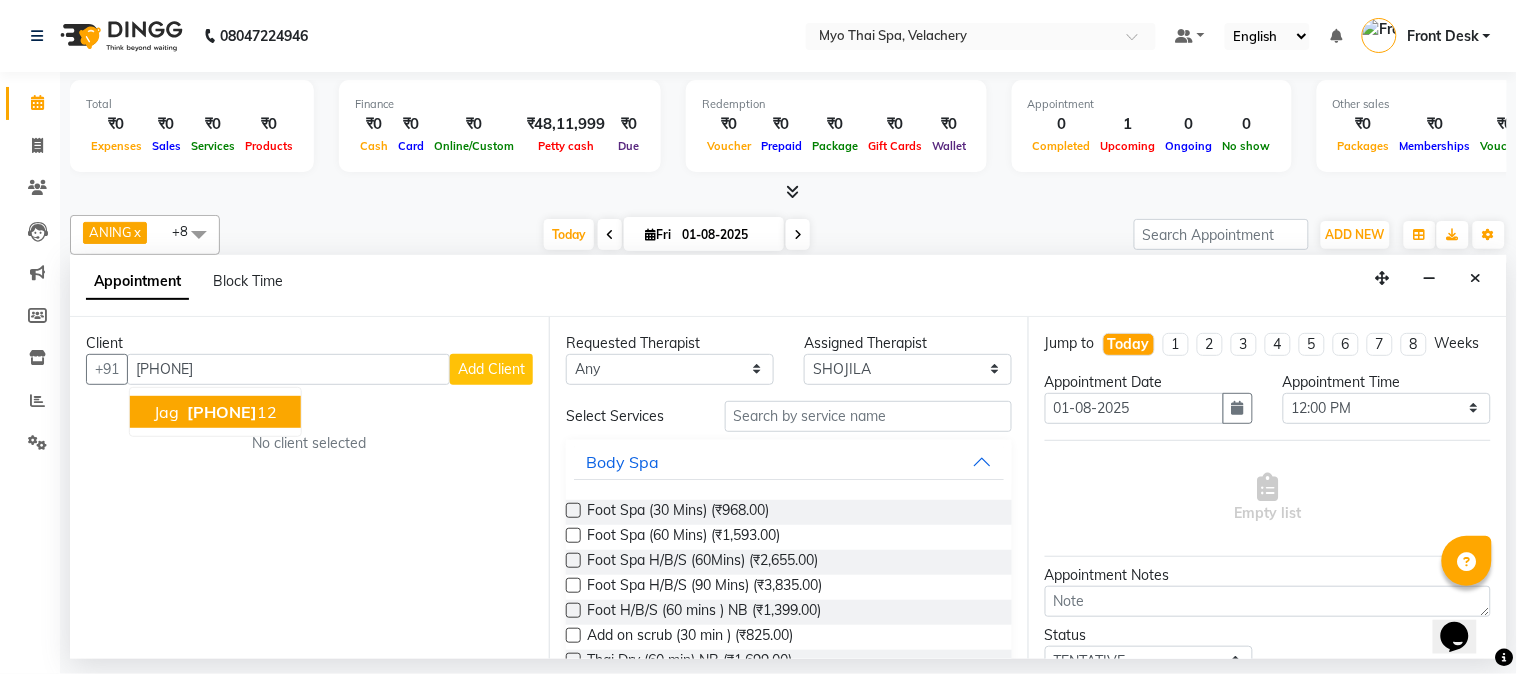 click on "[PHONE]" at bounding box center (222, 412) 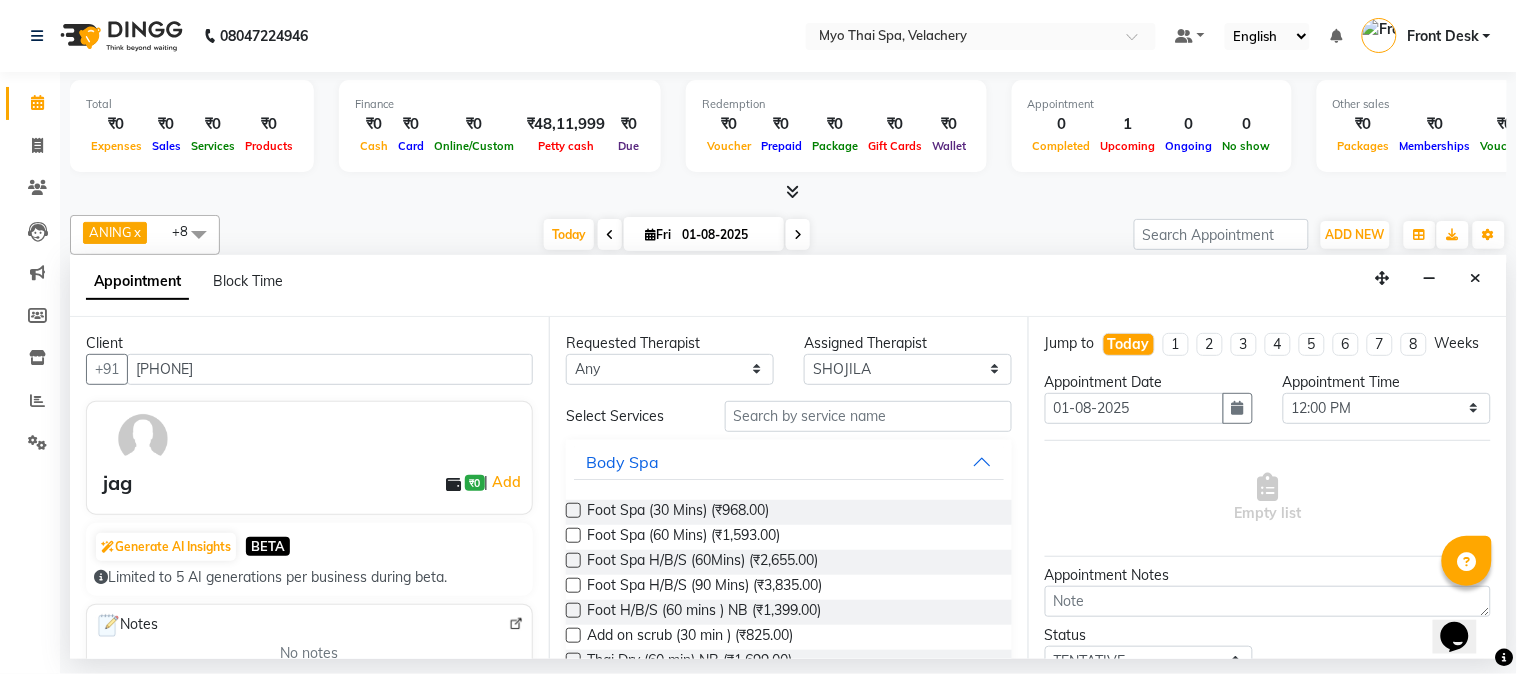 type on "[PHONE]" 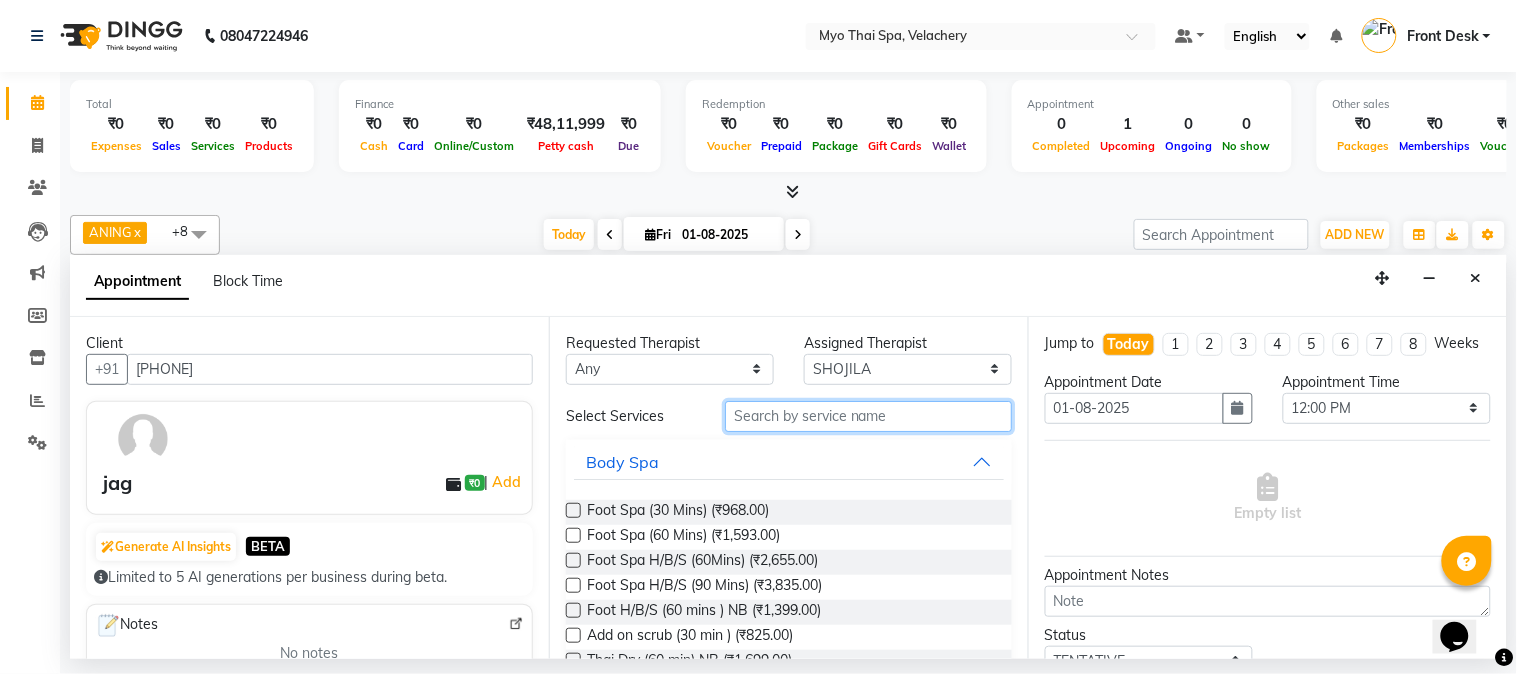 click at bounding box center (868, 416) 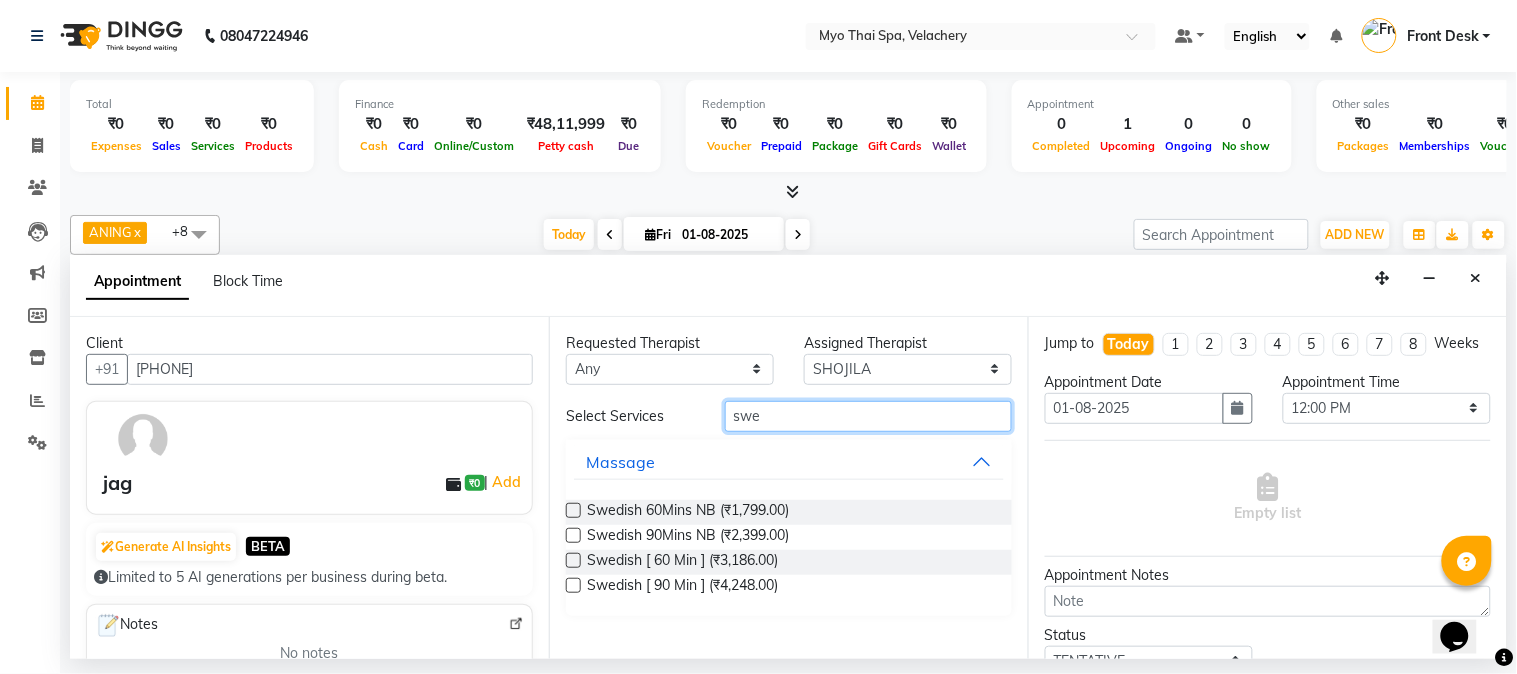 type on "swe" 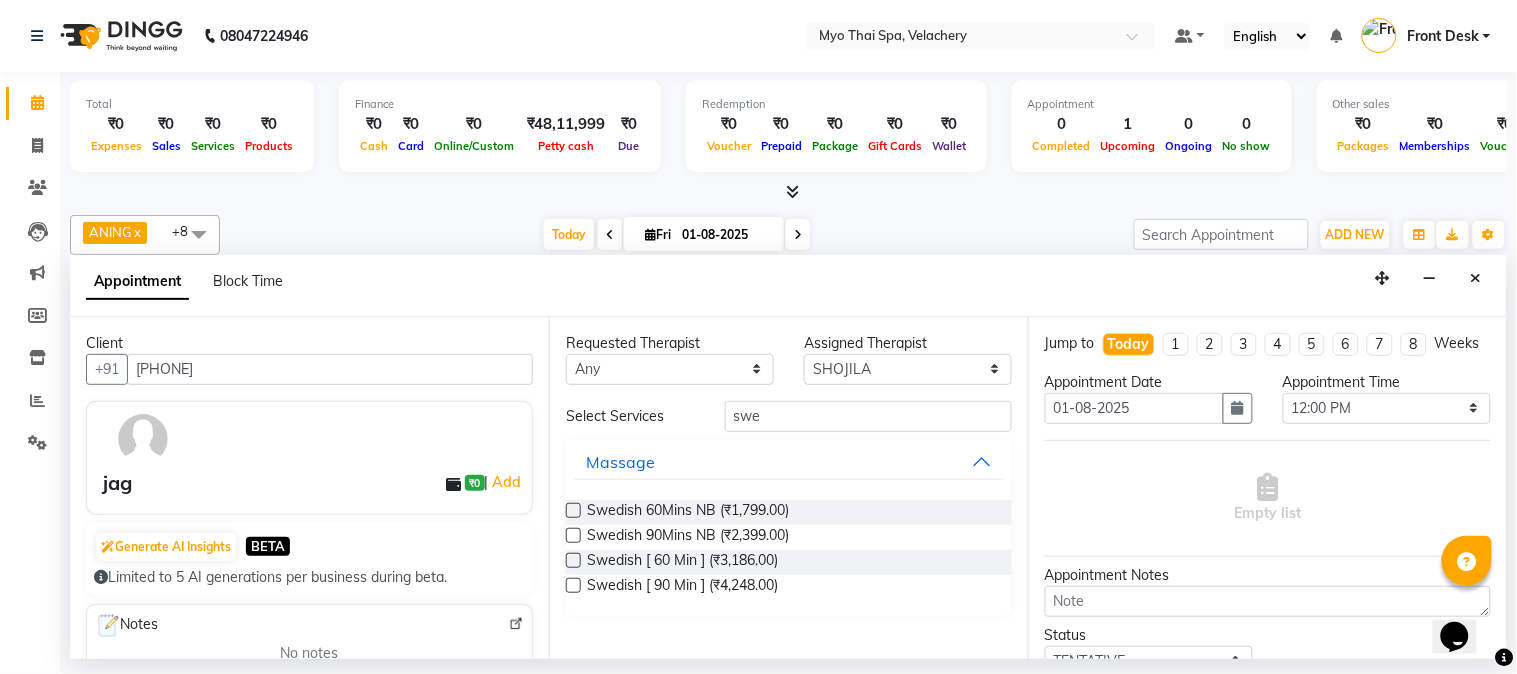 click at bounding box center [573, 560] 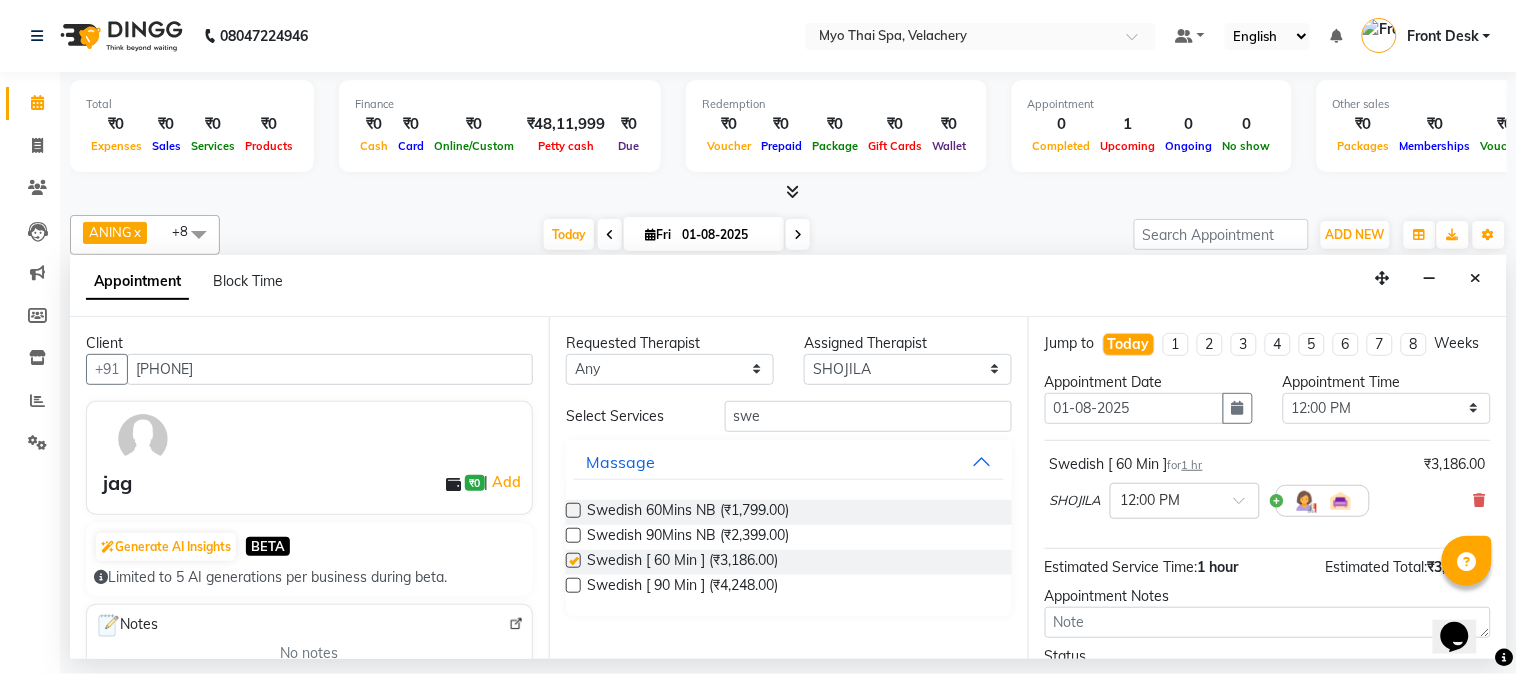 checkbox on "false" 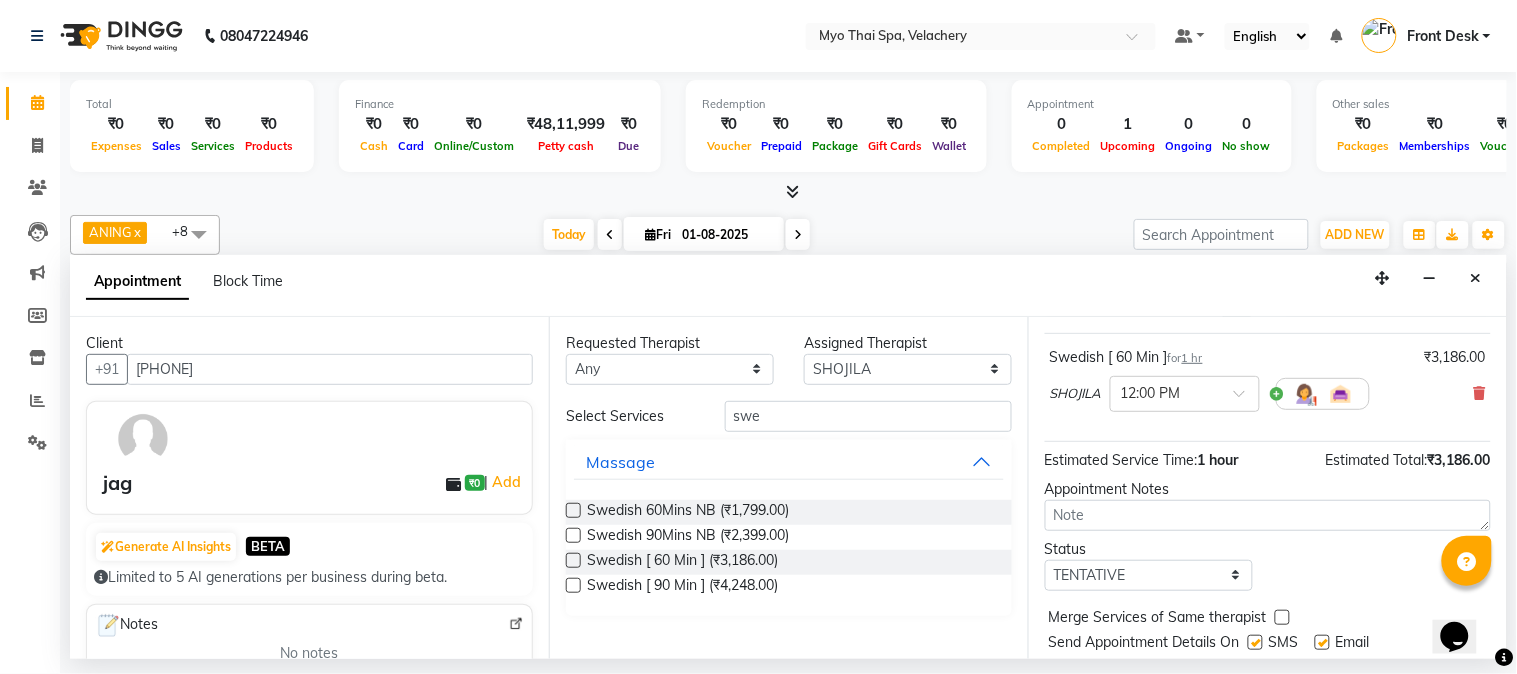 scroll, scrollTop: 183, scrollLeft: 0, axis: vertical 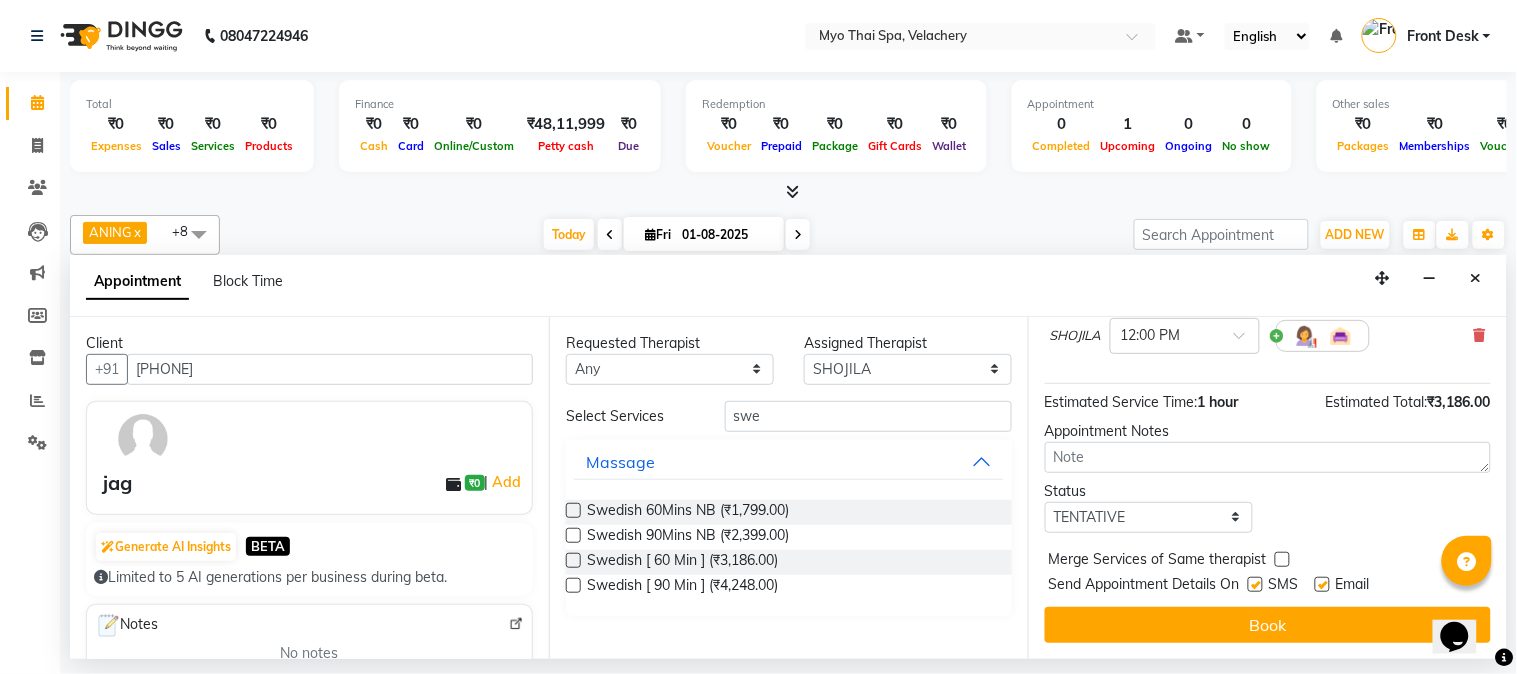click on "Book" at bounding box center [1268, 625] 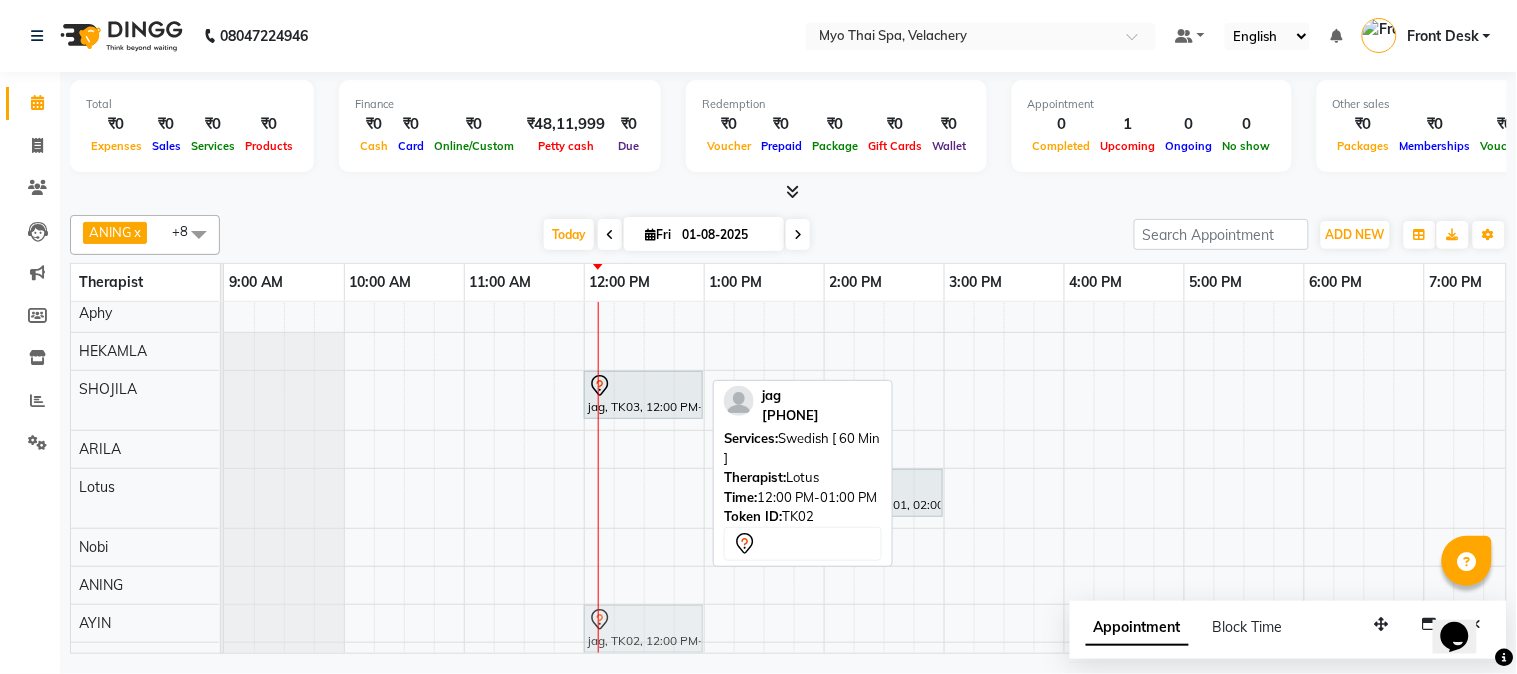 scroll, scrollTop: 21, scrollLeft: 0, axis: vertical 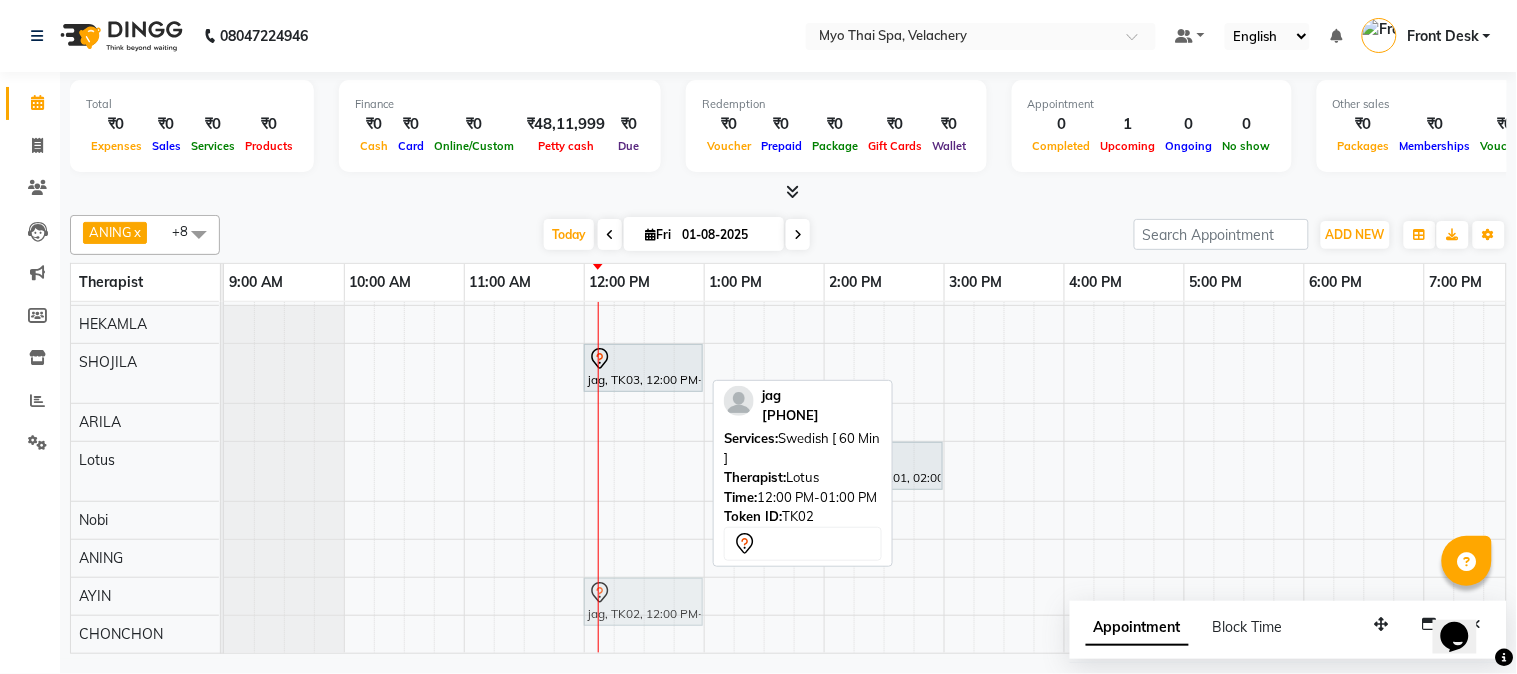 drag, startPoint x: 638, startPoint y: 490, endPoint x: 631, endPoint y: 588, distance: 98.24968 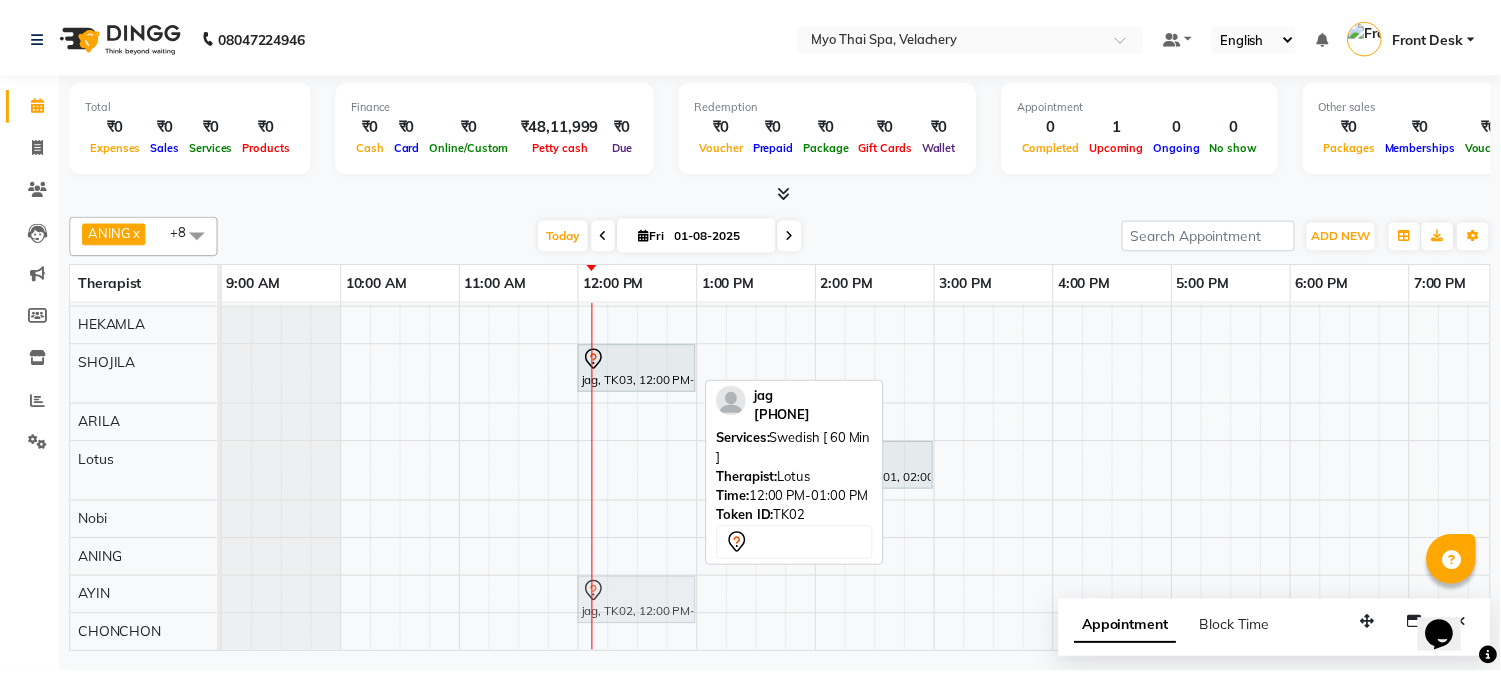 scroll, scrollTop: 52, scrollLeft: 0, axis: vertical 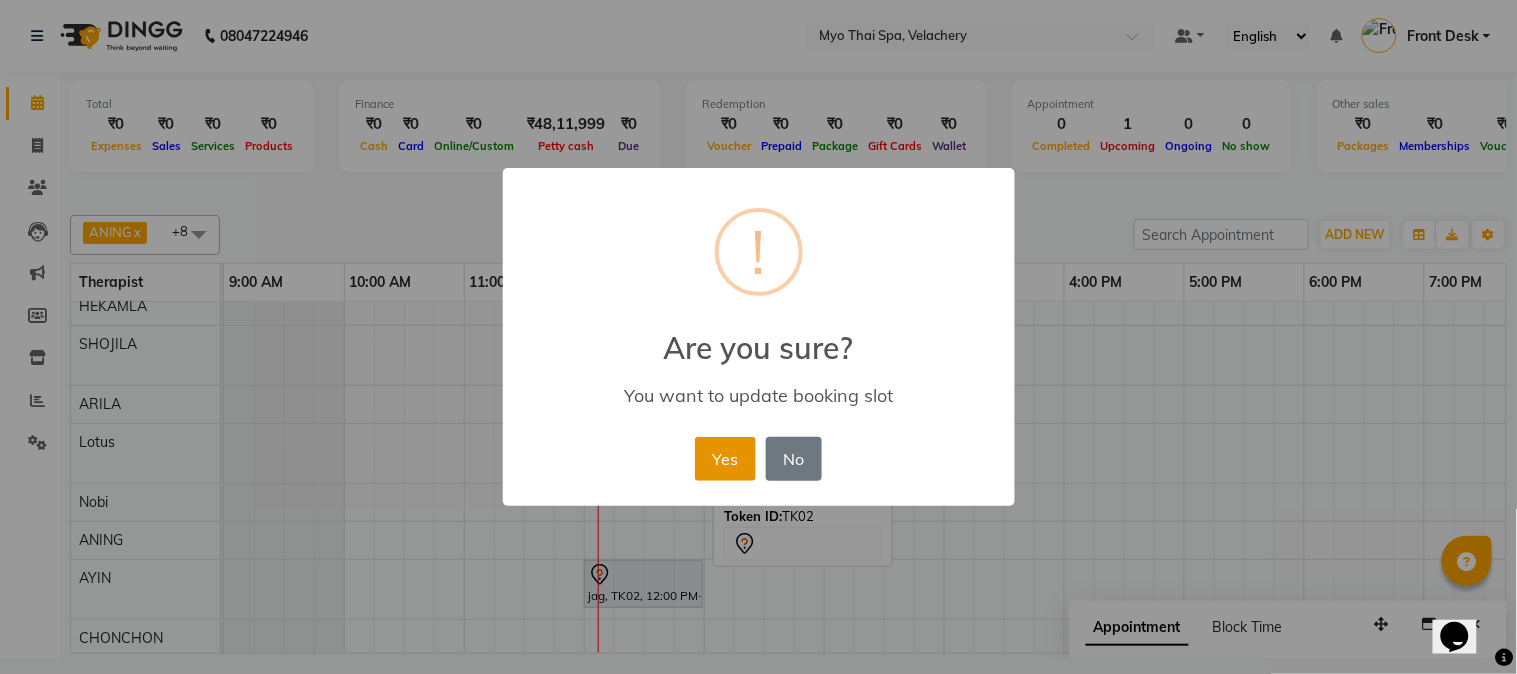 click on "Yes" at bounding box center (725, 459) 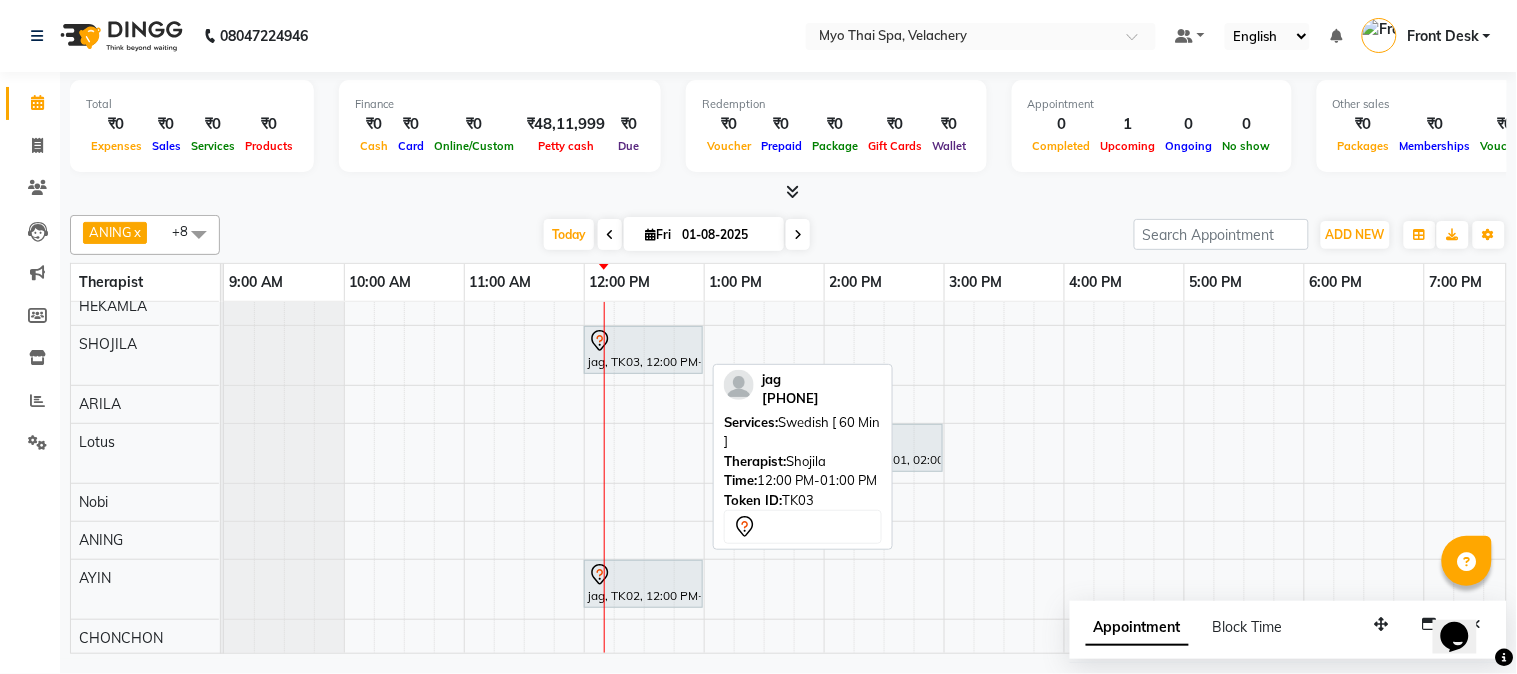 click at bounding box center [643, 341] 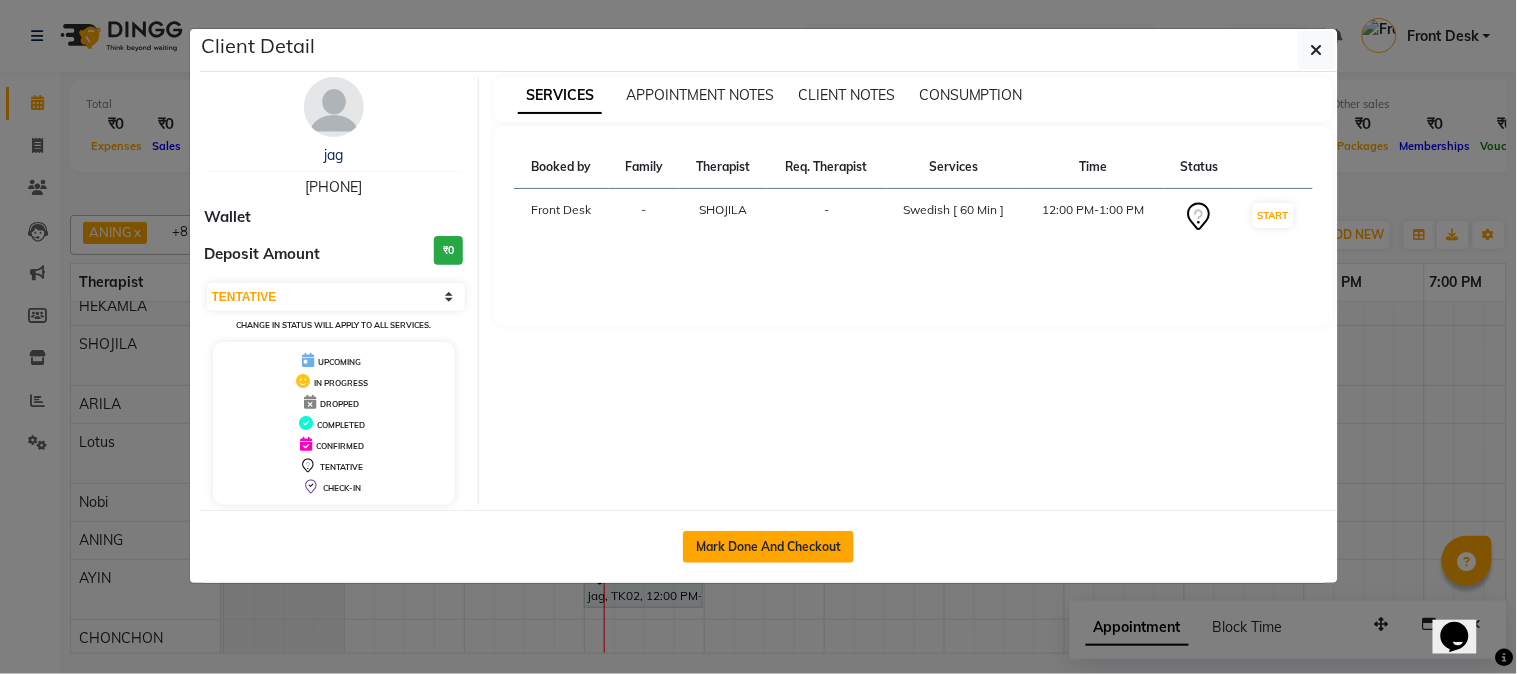 click on "Mark Done And Checkout" 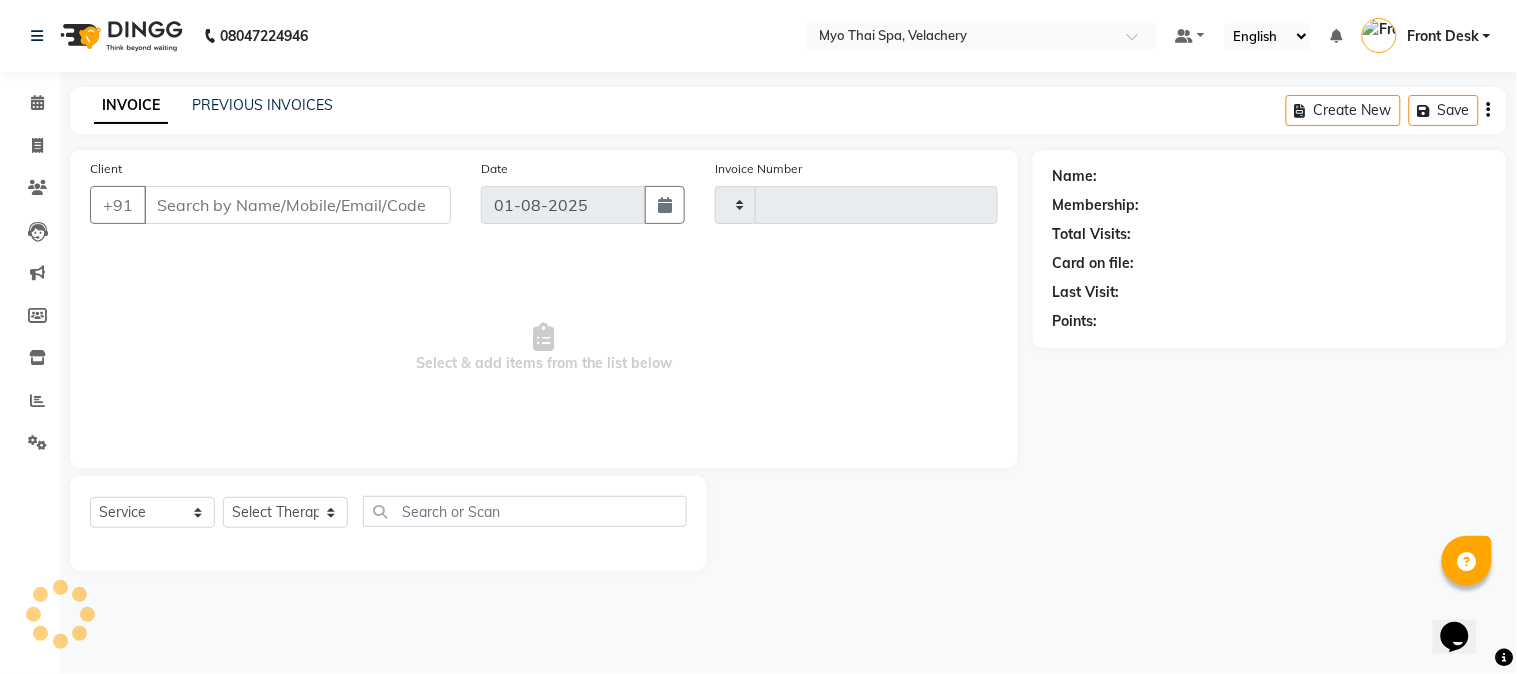 select on "3" 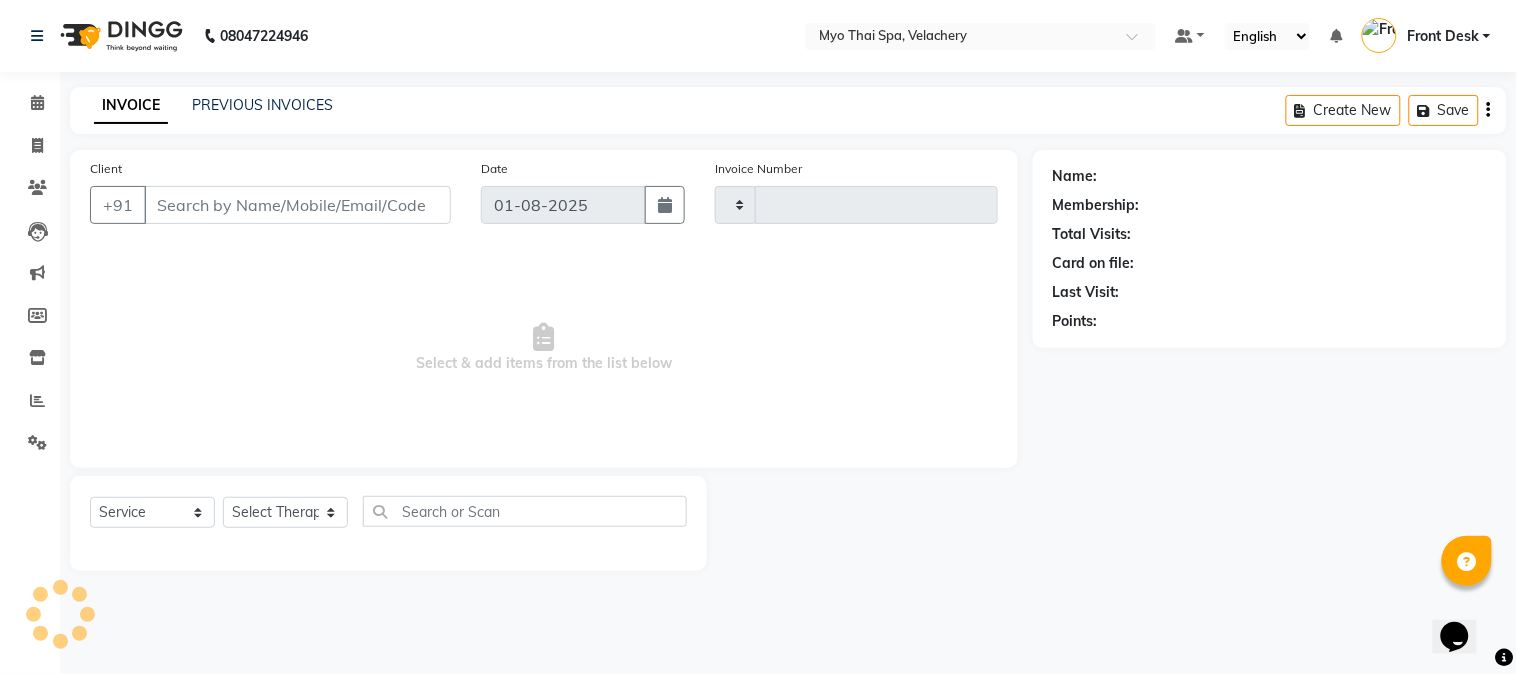 type on "1259" 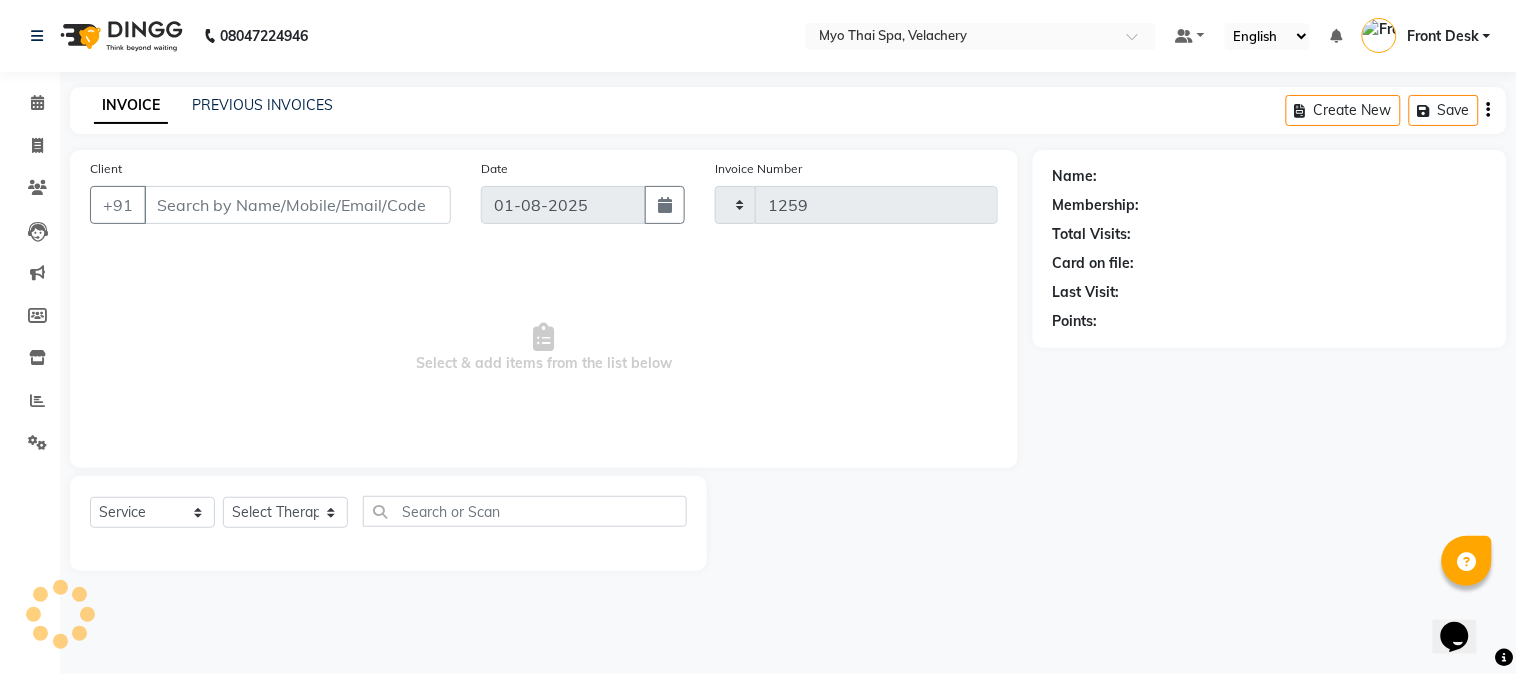select on "5554" 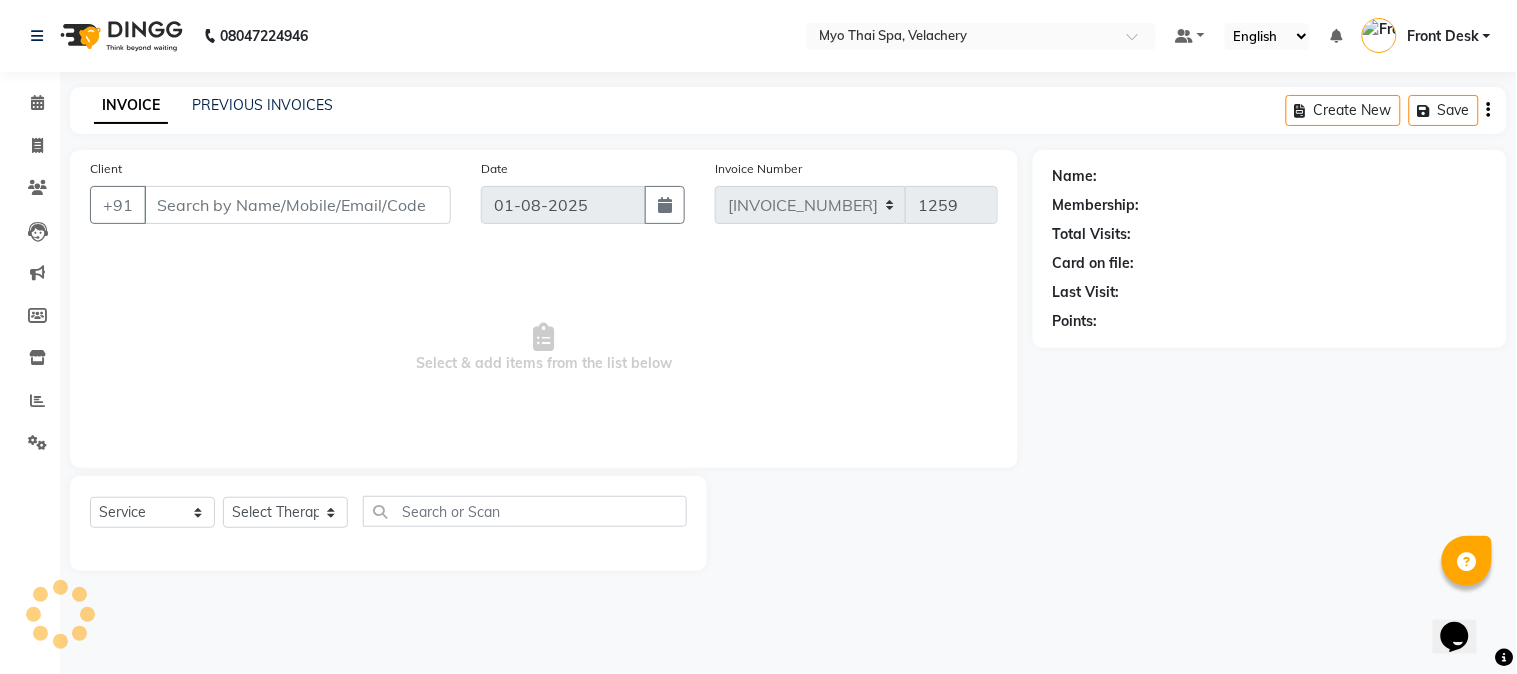 type on "[PHONE]" 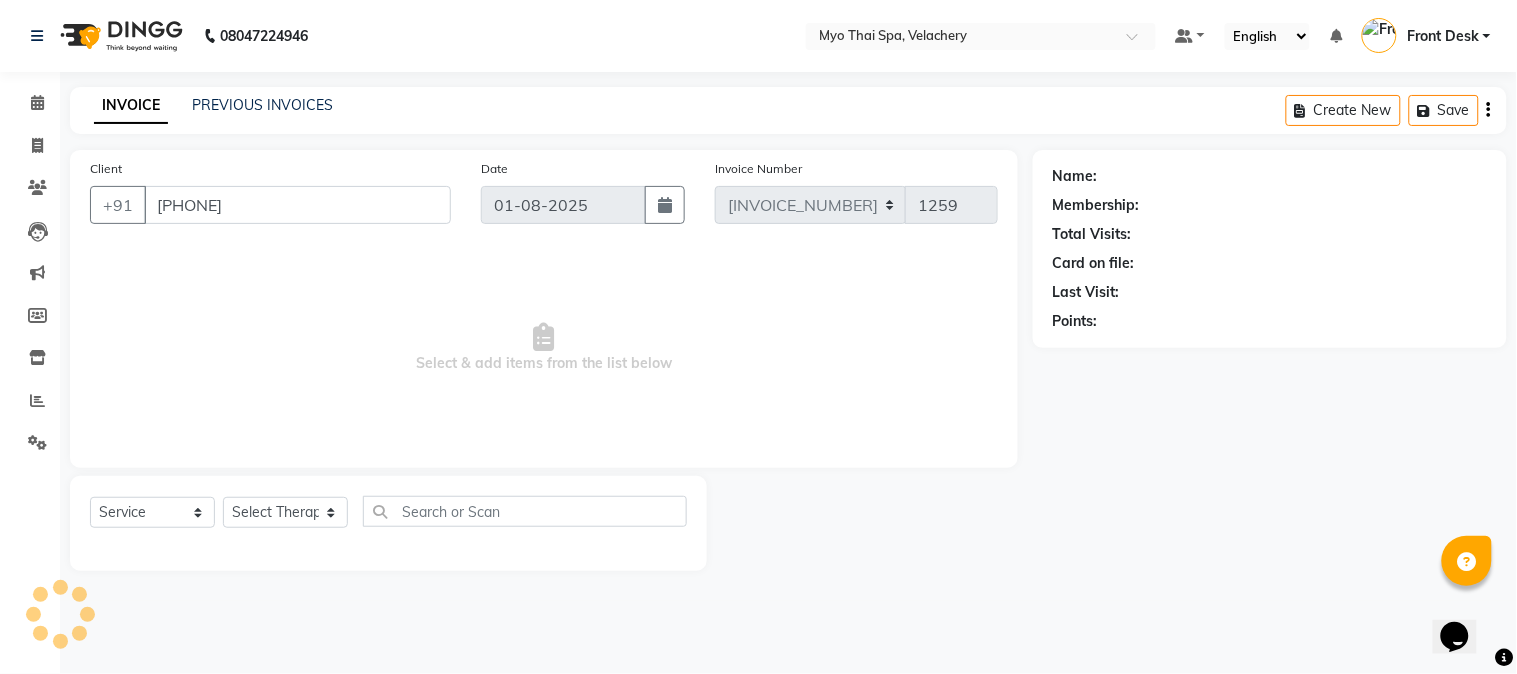 select on "37460" 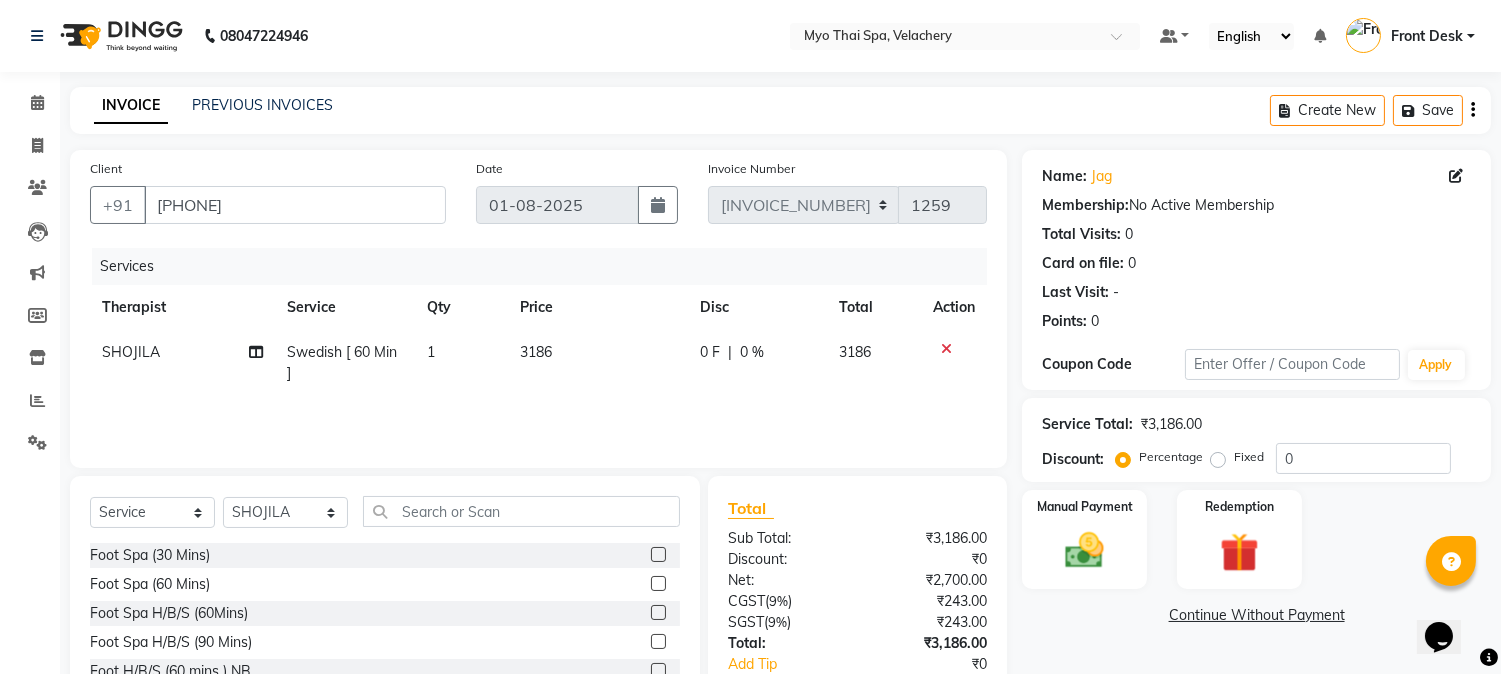 click on "Swedish [ 60 Min ]" 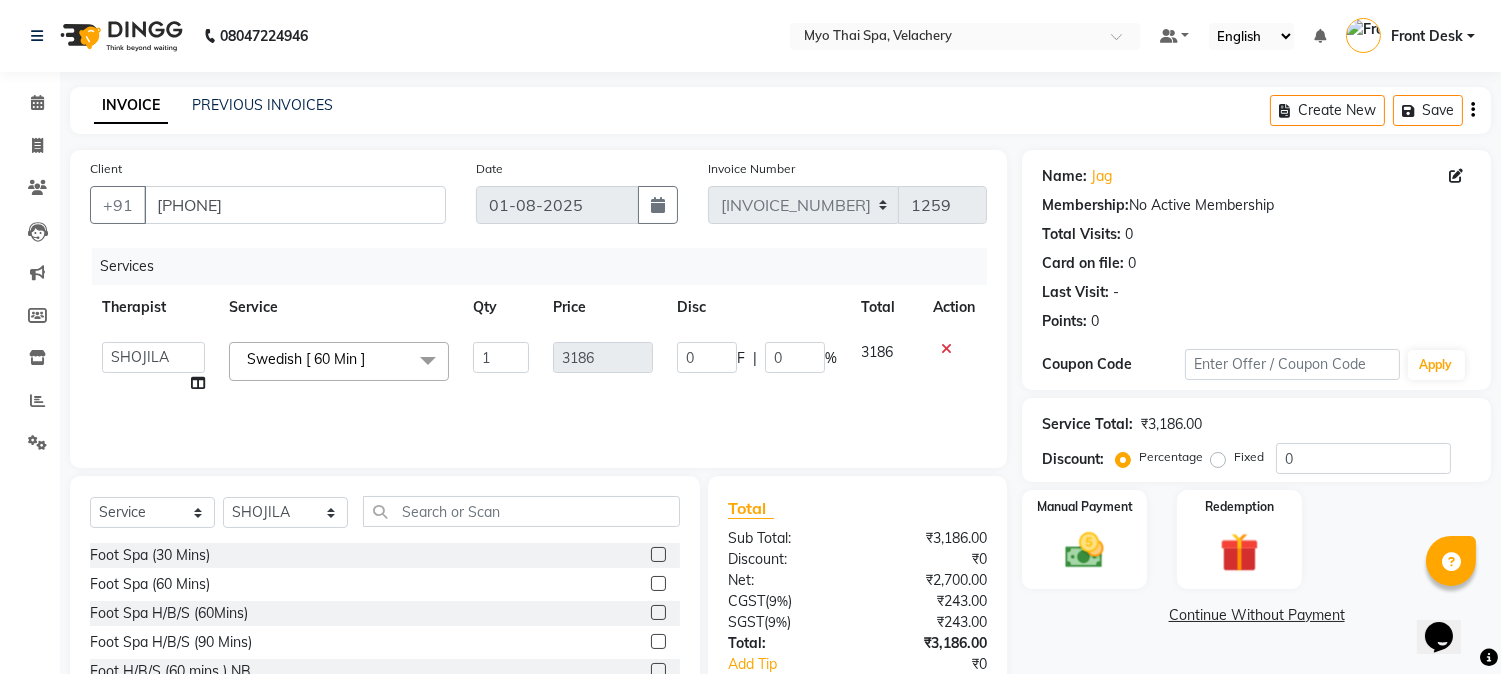 click 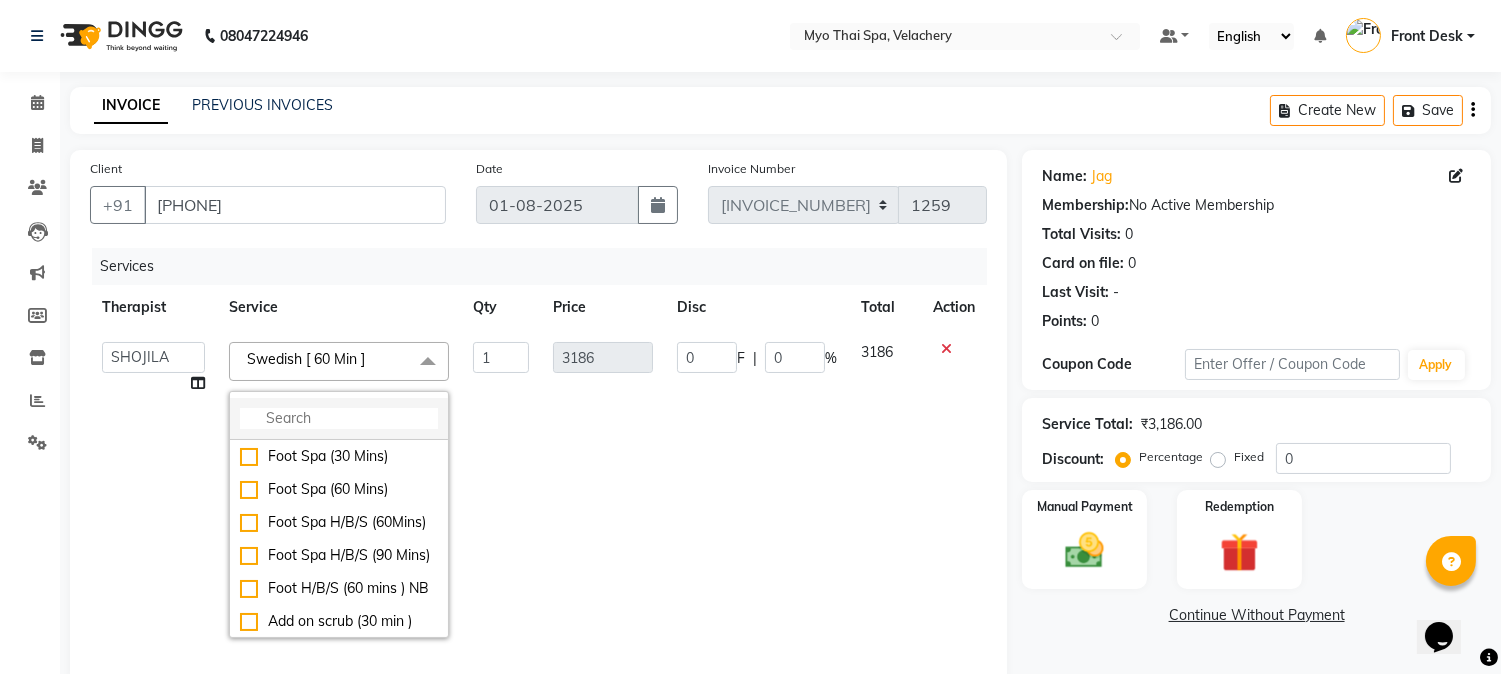 click 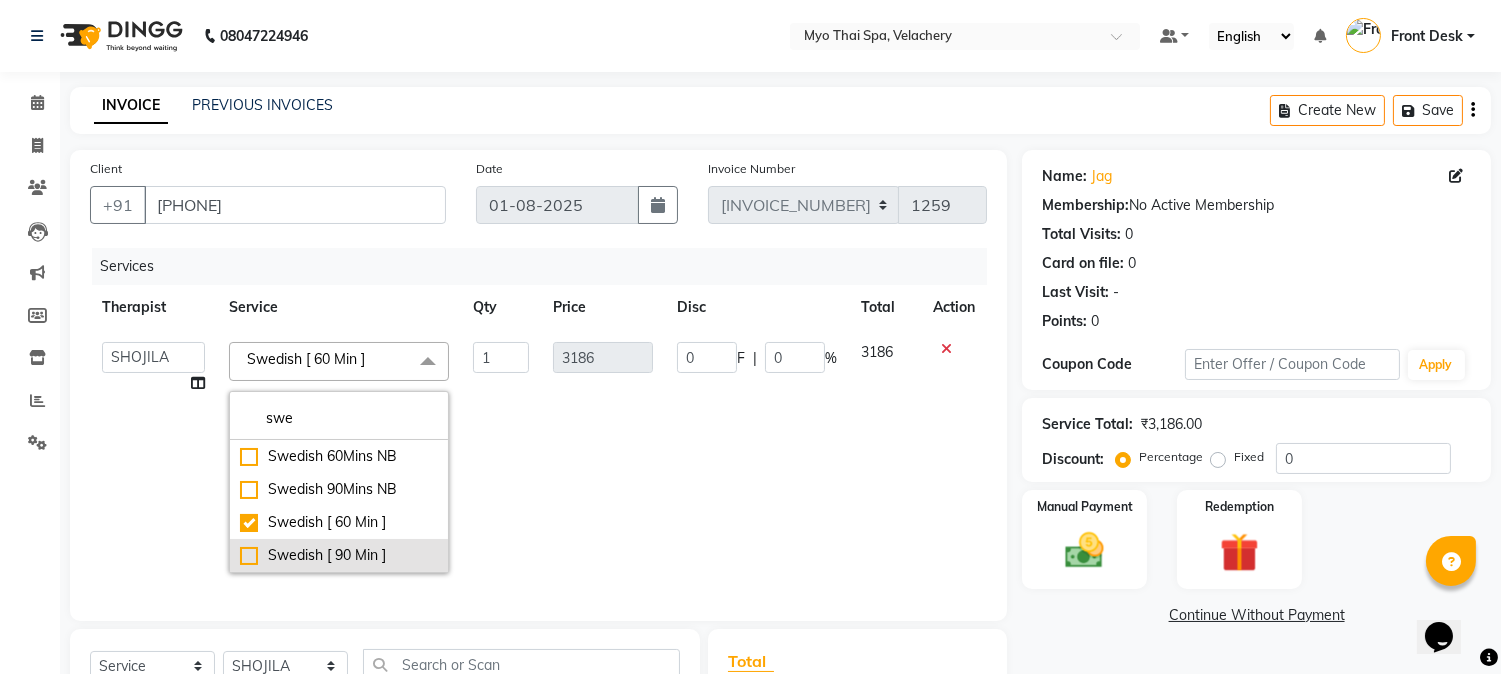 type on "swe" 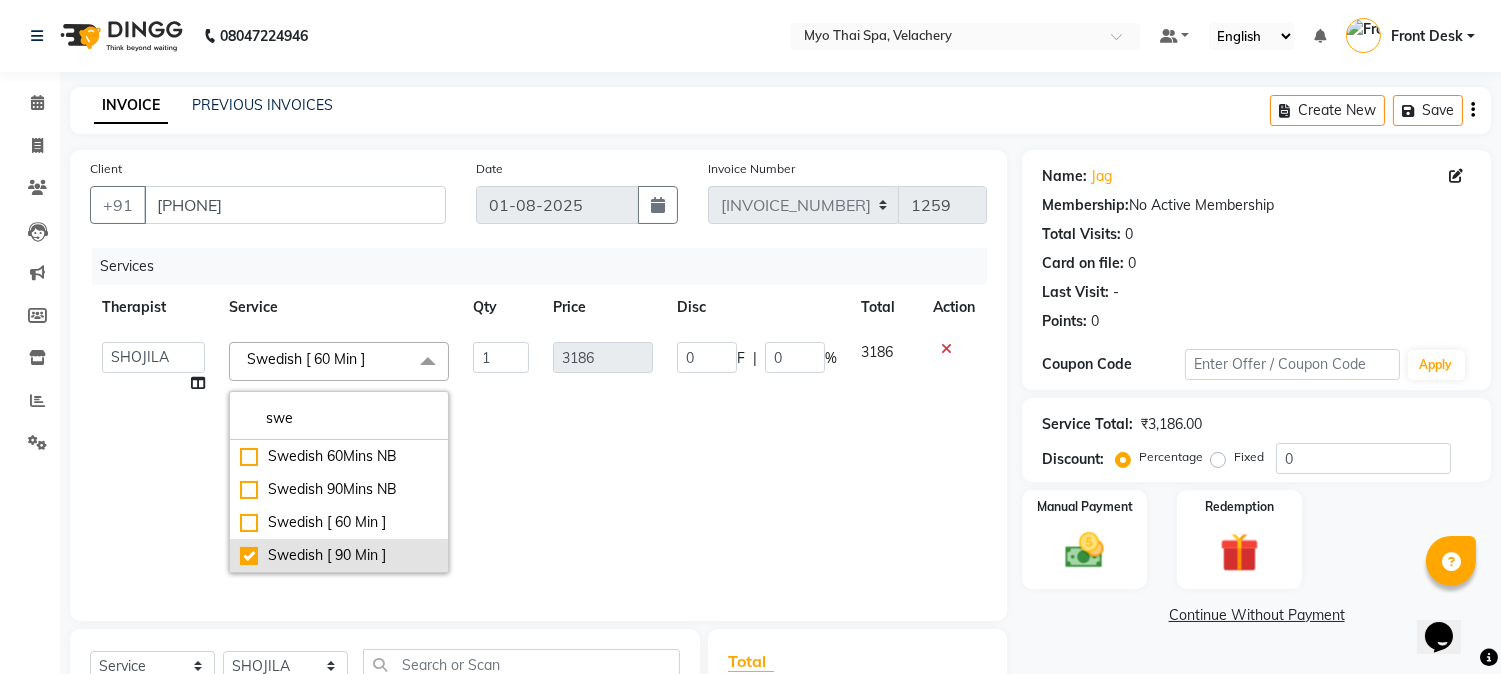 checkbox on "false" 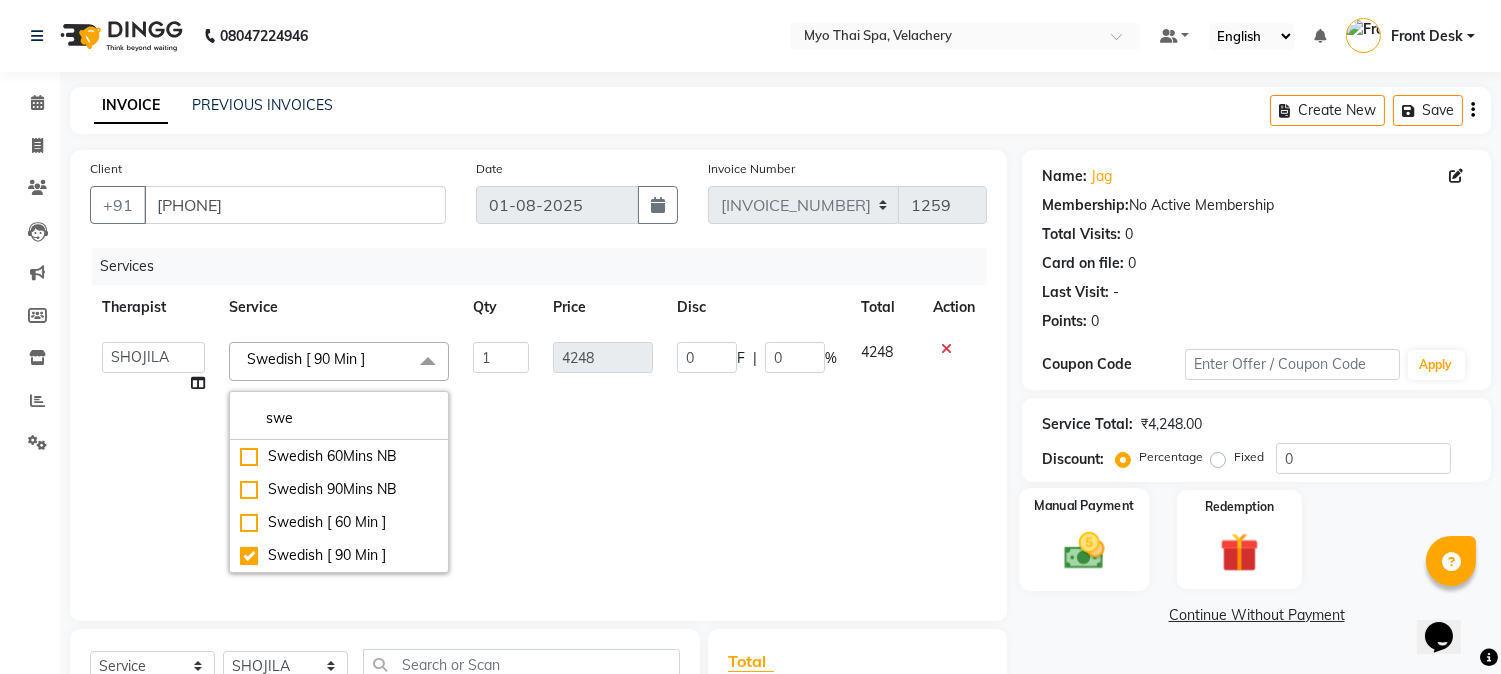 click on "Manual Payment" 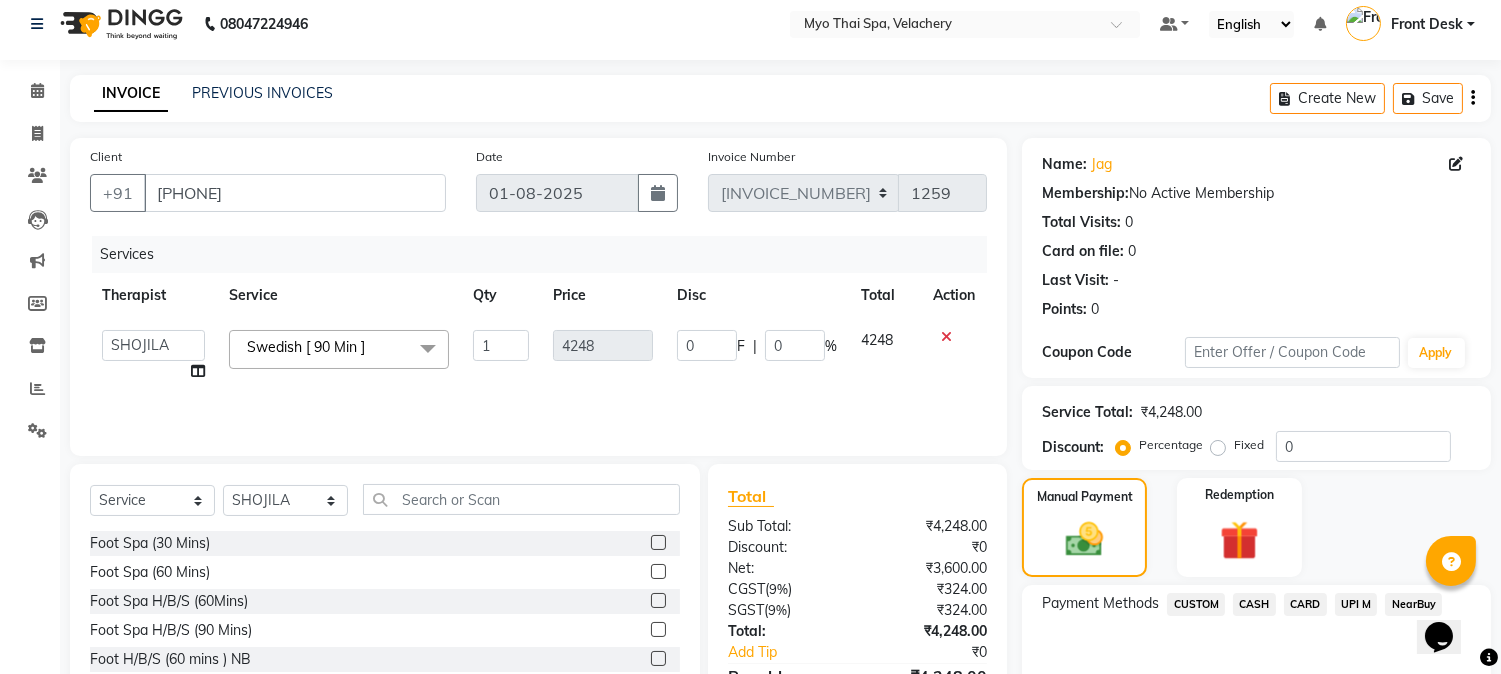 scroll, scrollTop: 0, scrollLeft: 0, axis: both 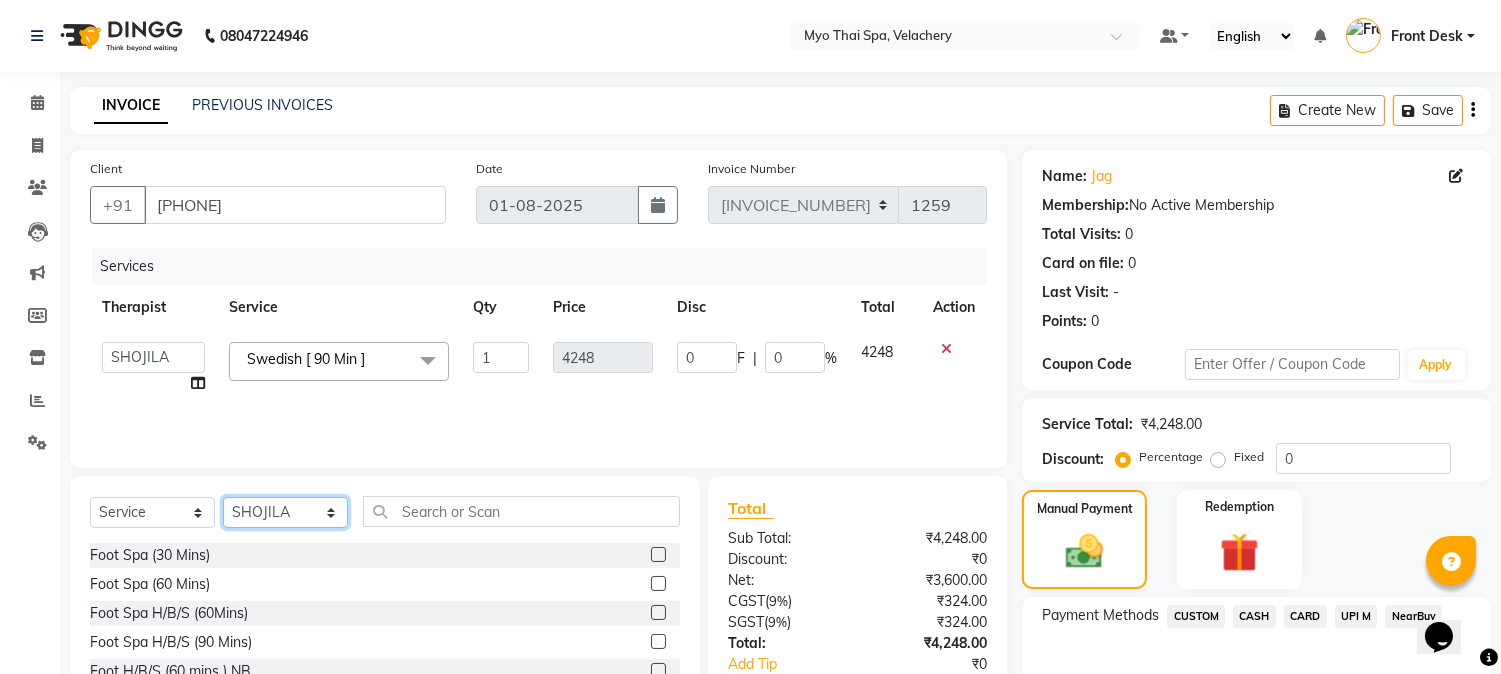 click on "Select Therapist ANING Aphy ARILA AYIN CHONCHON Front Desk HEKAMLA Lotus Nobi SHOJILA" 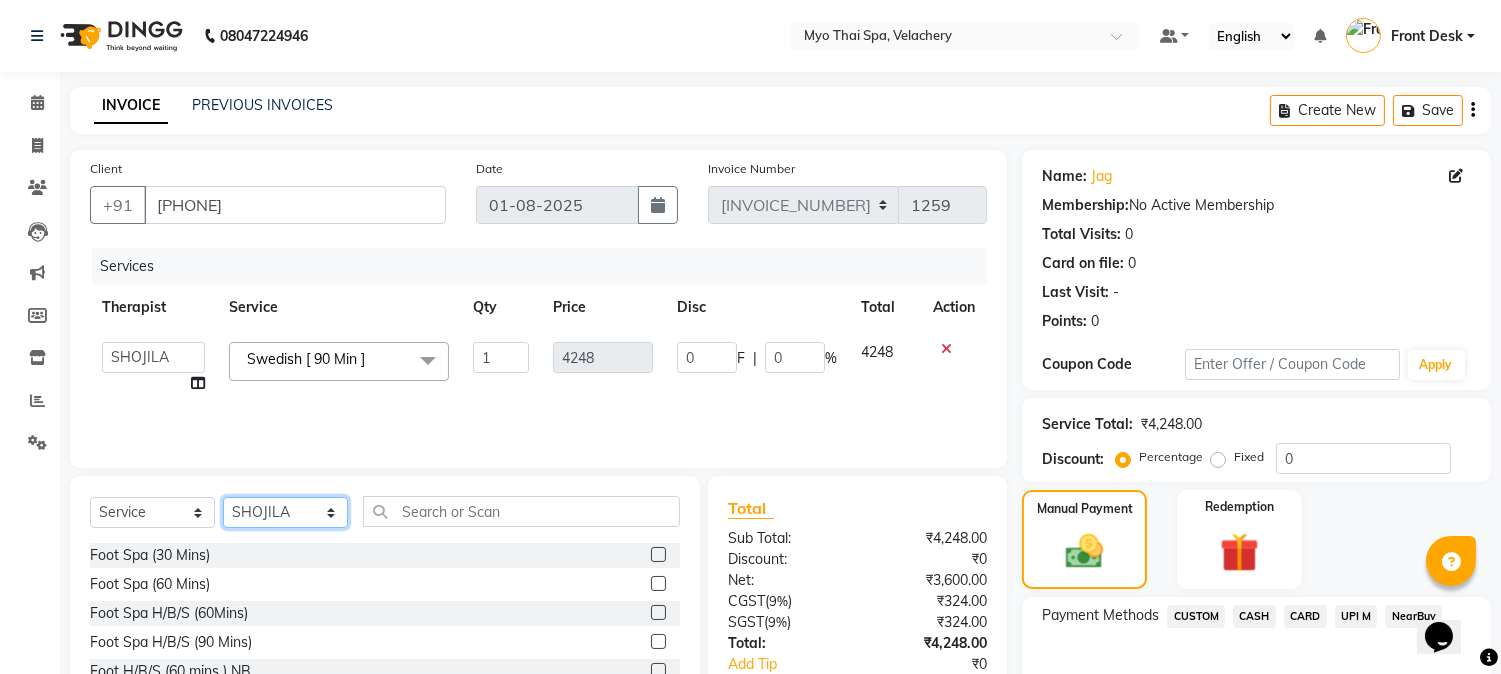 select on "76519" 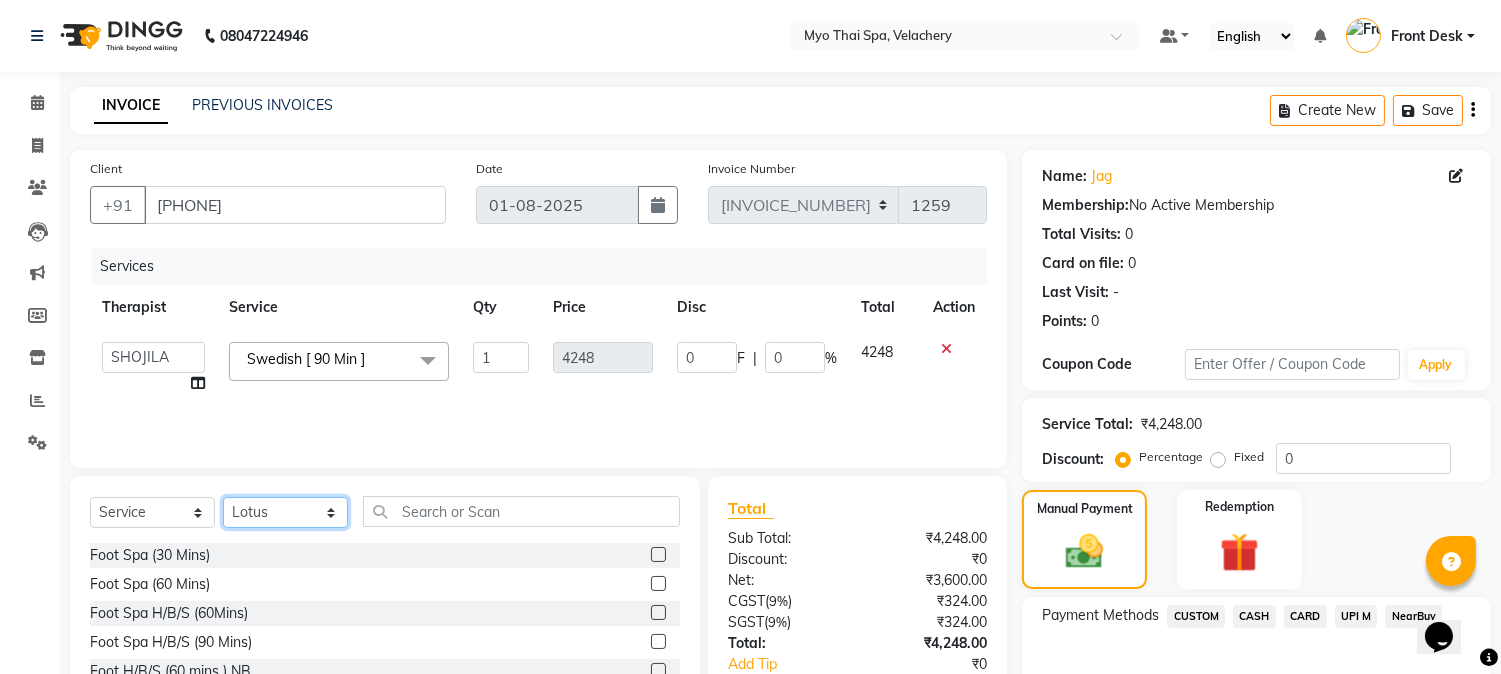 click on "Select Therapist ANING Aphy ARILA AYIN CHONCHON Front Desk HEKAMLA Lotus Nobi SHOJILA" 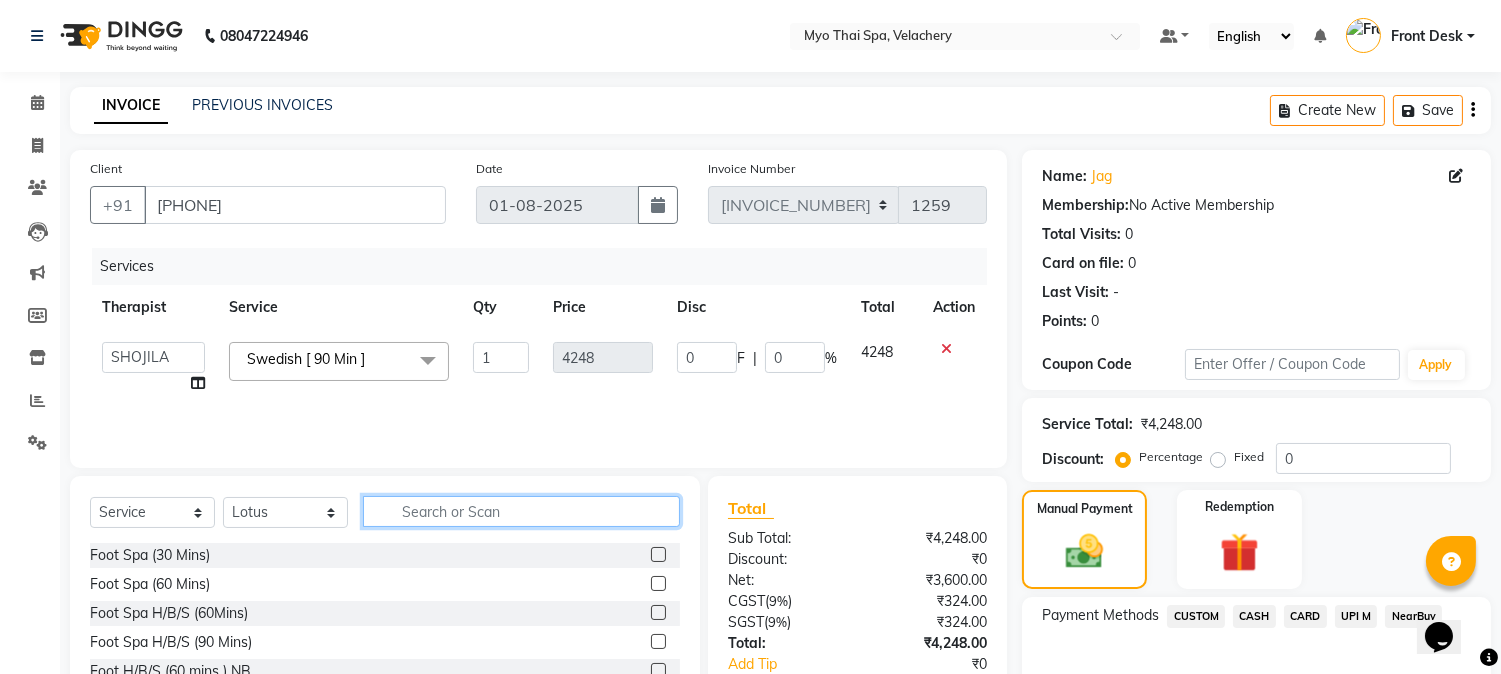 click 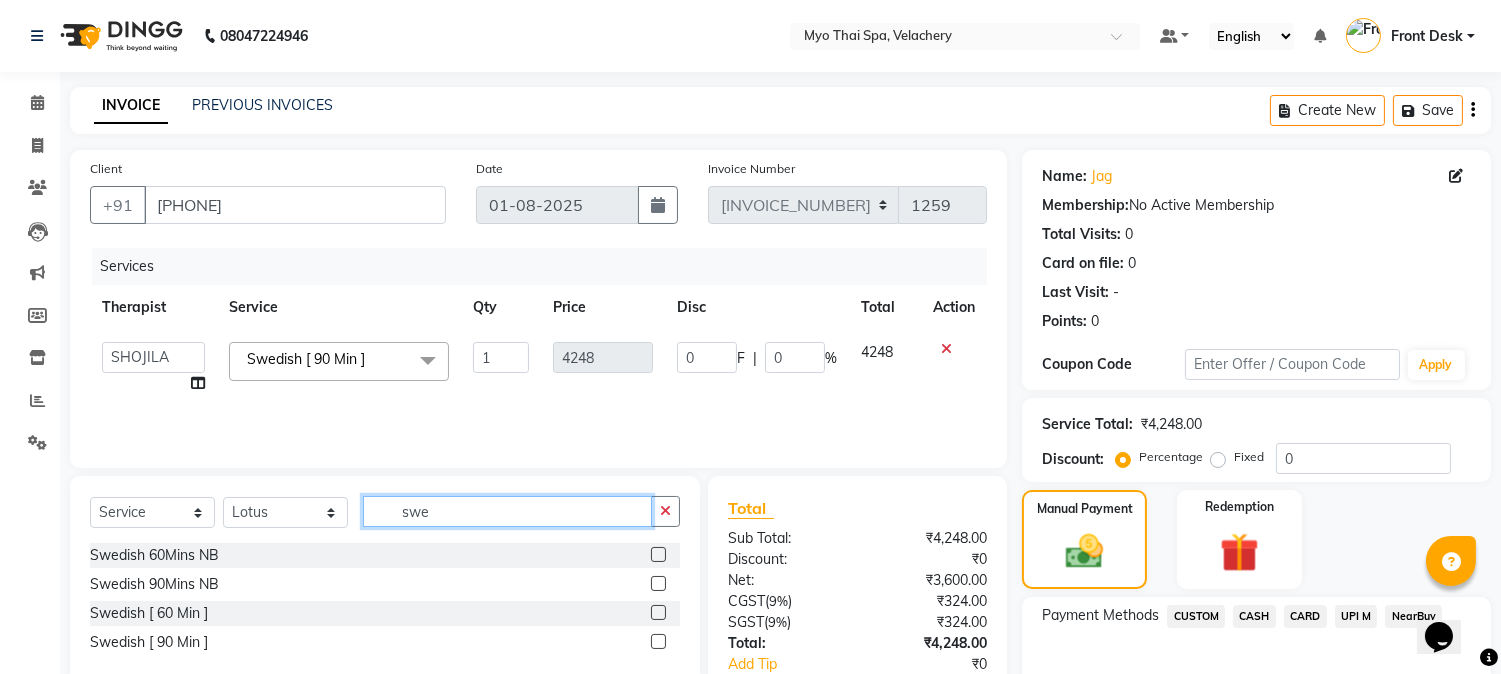 scroll, scrollTop: 111, scrollLeft: 0, axis: vertical 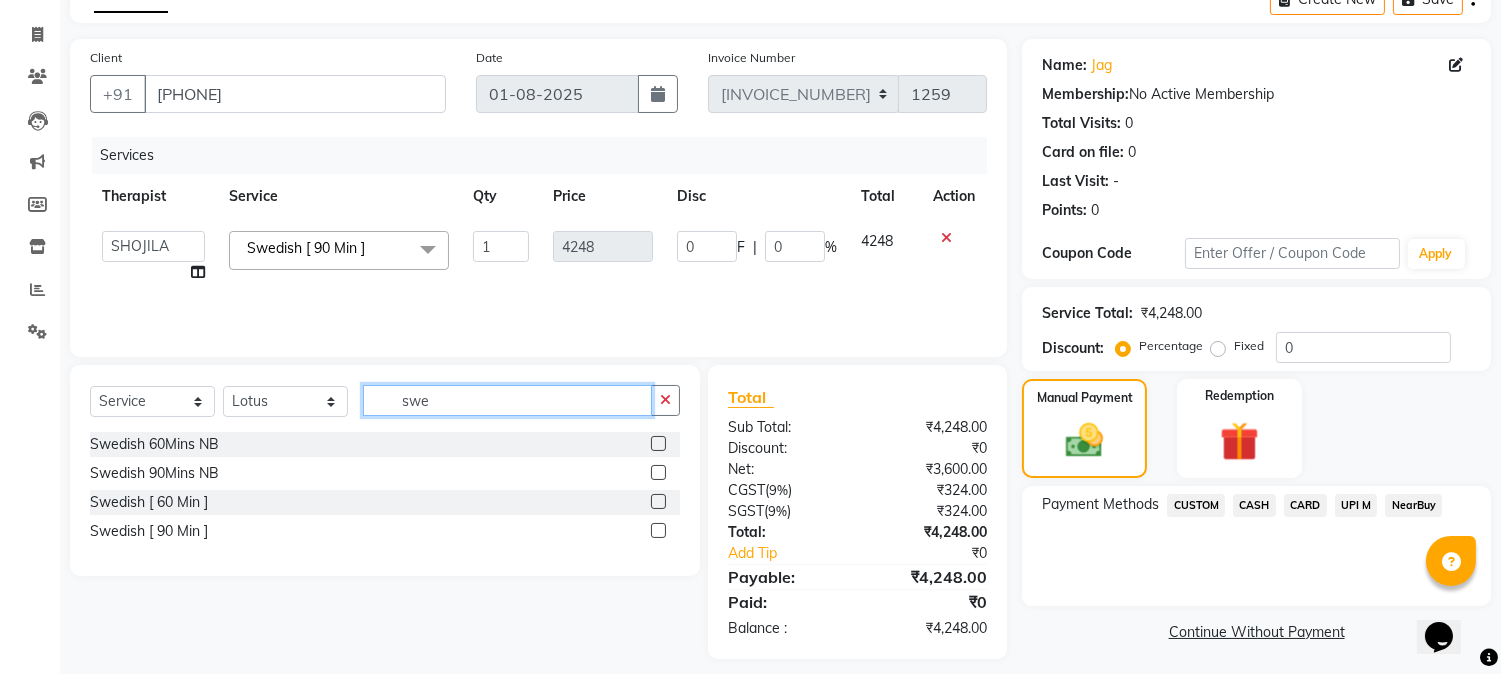 type on "swe" 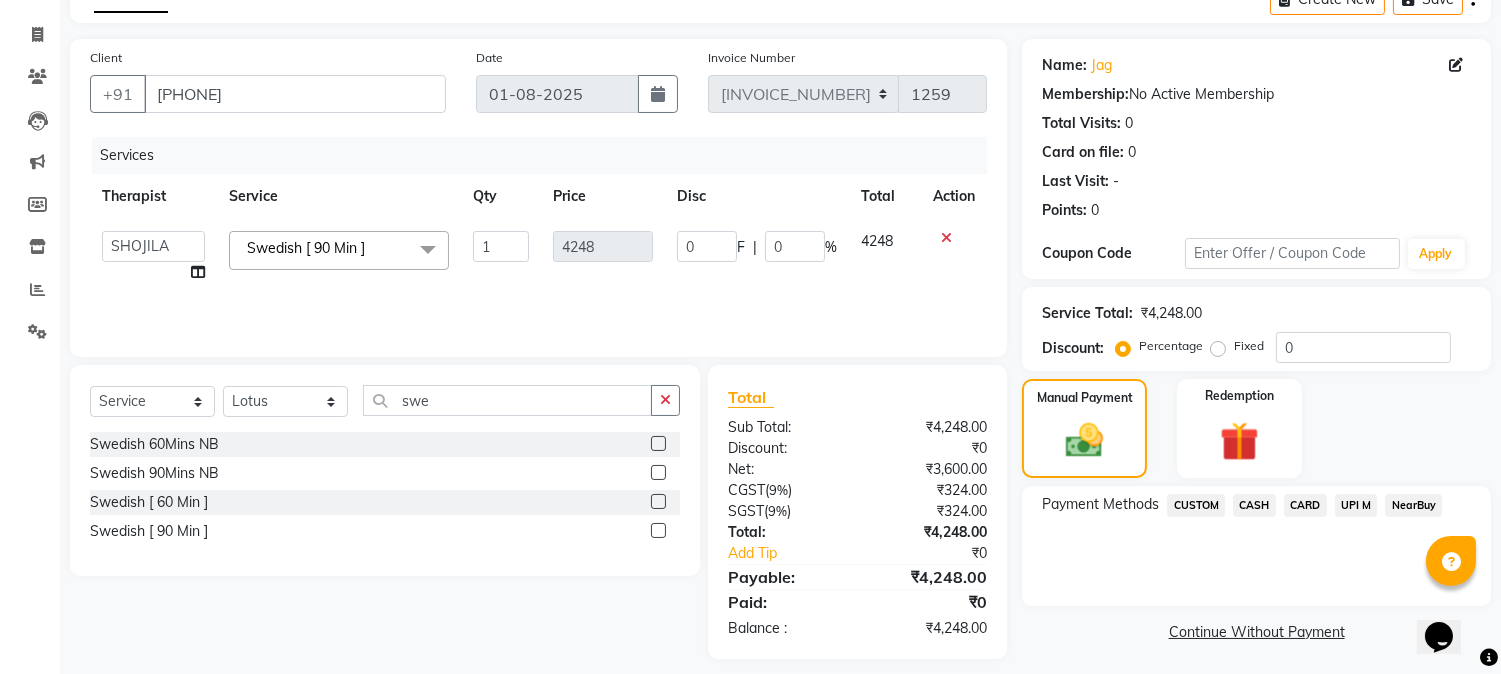 click 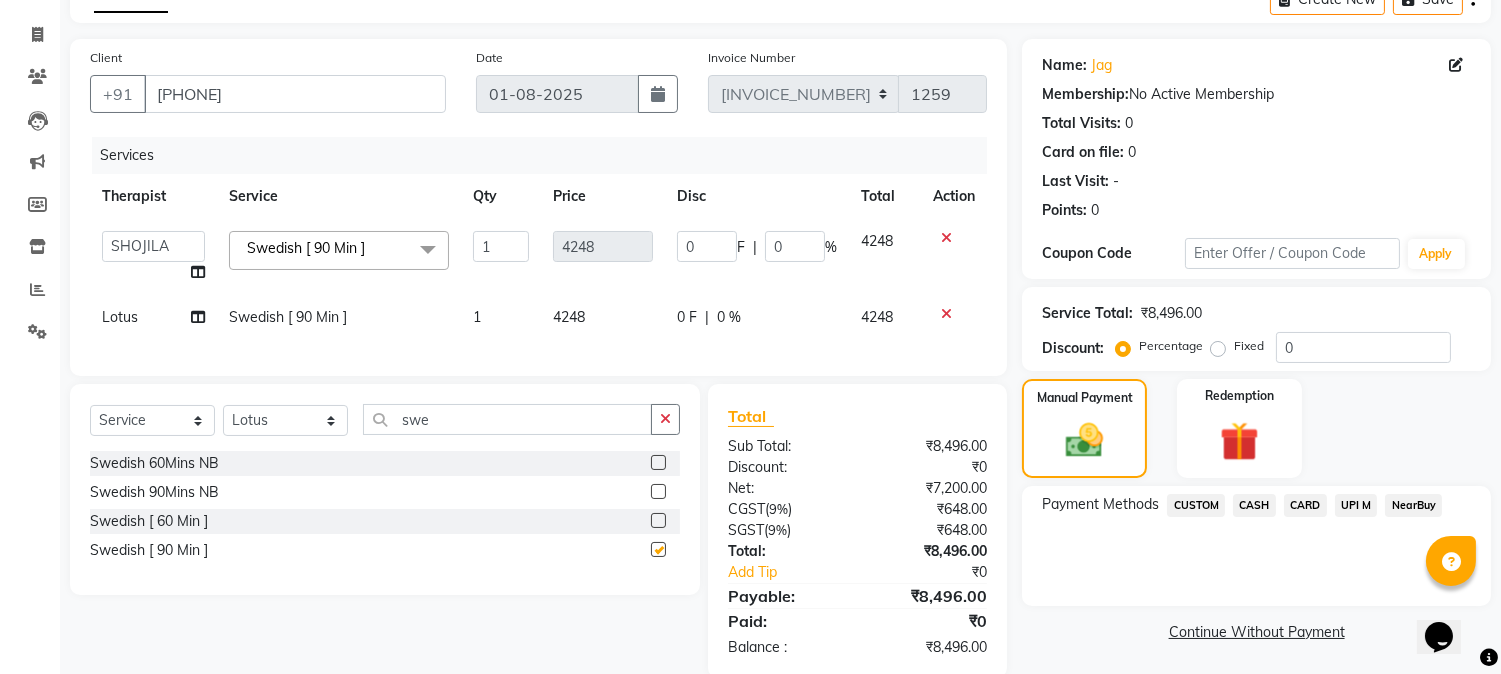 checkbox on "false" 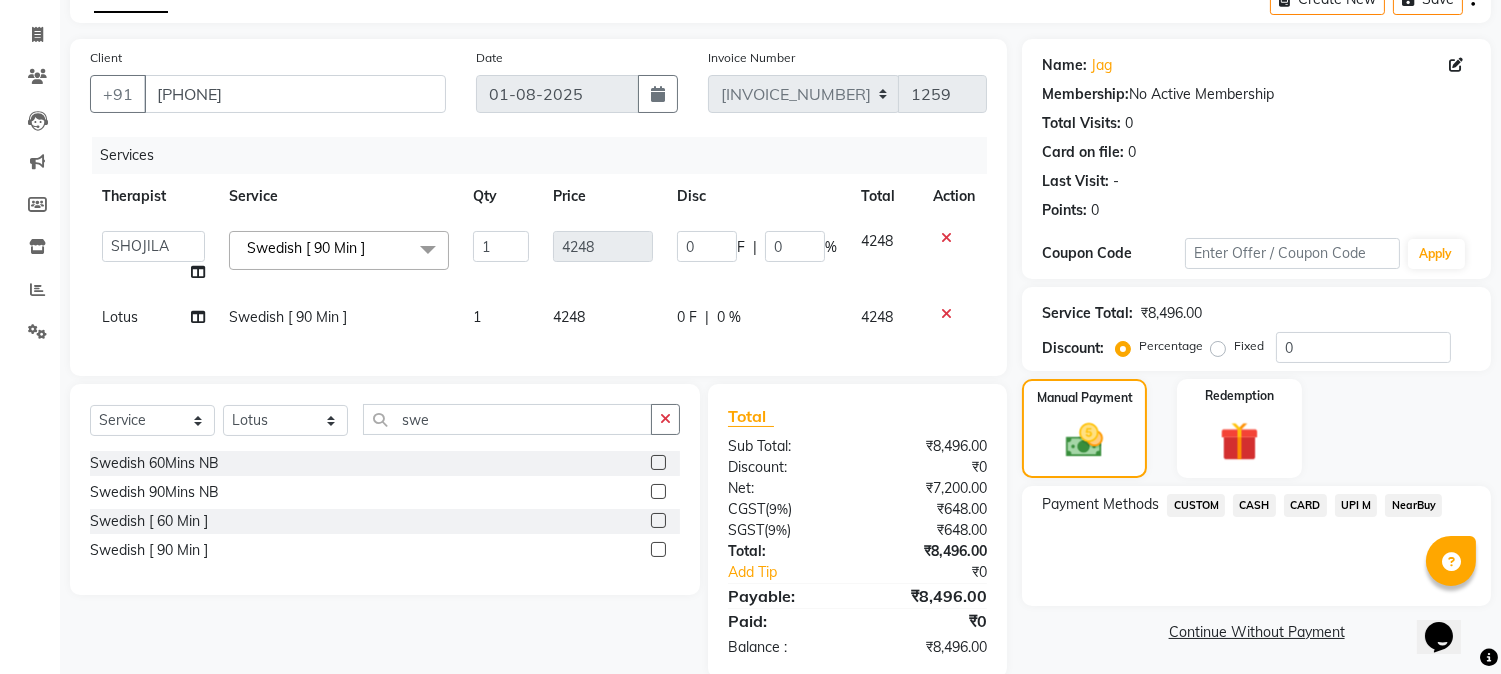 click on "Client +[COUNTRY_CODE] [PHONE] Date [DATE] Invoice Number [INVOICE_NUMBER] Services Therapist Service Qty Price Disc Total Action ANING Aphy ARILA AYIN CHONCHON Front Desk HEKAMLA Lotus Nobi SHOJILA Swedish [ 90 Min ] x Foot Spa (30 Mins) Foot Spa (60 Mins) Foot Spa H/B/S (60Mins) Foot Spa H/B/S (90 Mins) Foot H/B/S (60 mins ) NB Add on scrub (30 min ) Thai Dry (60 min) NB Couple Spa NB Aroma Thai 60Mins NB Deep Tissue 60mins NB Aroma 90mins NB Spa of the month stress releiving 90 mints Swedish 60Mins NB Swedish 90Mins NB Thai Foot Spa Head/ Back & Shoulder 60Mins Aroma Thai [ 60 Min ] Aroma Thai 90 Mins Balinese [ 60 Min ] Balinese [ 90 Min ] Body Scrub [ 60 Min ] Couple Spa 60 Mins Deep Tissue [ 60 Min ] Deep Tissue [ 90 Min ] Head Champi [ 15 Min ] Head Champi [ 30 Min ] Stress Releiving [90 Min] Stress Relieving Back [ 30 Min ] Swedish [ 60 Min ] Swedish [ 90 Min ] Thai Foot Spa Head/ Back & Shoulder [ 60 Min ] Thai Foot Spa Head/ Back & Shoulder [ 90Min ] 1 4248 0 F |" 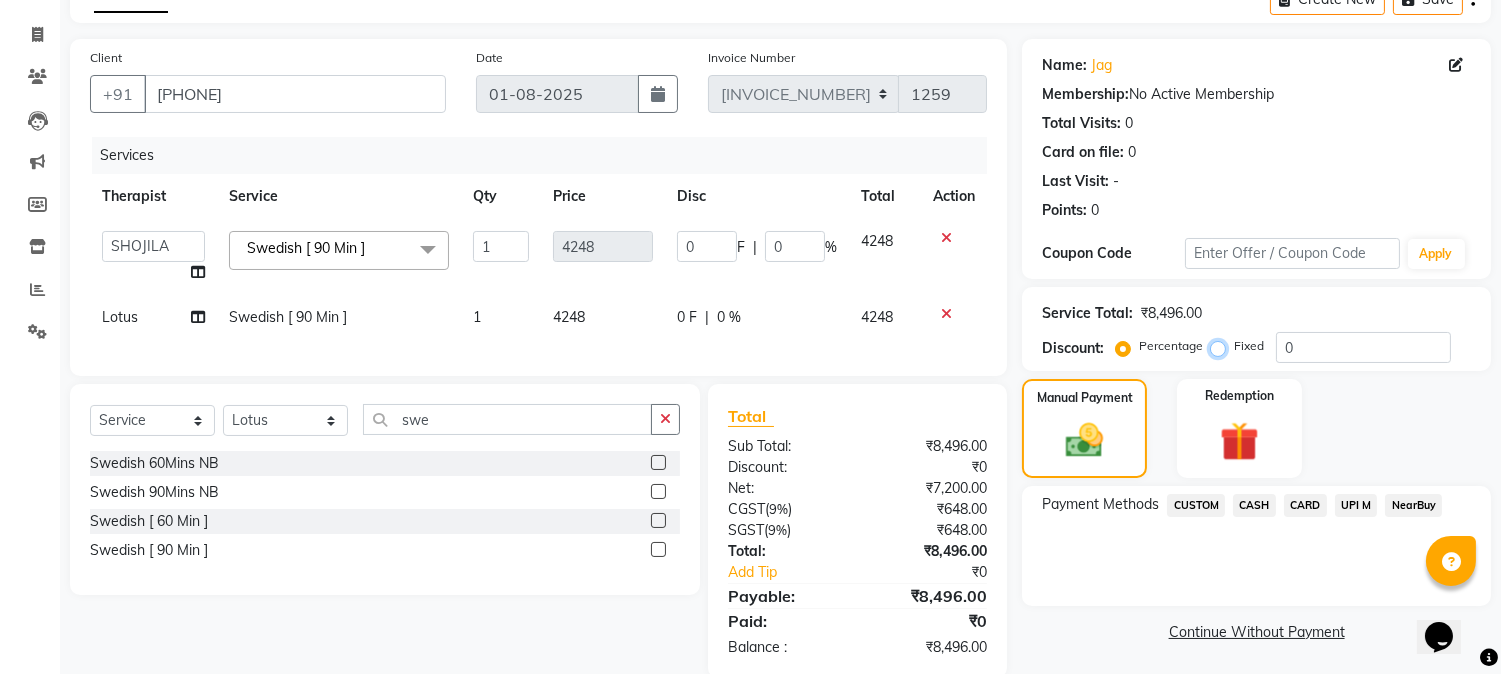 click on "Fixed" at bounding box center (1222, 346) 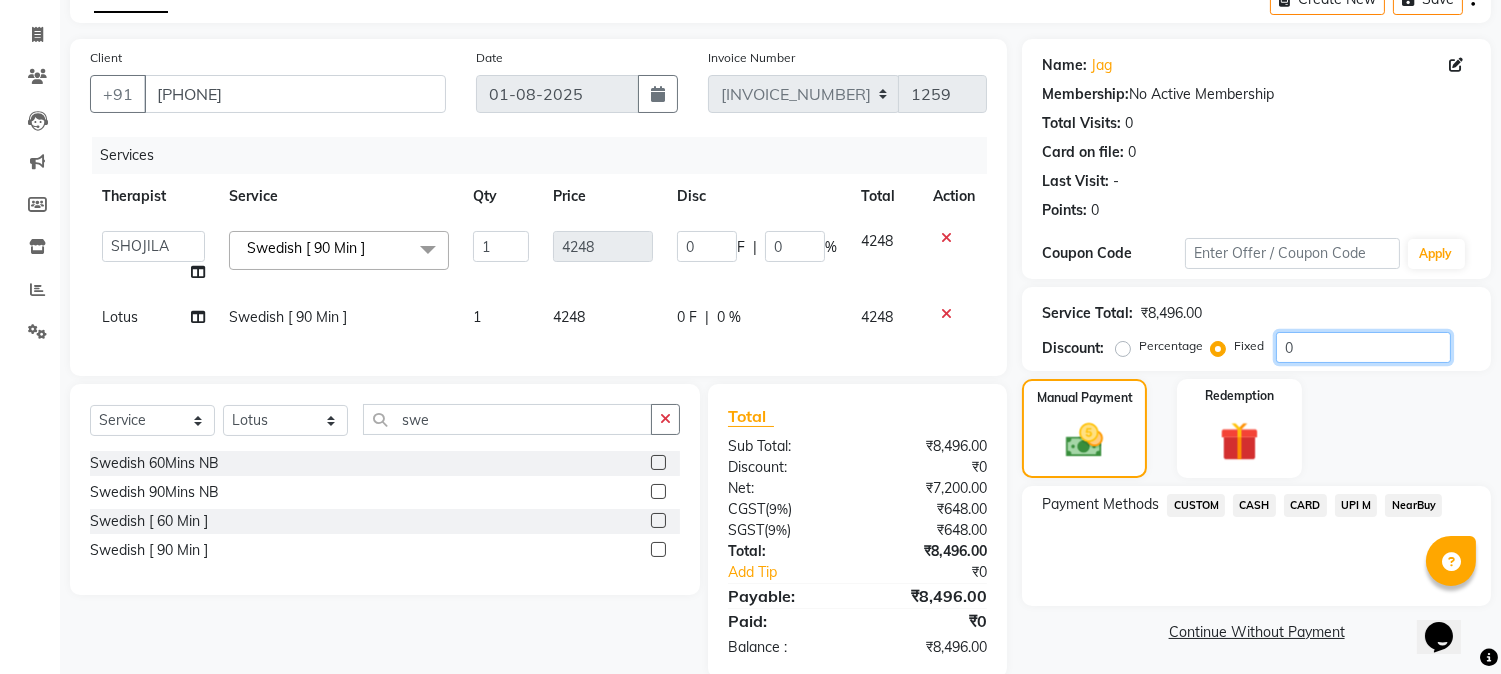 click on "0" 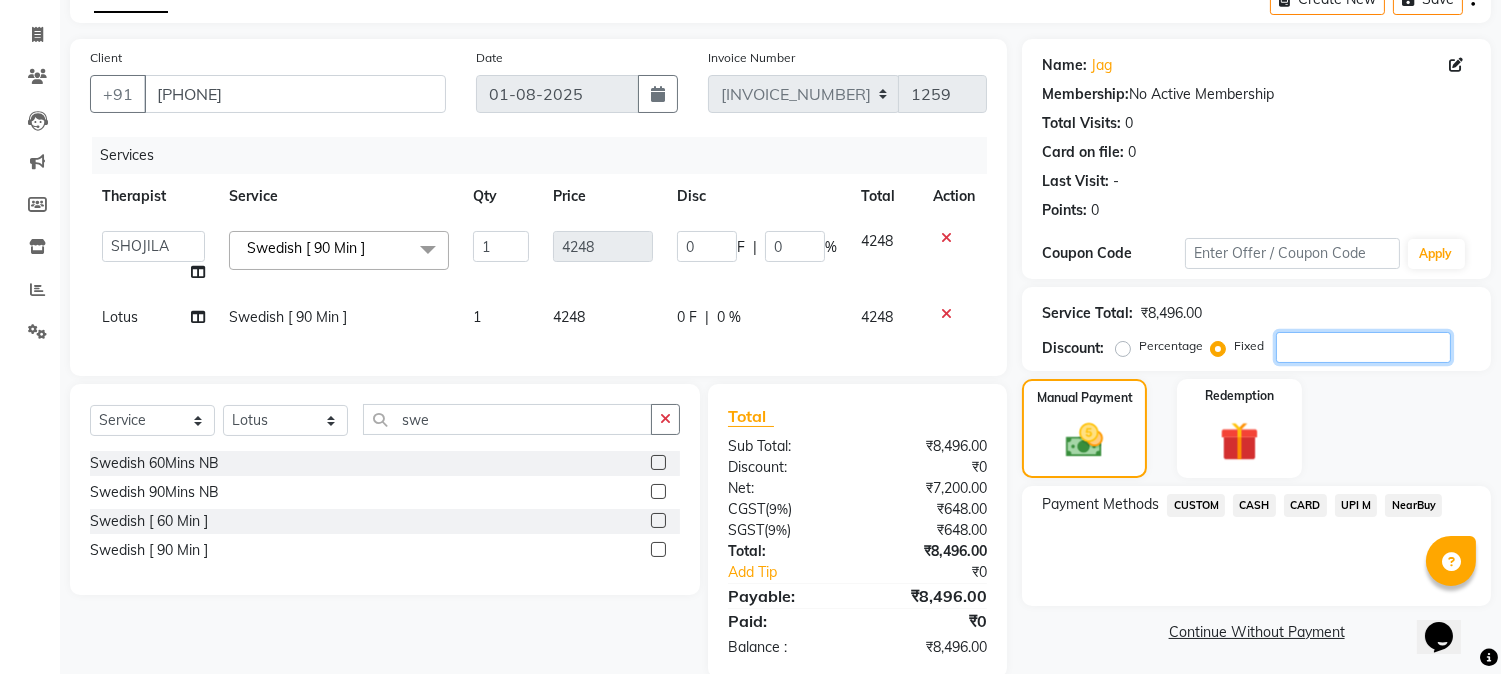 type on "1" 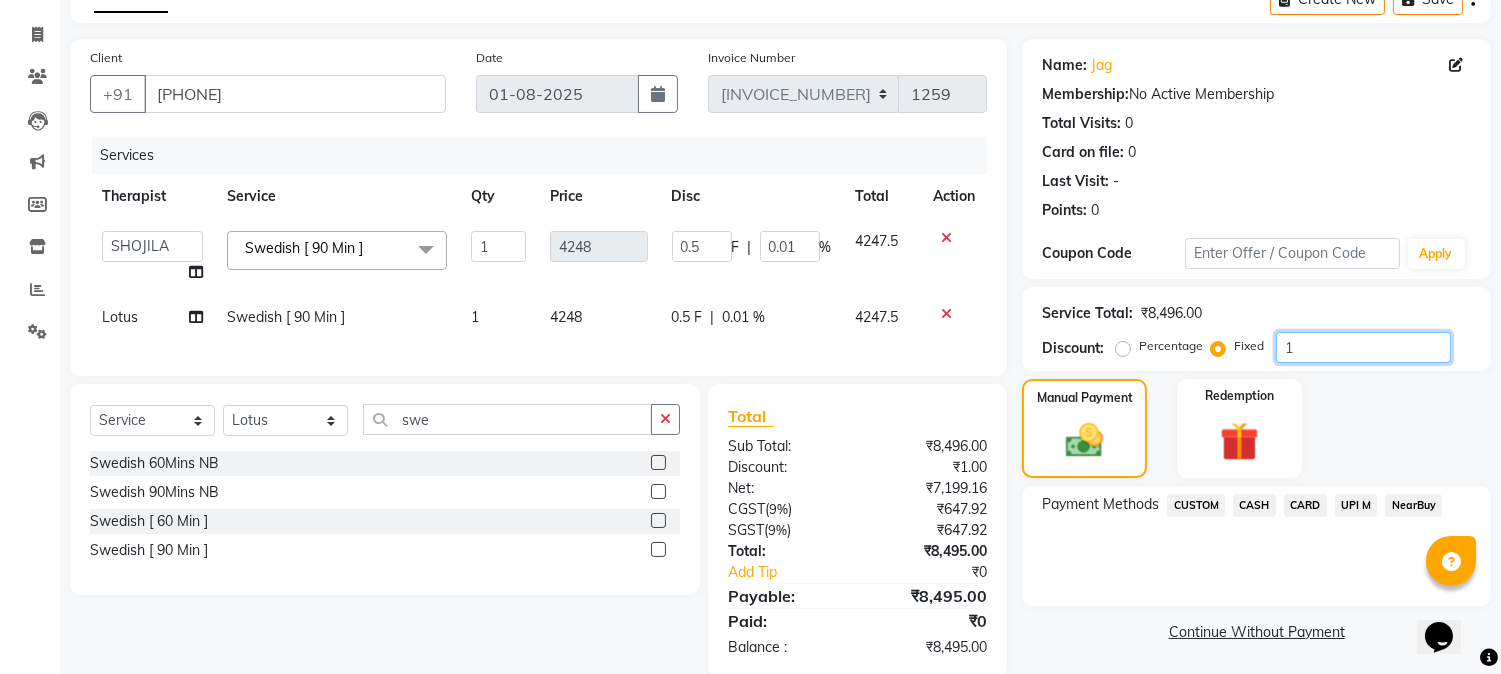 type on "14" 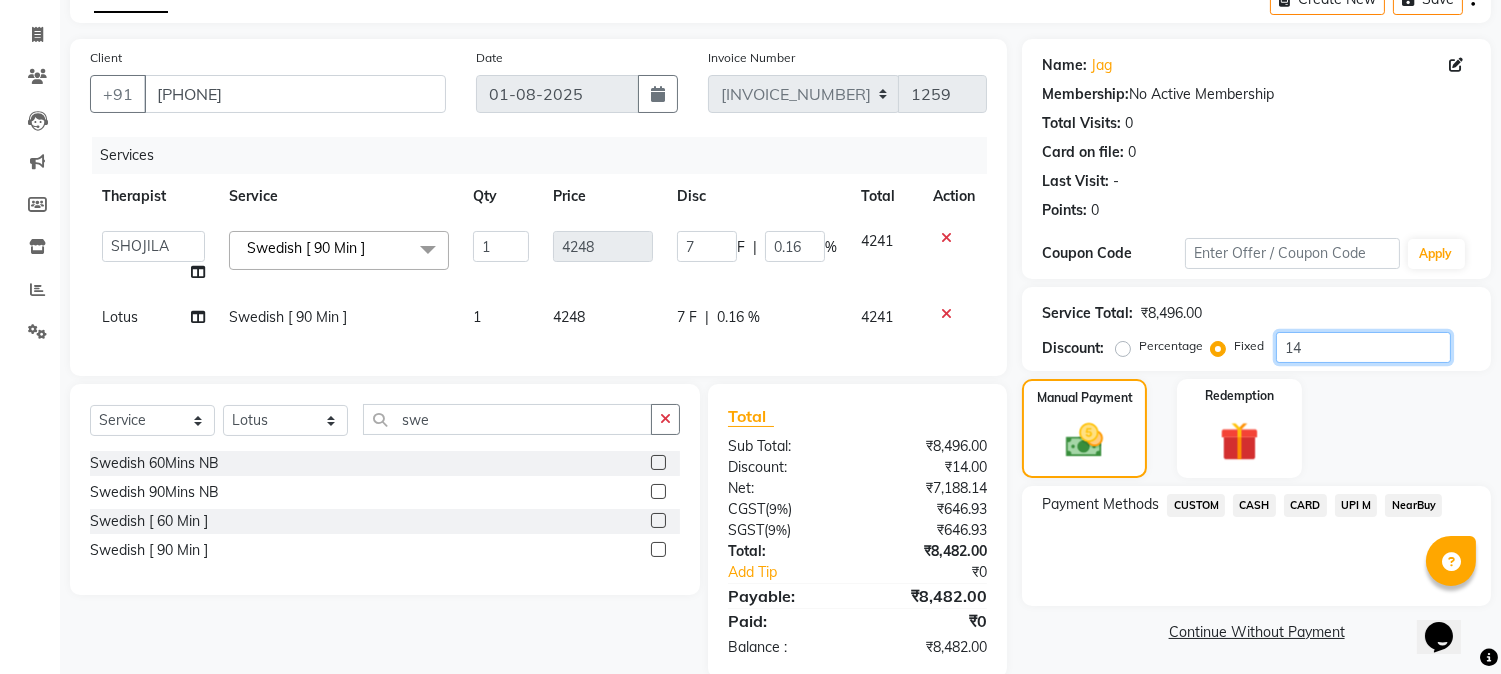 type on "149" 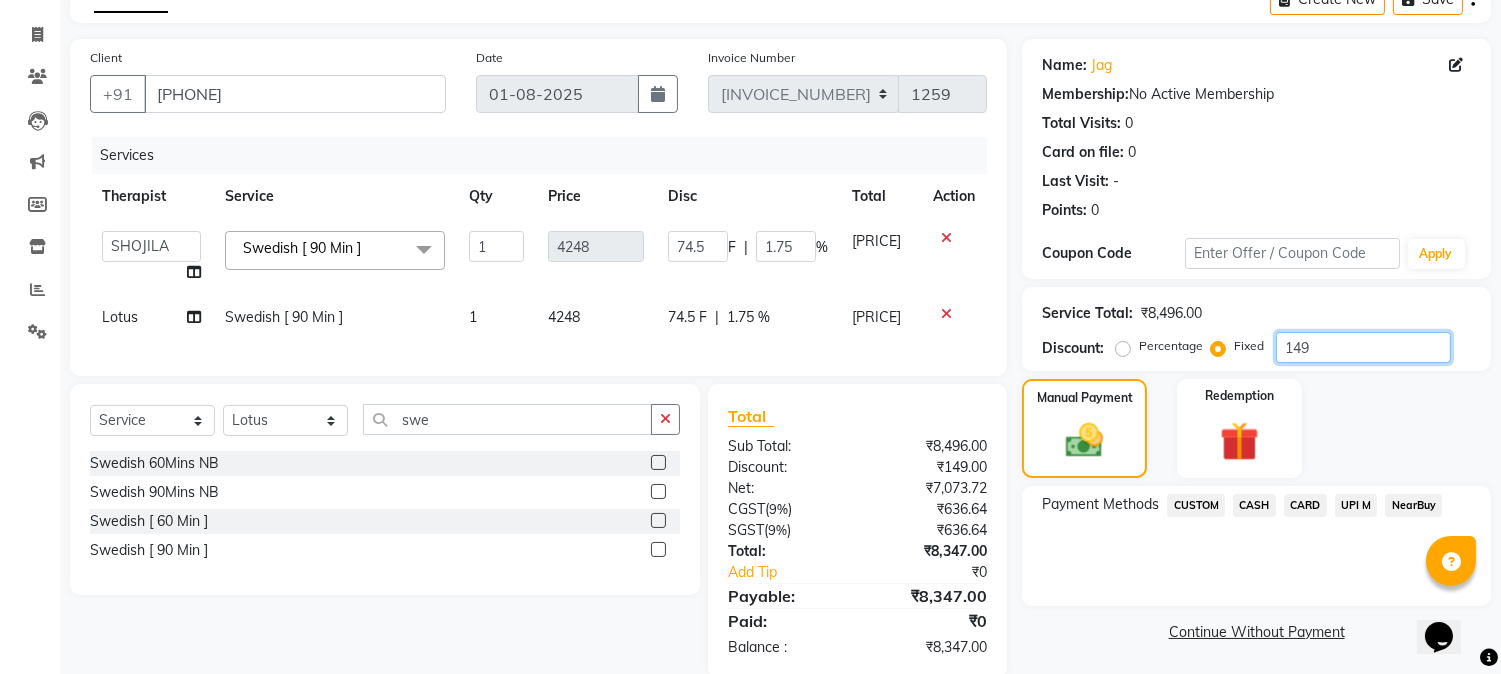 type on "1496" 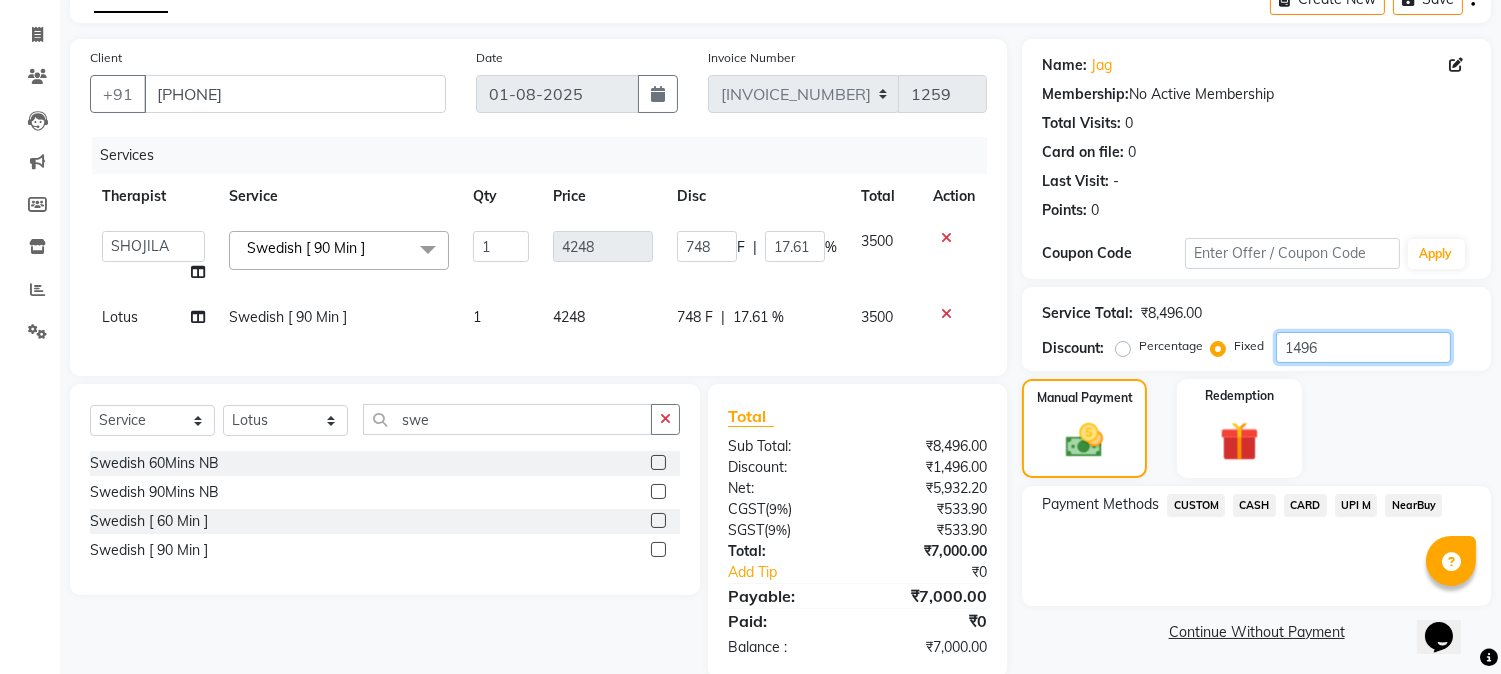type on "1496" 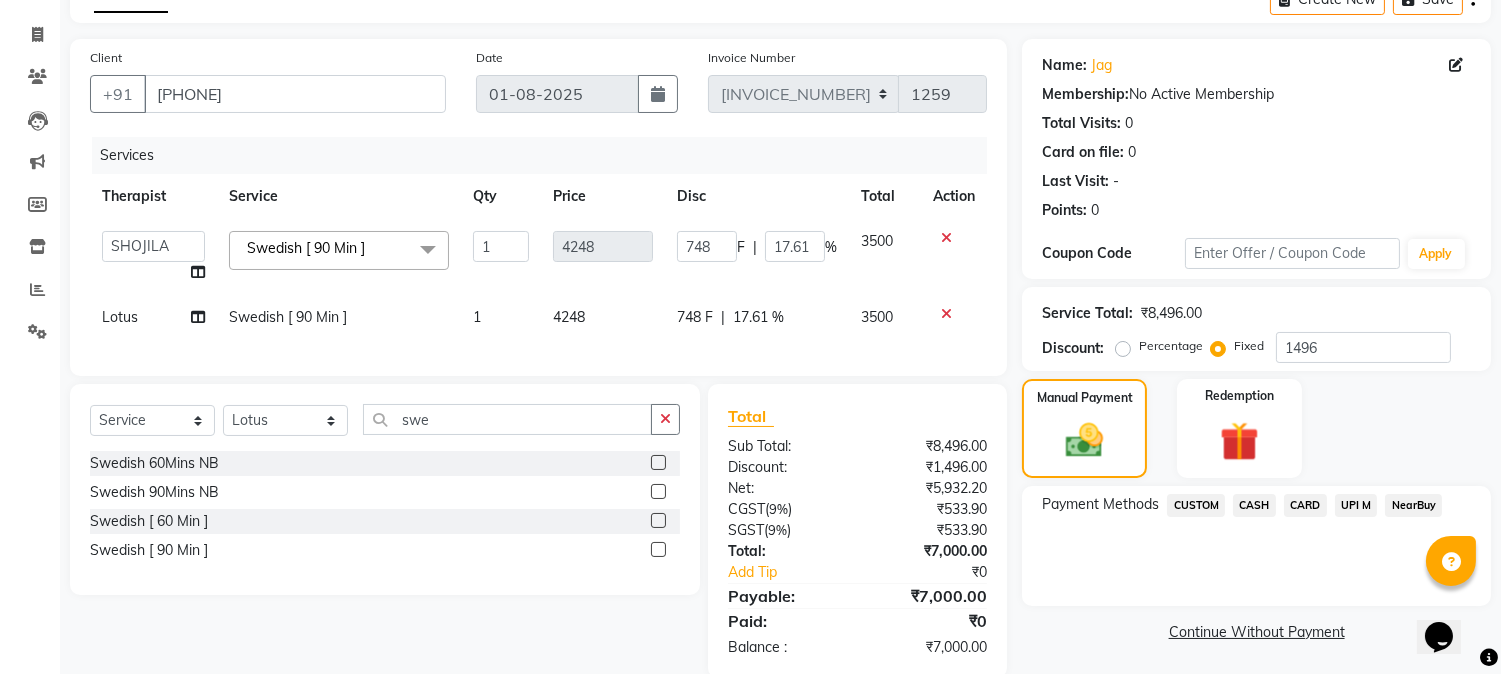 click on "Manual Payment Redemption" 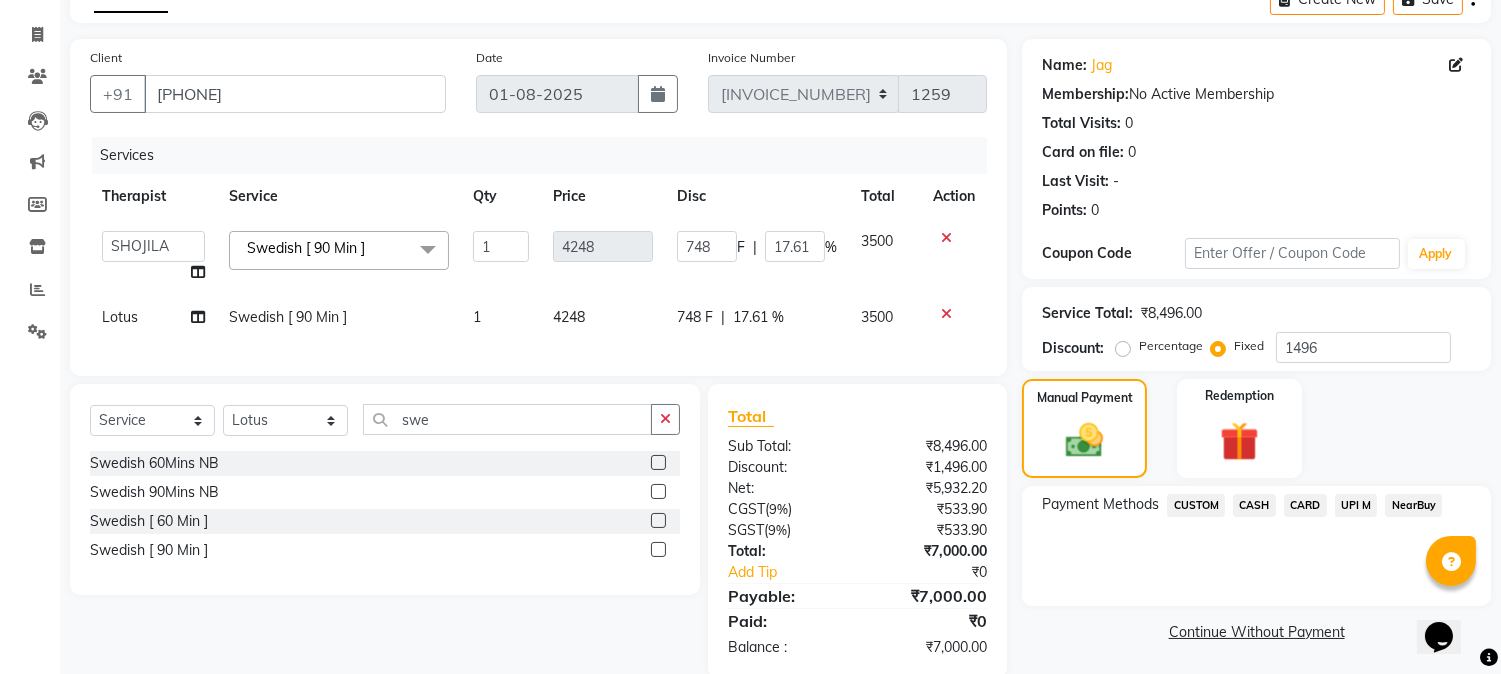 click on "CASH" 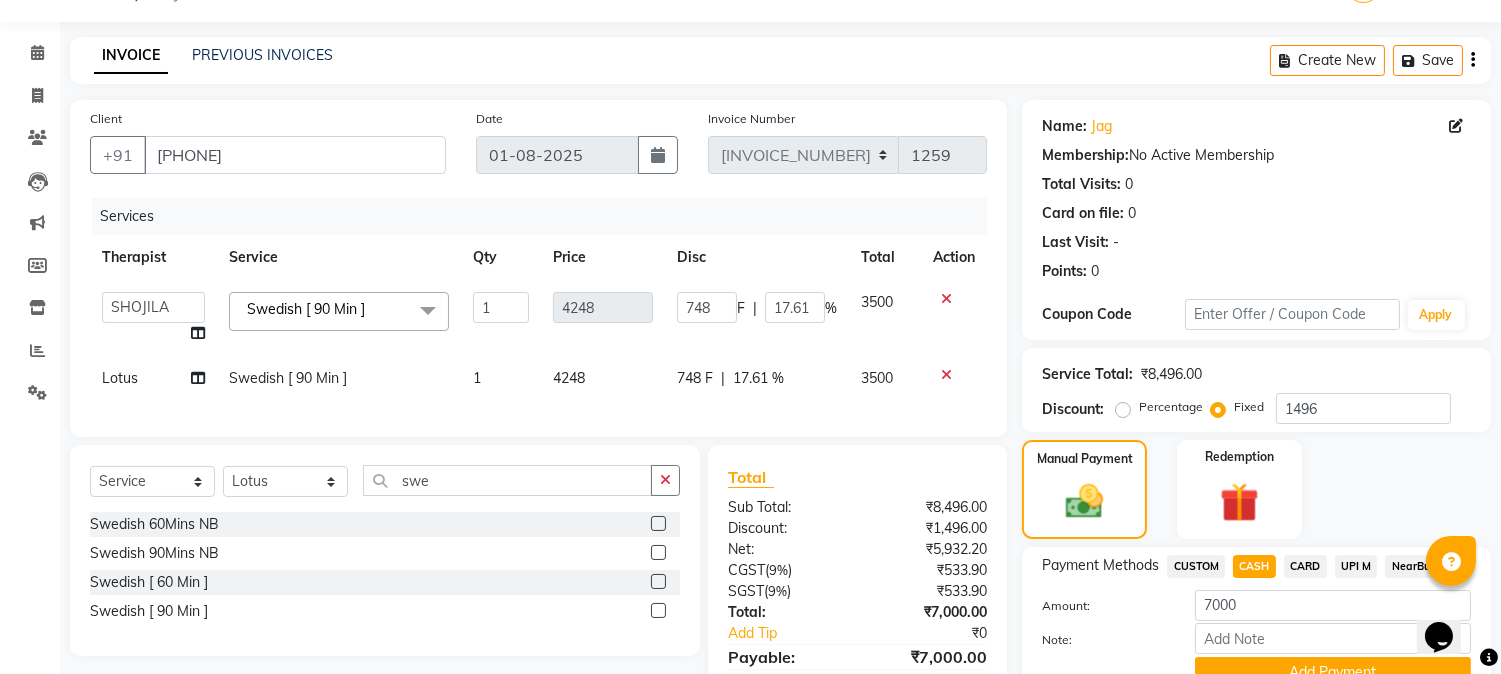 scroll, scrollTop: 161, scrollLeft: 0, axis: vertical 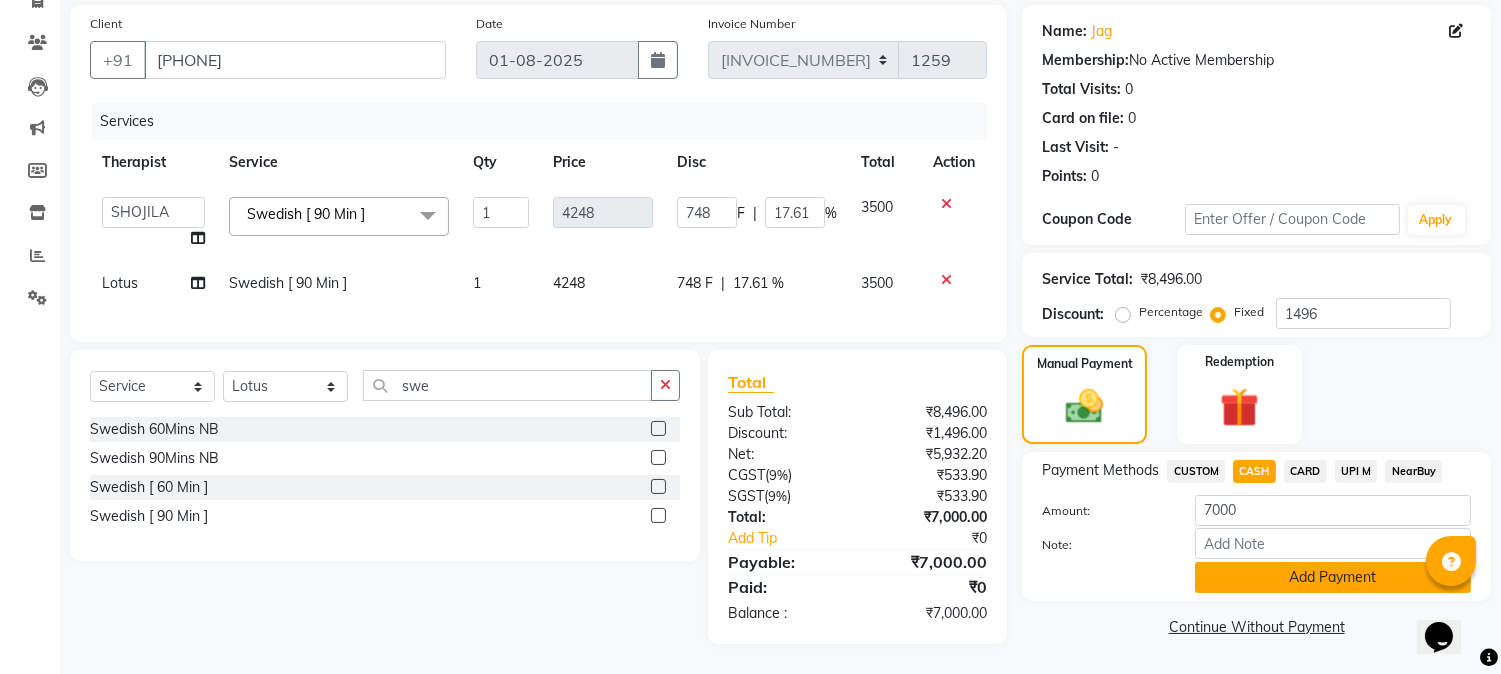 click on "Add Payment" 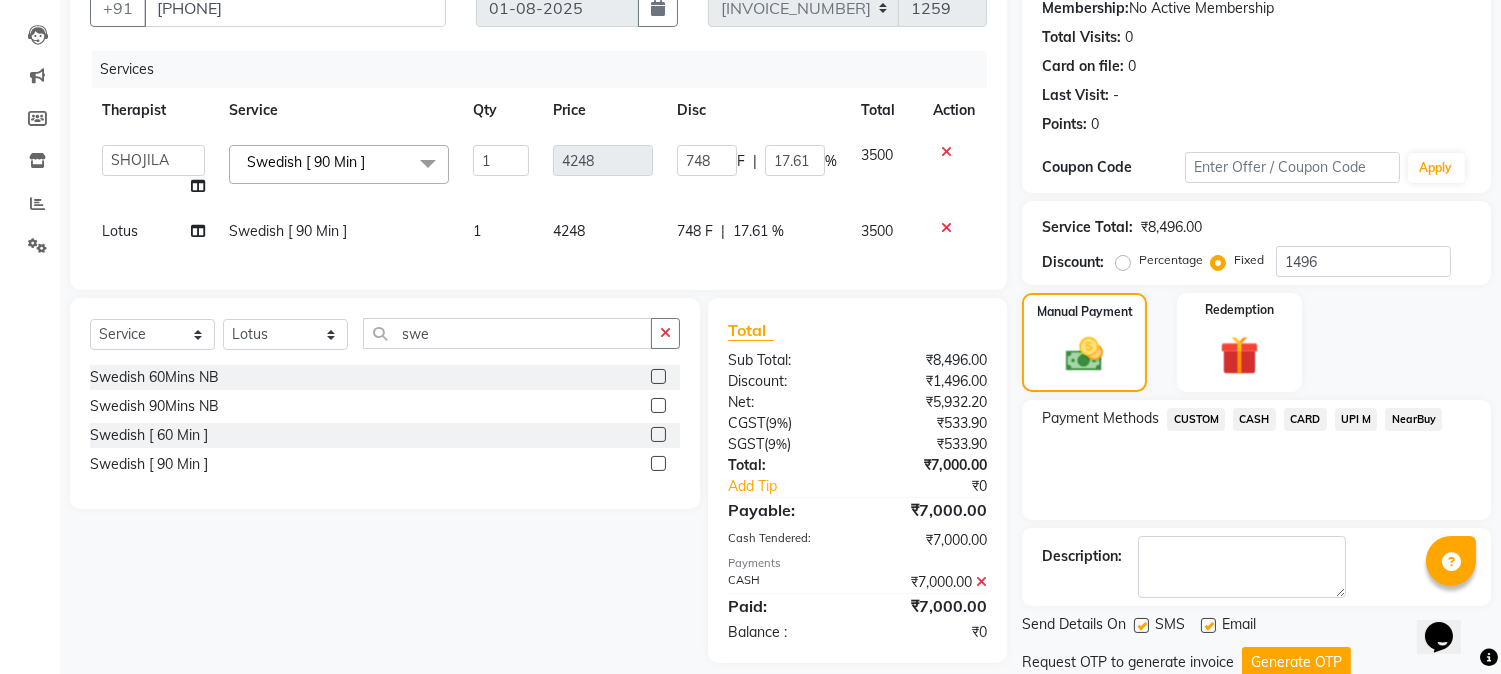scroll, scrollTop: 265, scrollLeft: 0, axis: vertical 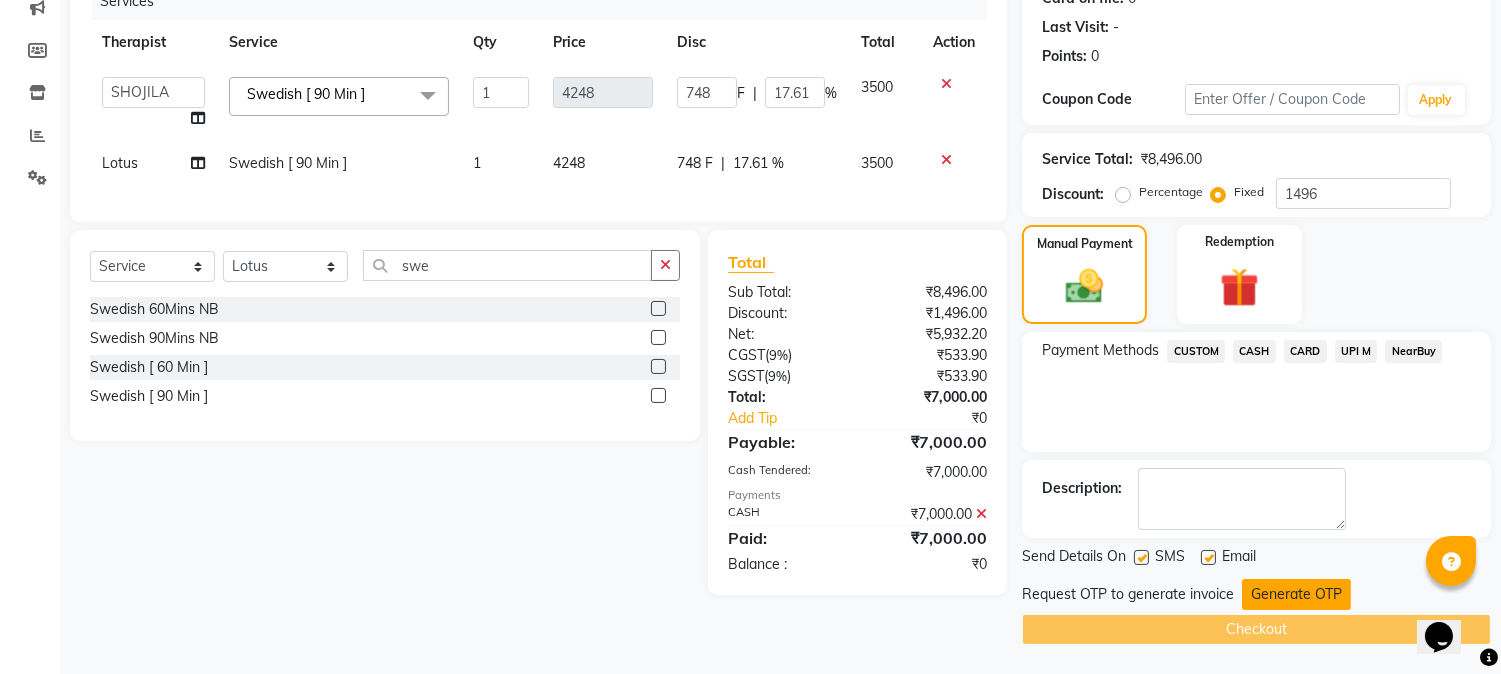 click on "Generate OTP" 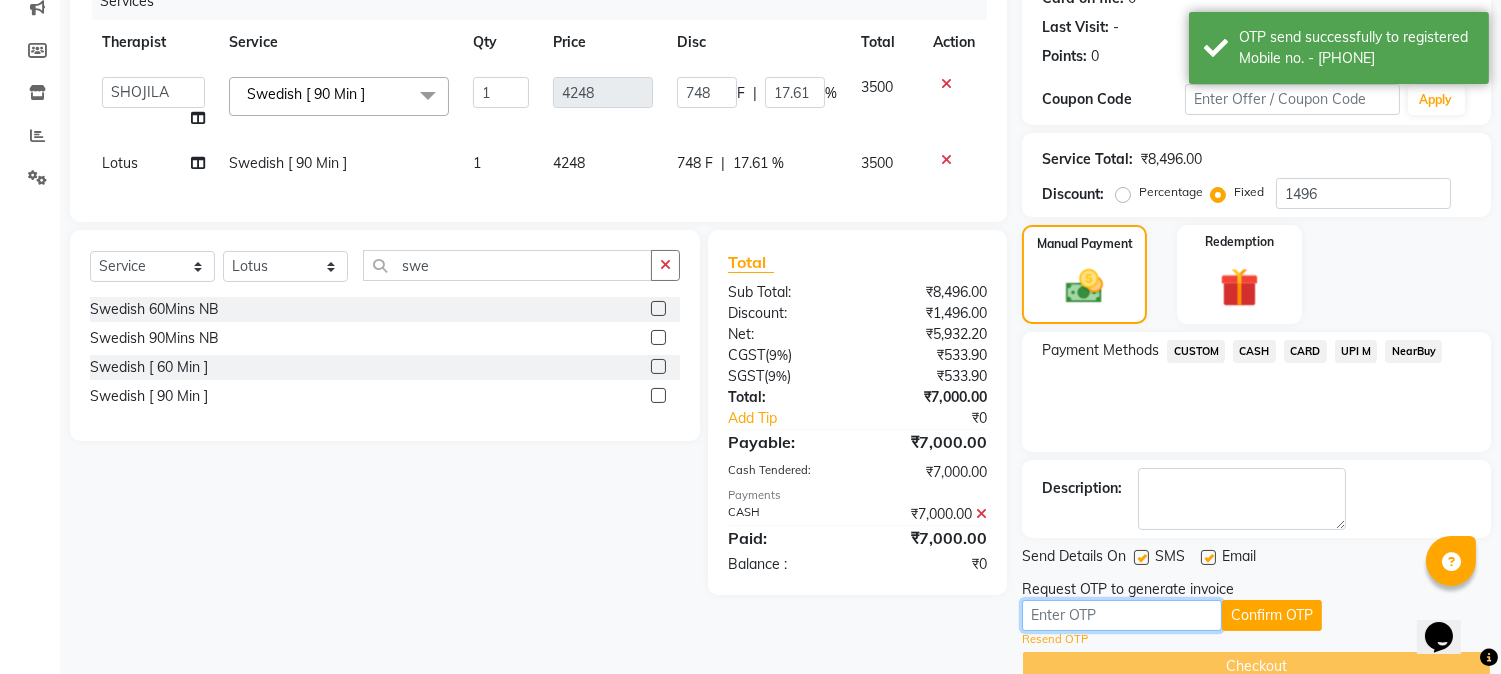 click at bounding box center (1122, 615) 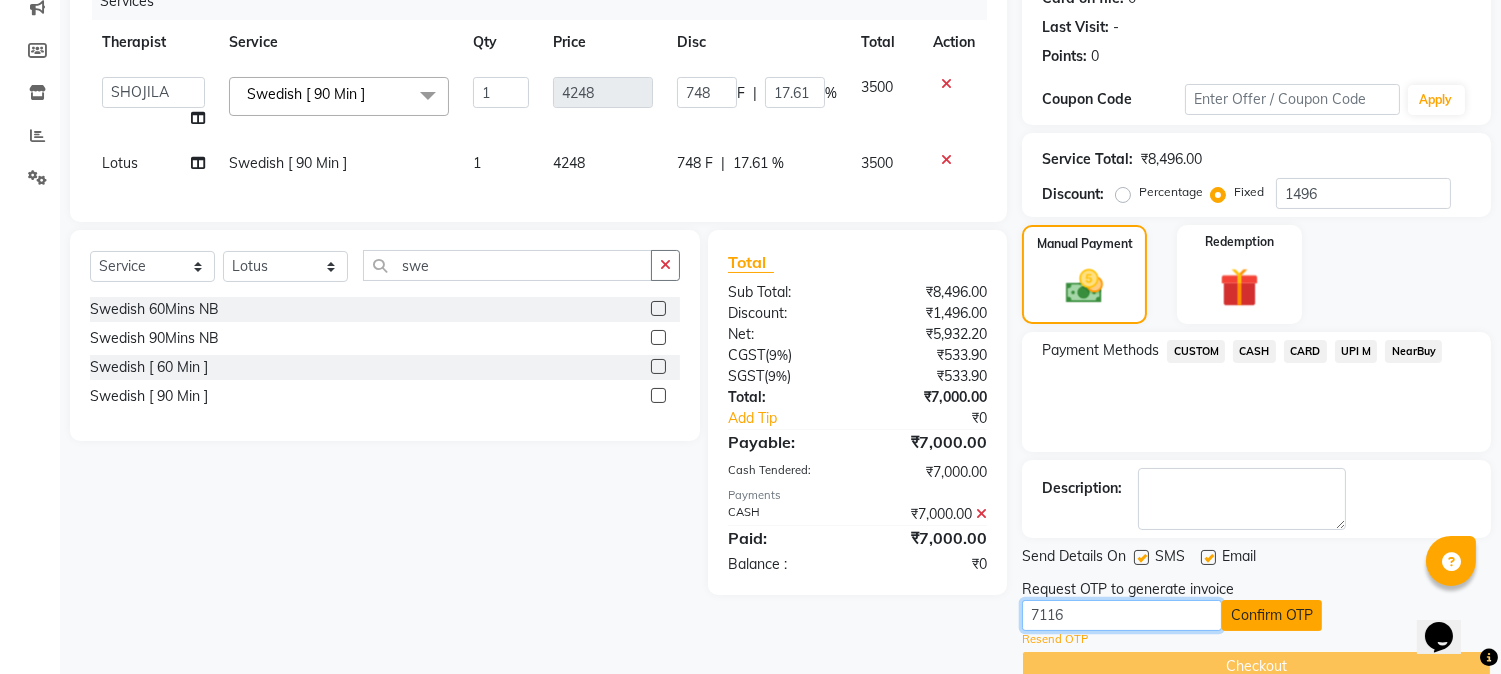 type on "7116" 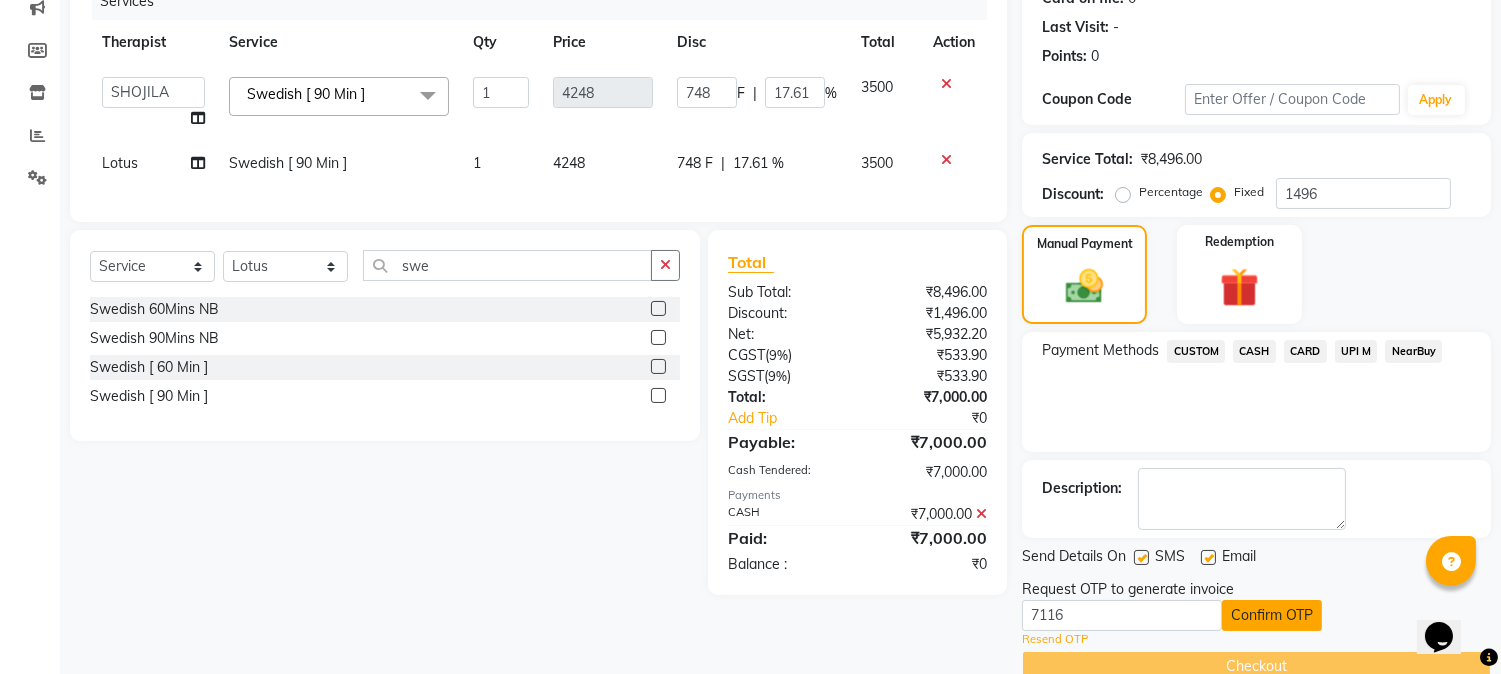 click on "Confirm OTP" 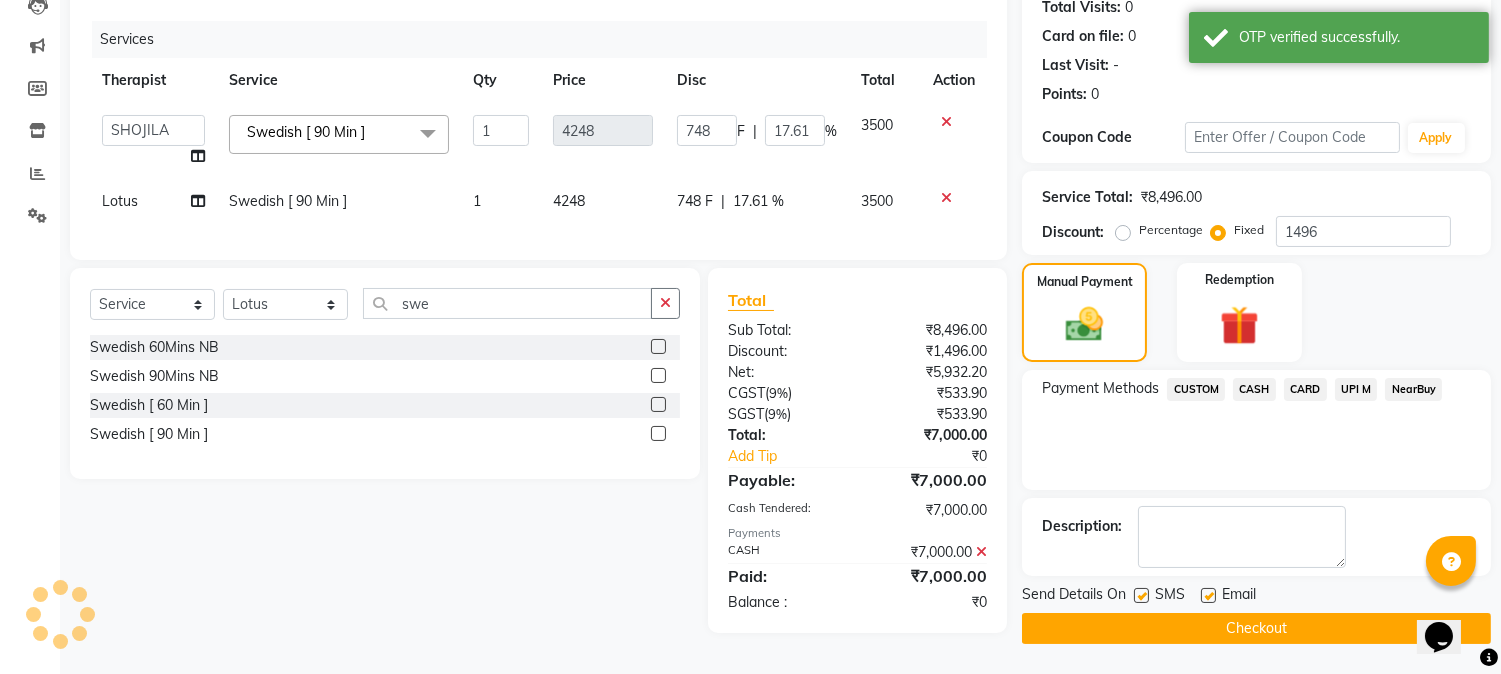 scroll, scrollTop: 232, scrollLeft: 0, axis: vertical 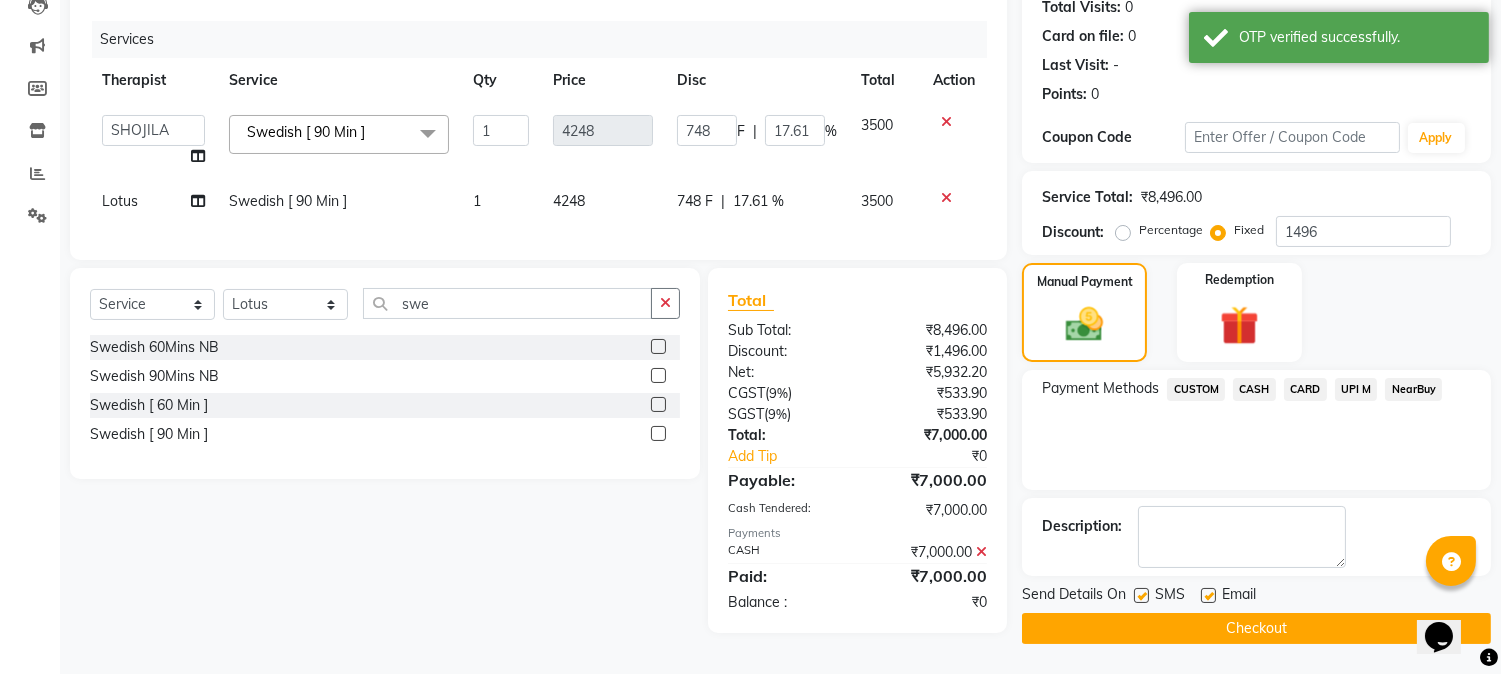 click on "Checkout" 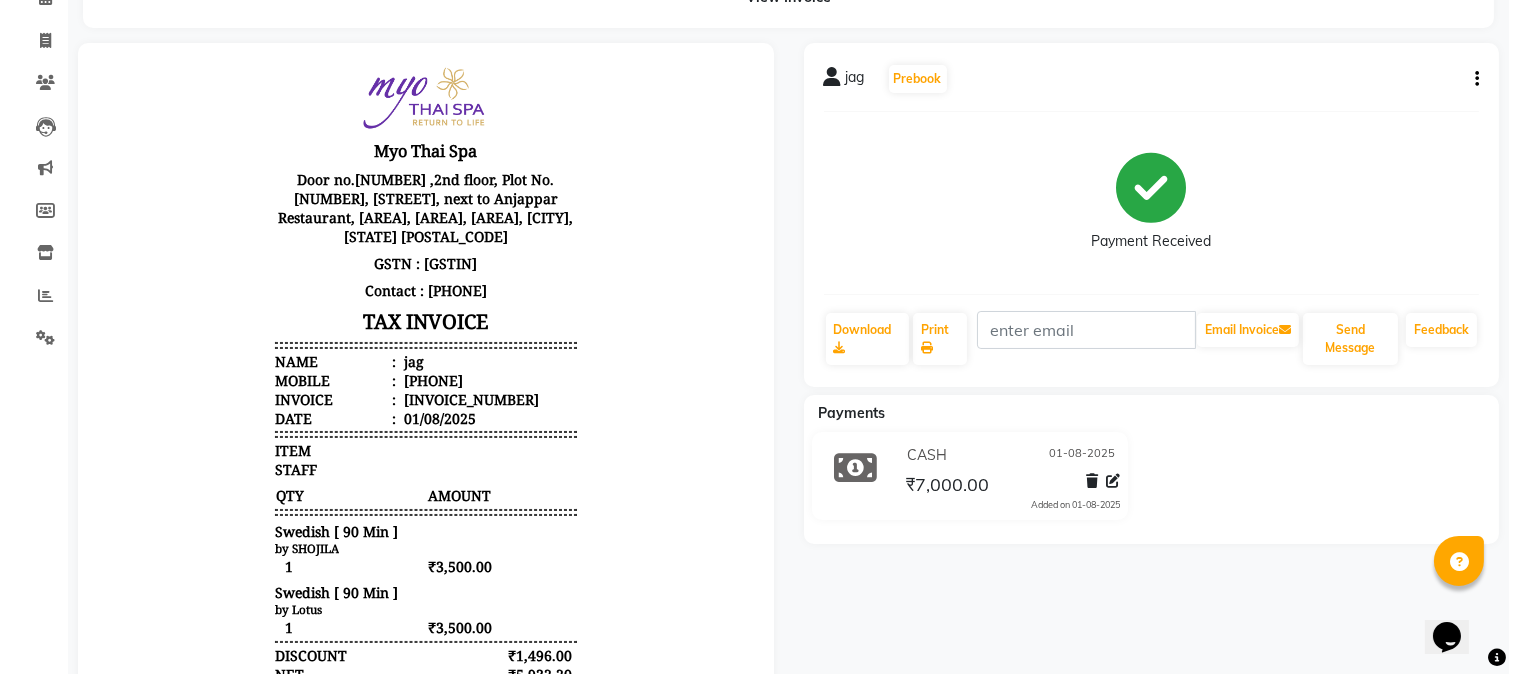 scroll, scrollTop: 0, scrollLeft: 0, axis: both 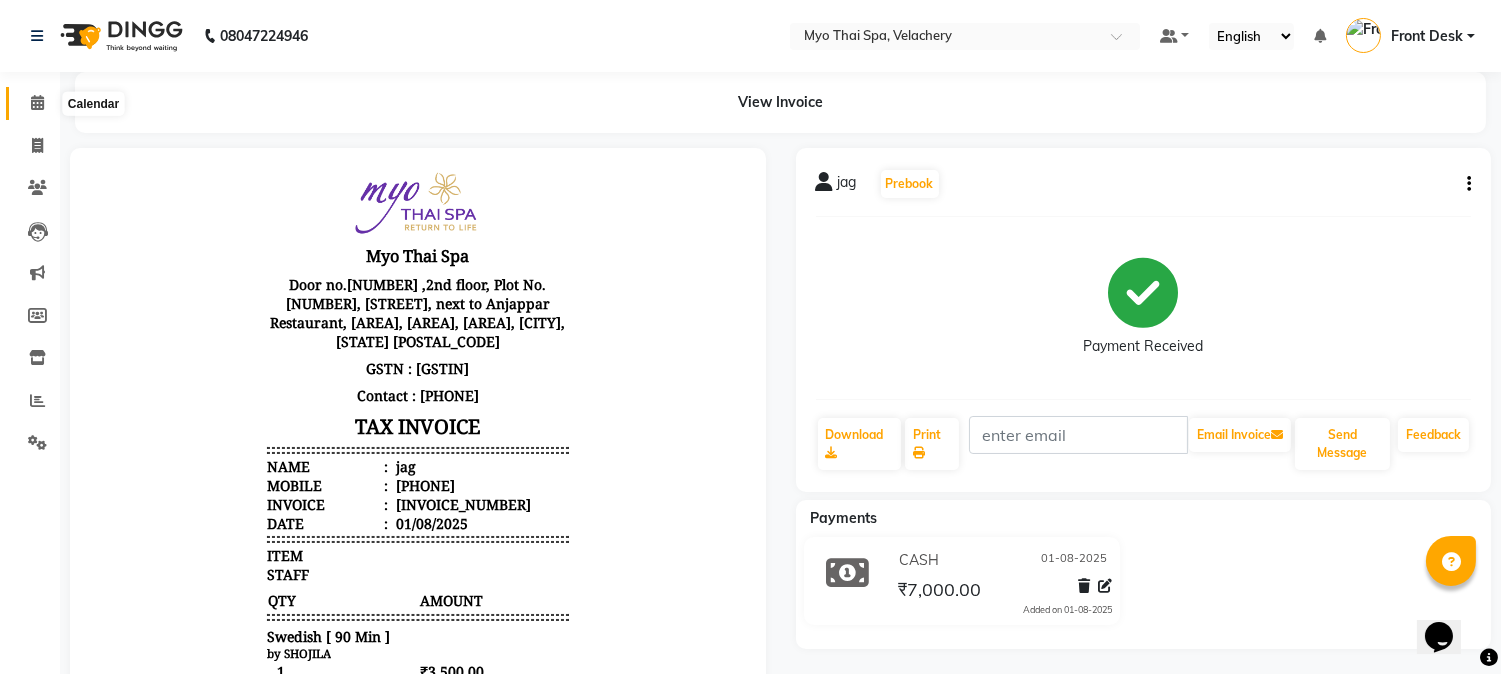 click 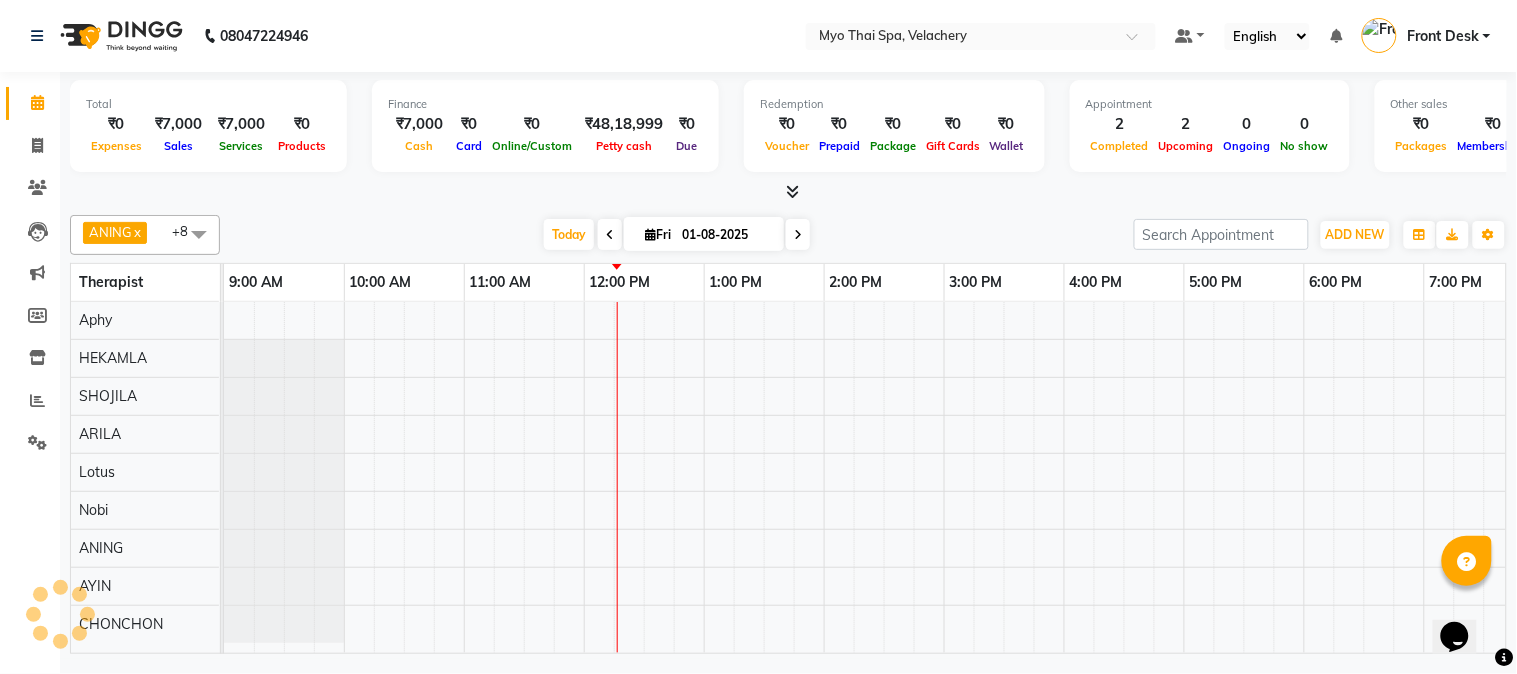 scroll, scrollTop: 0, scrollLeft: 361, axis: horizontal 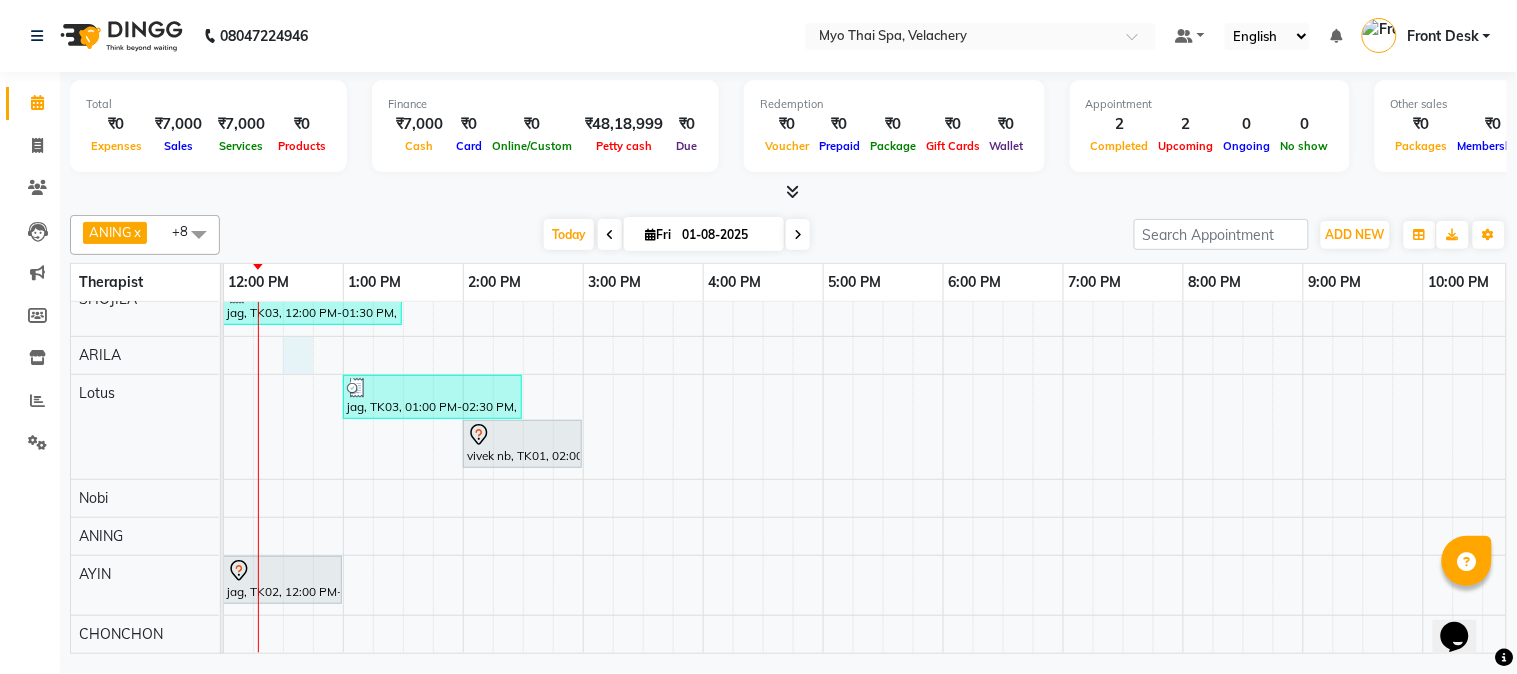 click on "jag, TK03, 12:00 PM-01:30 PM, Swedish [ 90 Min ] jag, TK03, 01:00 PM-02:30 PM, Swedish [ 90 Min ] vivek nb, TK01, 02:00 PM-03:00 PM, Deep Tissue 60mins NB jag, TK02, 12:00 PM-01:00 PM, Swedish [ 60 Min ]" at bounding box center [763, 429] 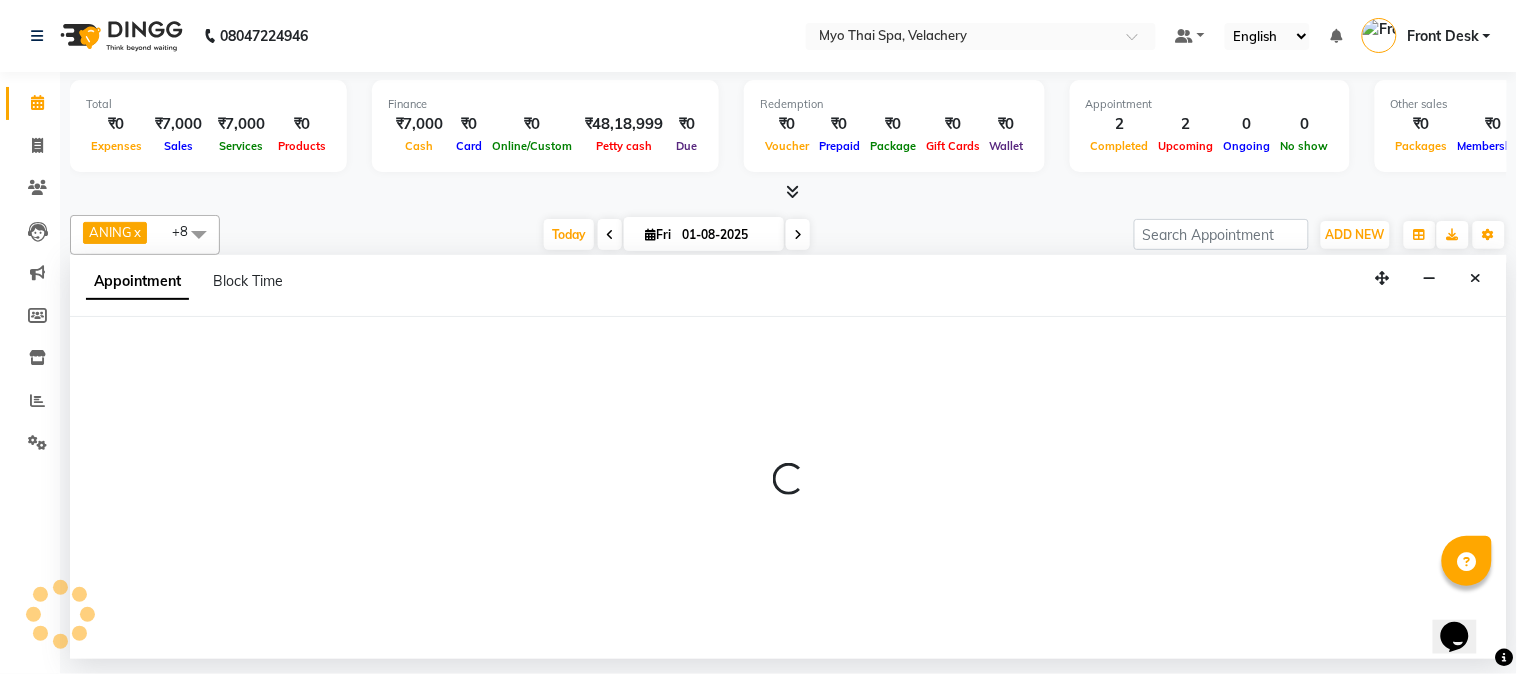 select on "37462" 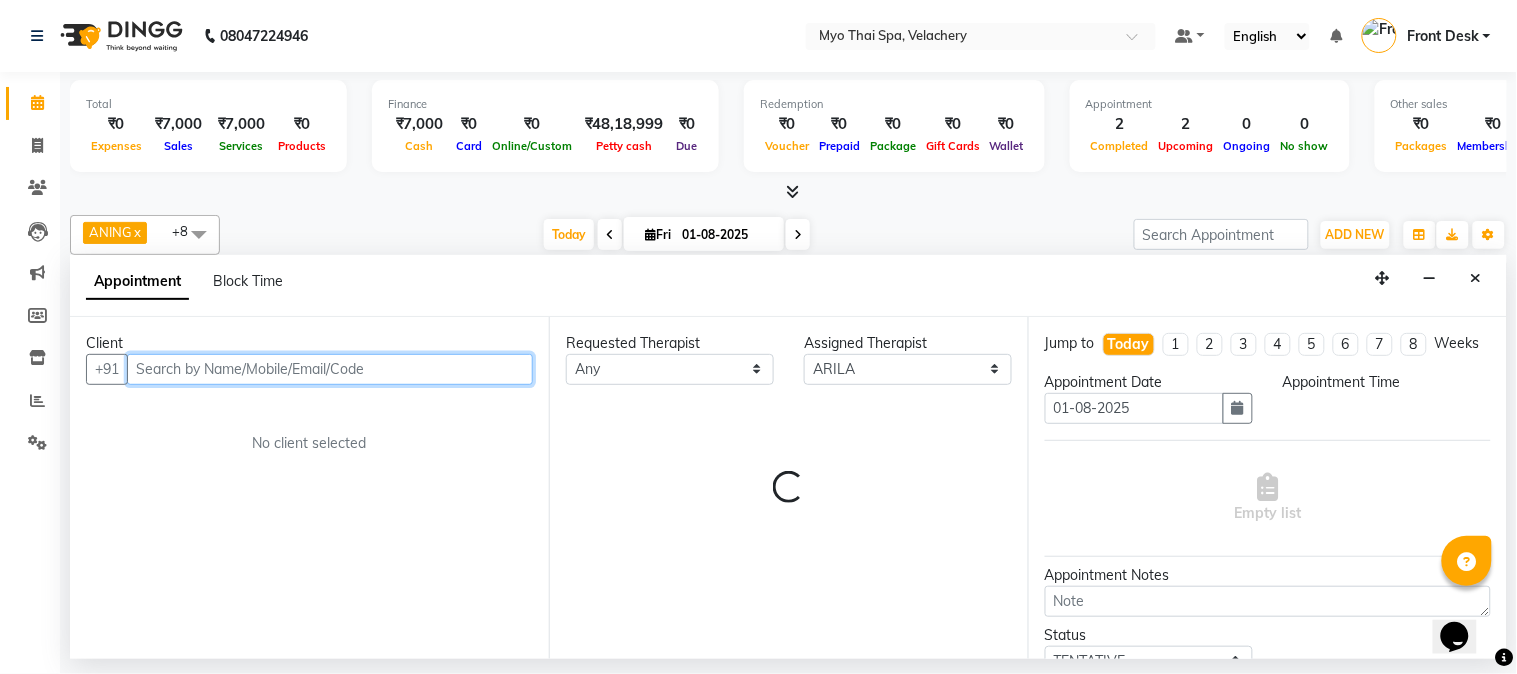 select on "750" 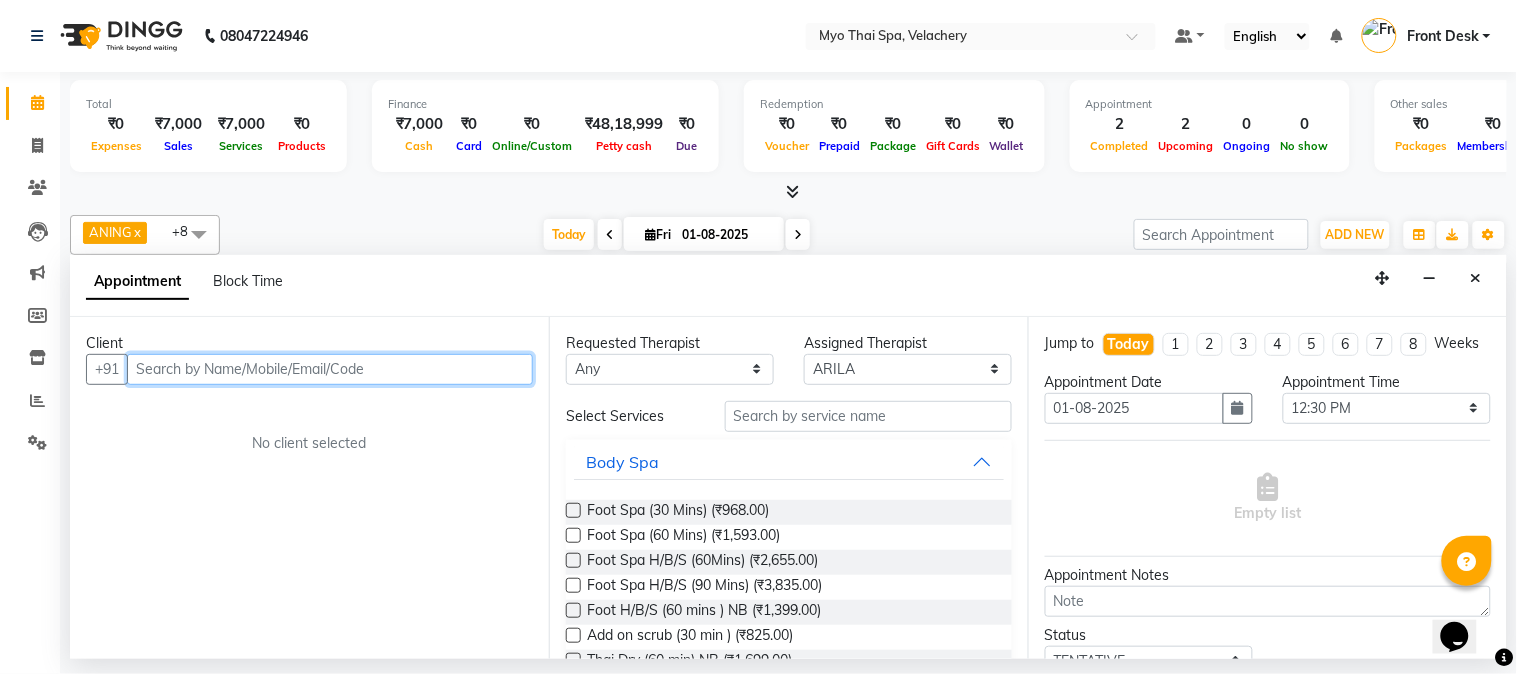 click at bounding box center (330, 369) 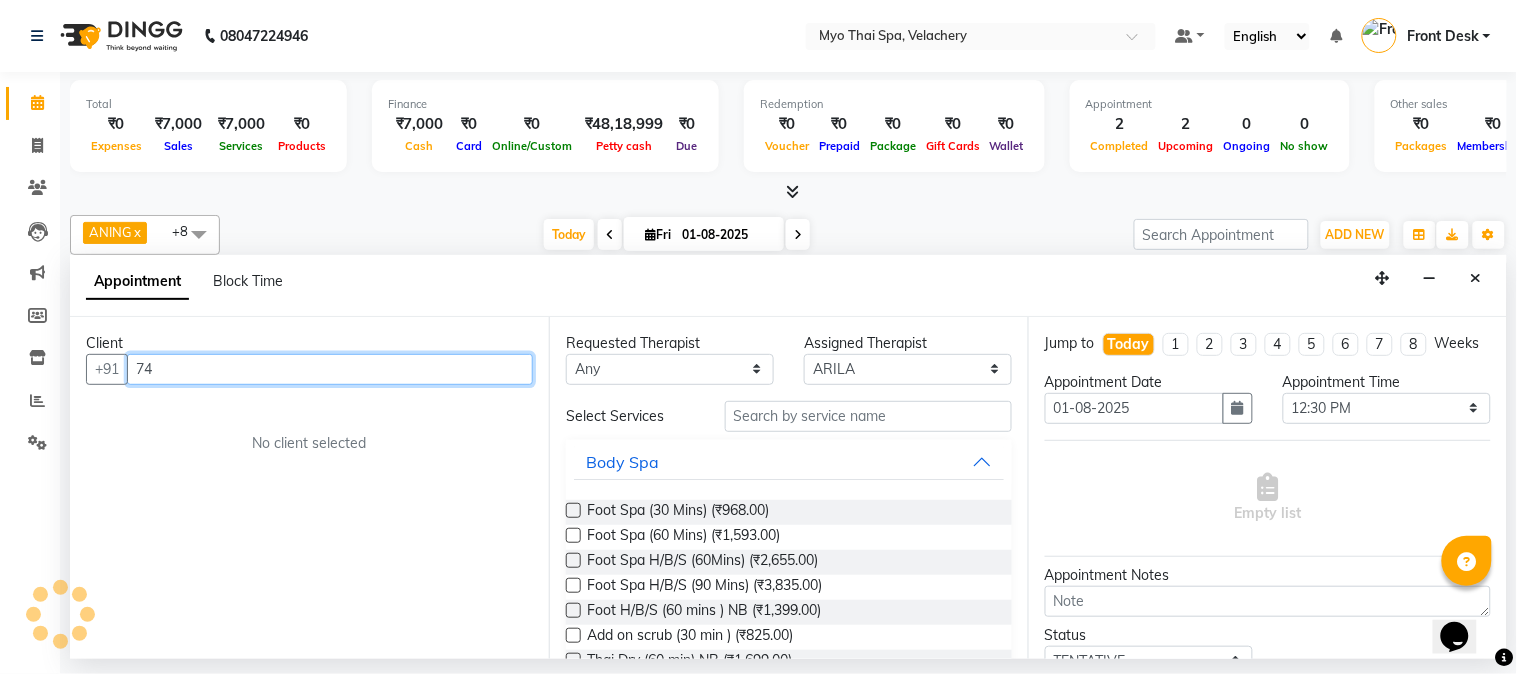 type on "7" 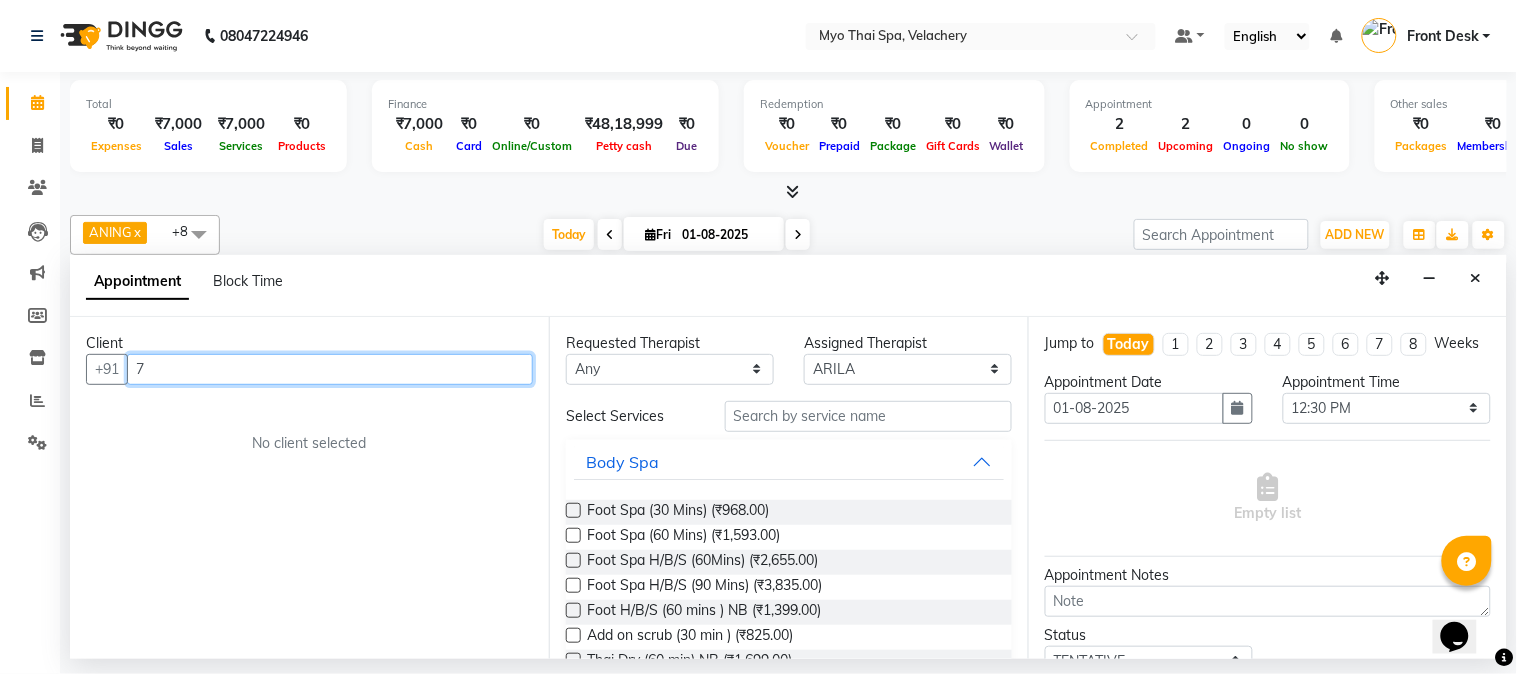 type 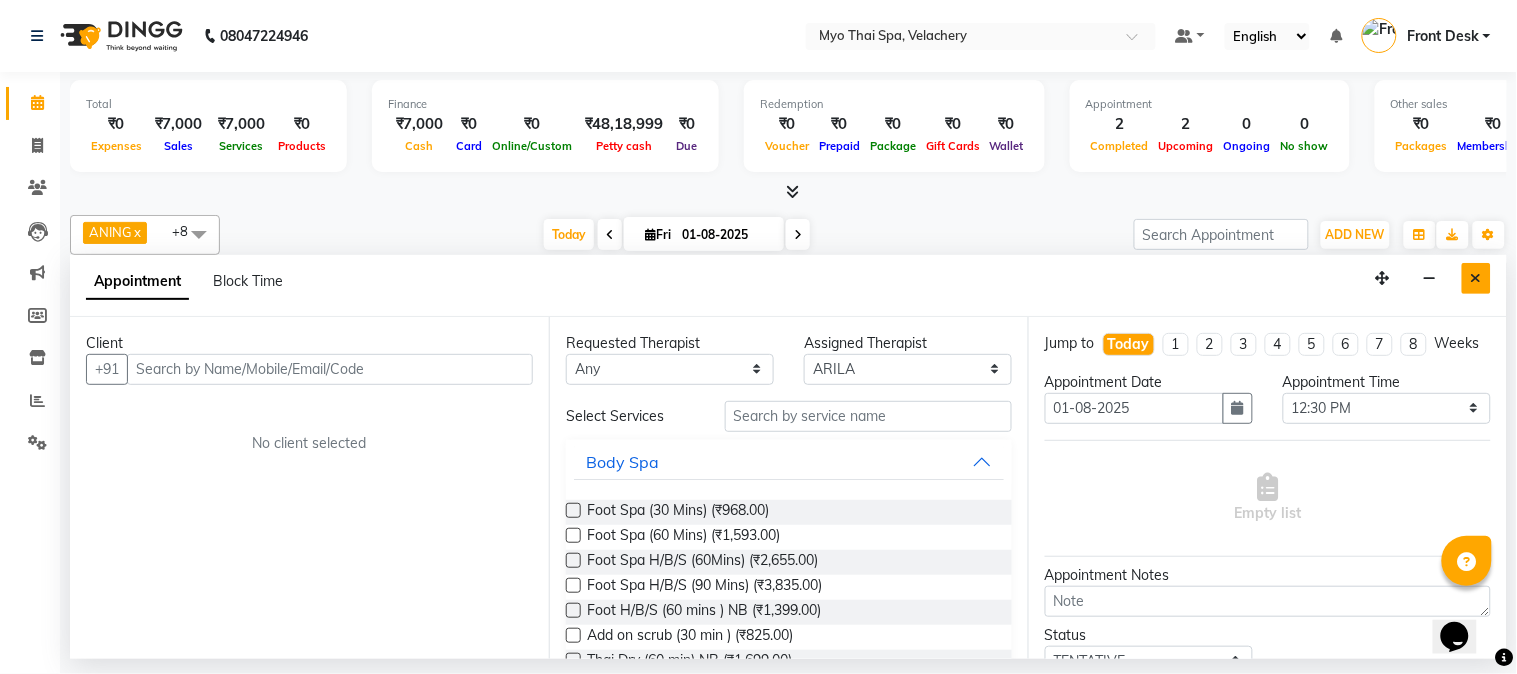 click at bounding box center [1476, 278] 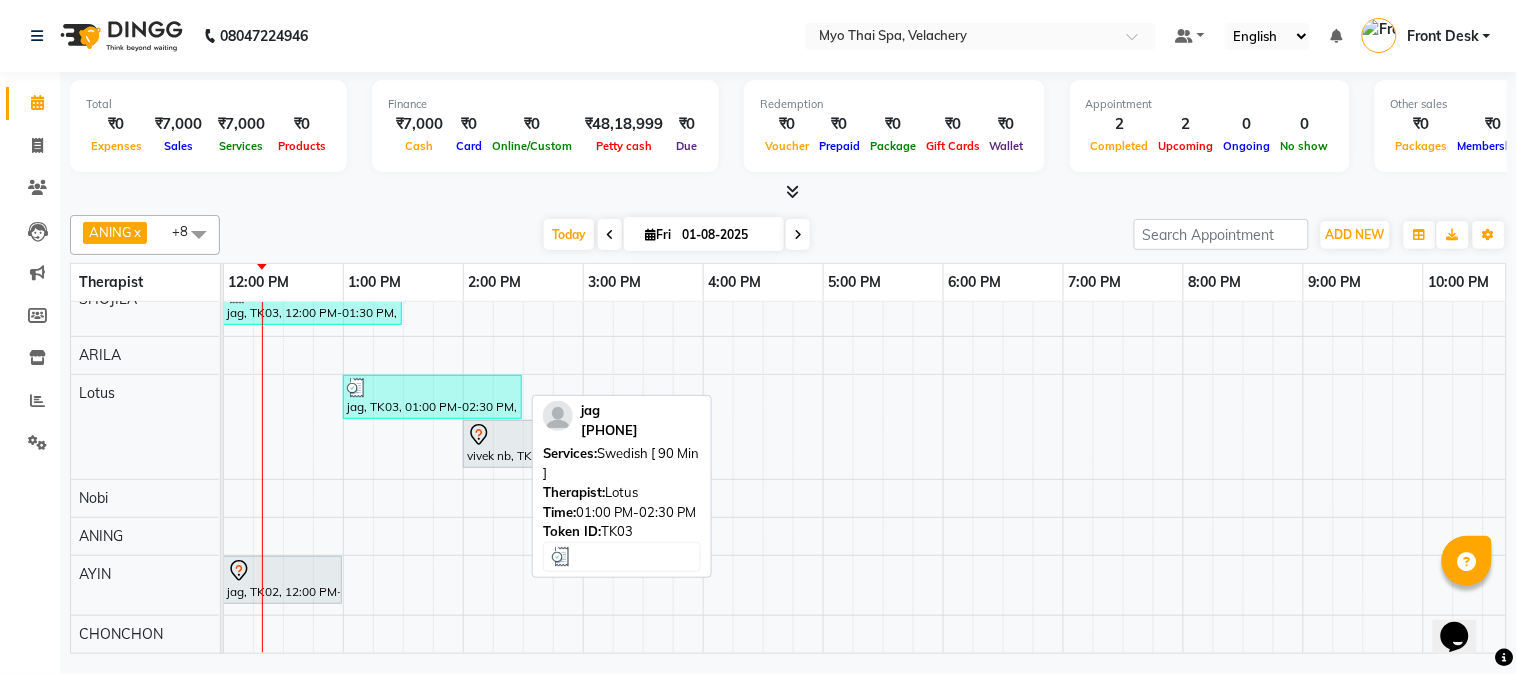 click on "jag, TK03, 01:00 PM-02:30 PM, Swedish [ 90 Min ]" at bounding box center [432, 397] 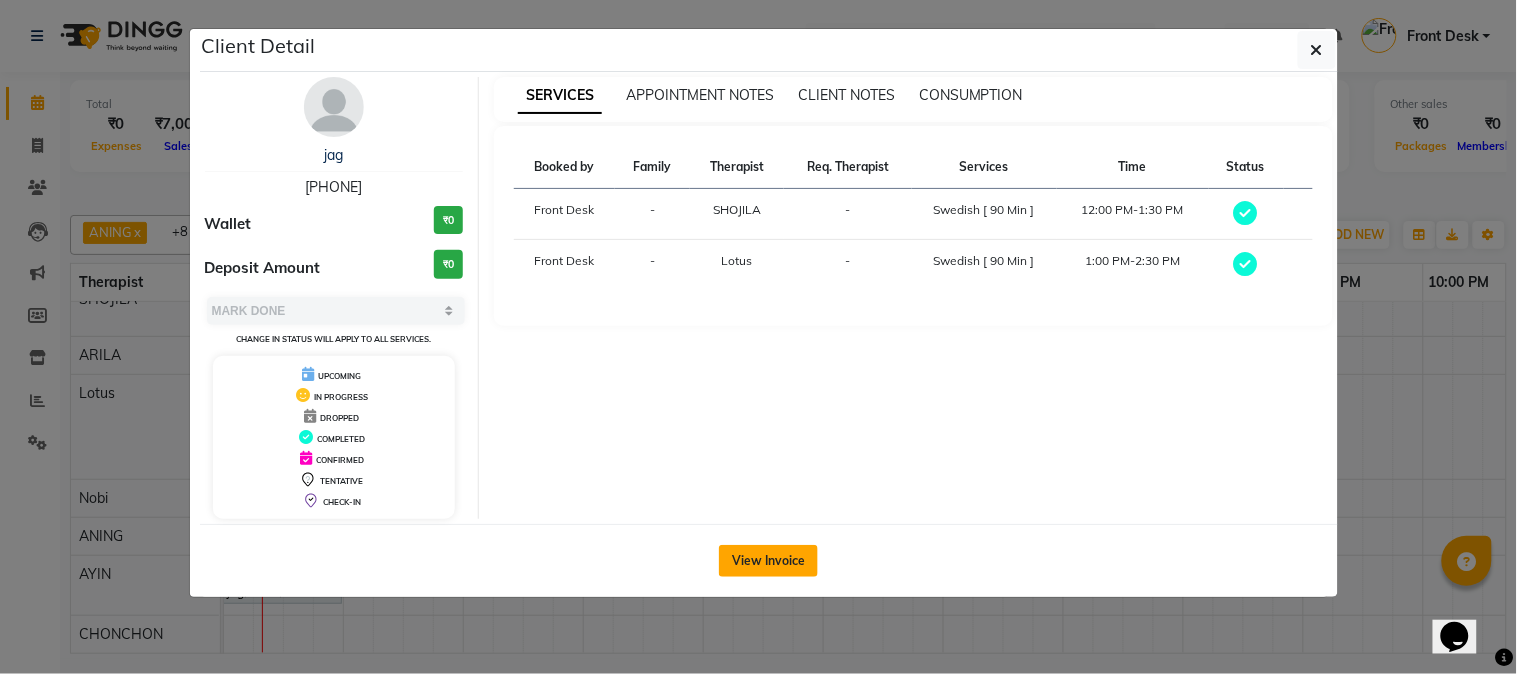 click on "View Invoice" 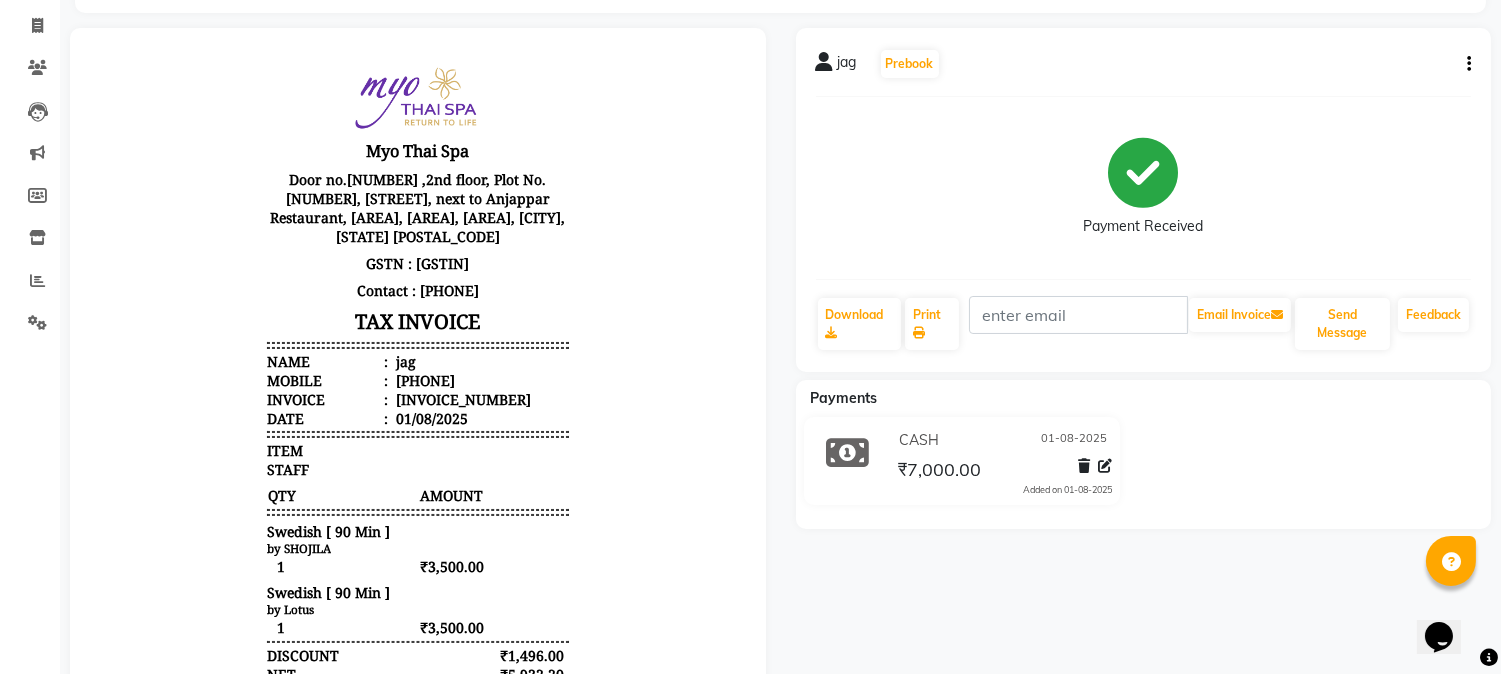 scroll, scrollTop: 111, scrollLeft: 0, axis: vertical 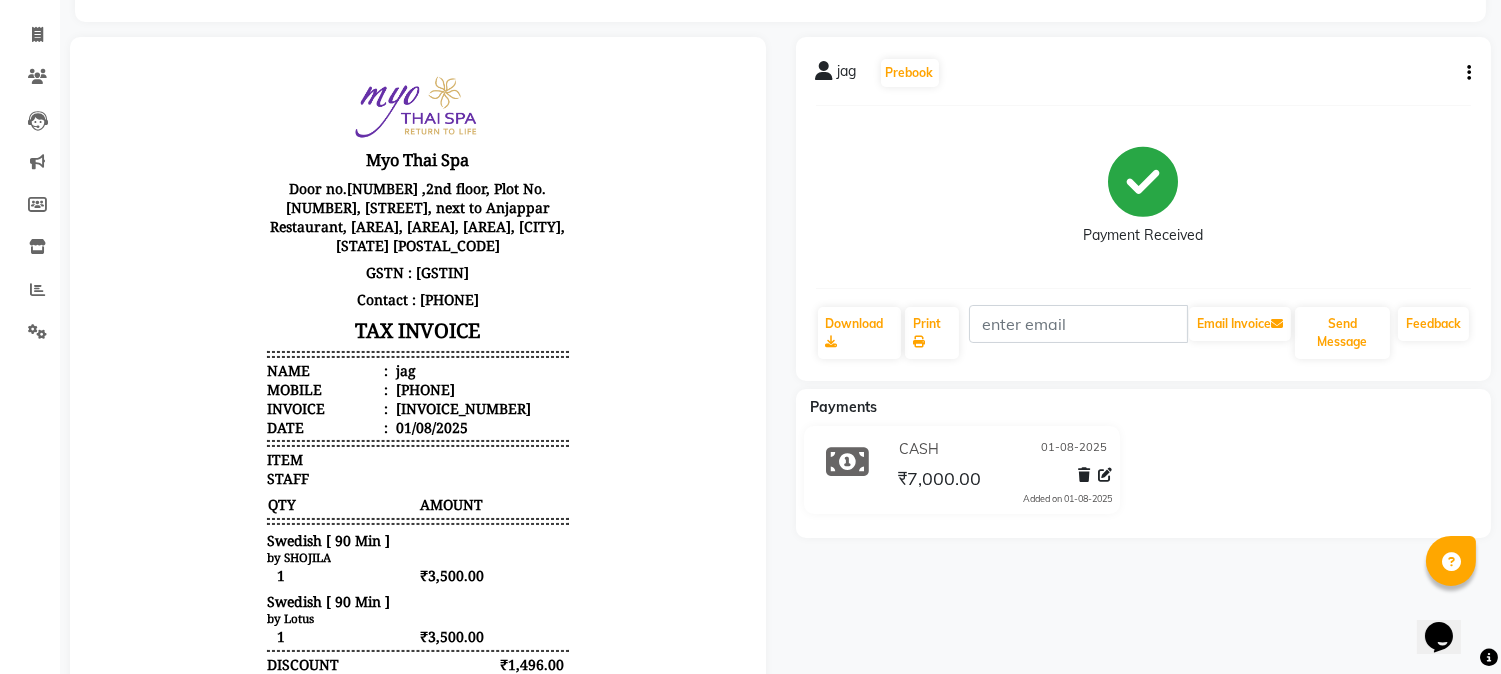 click 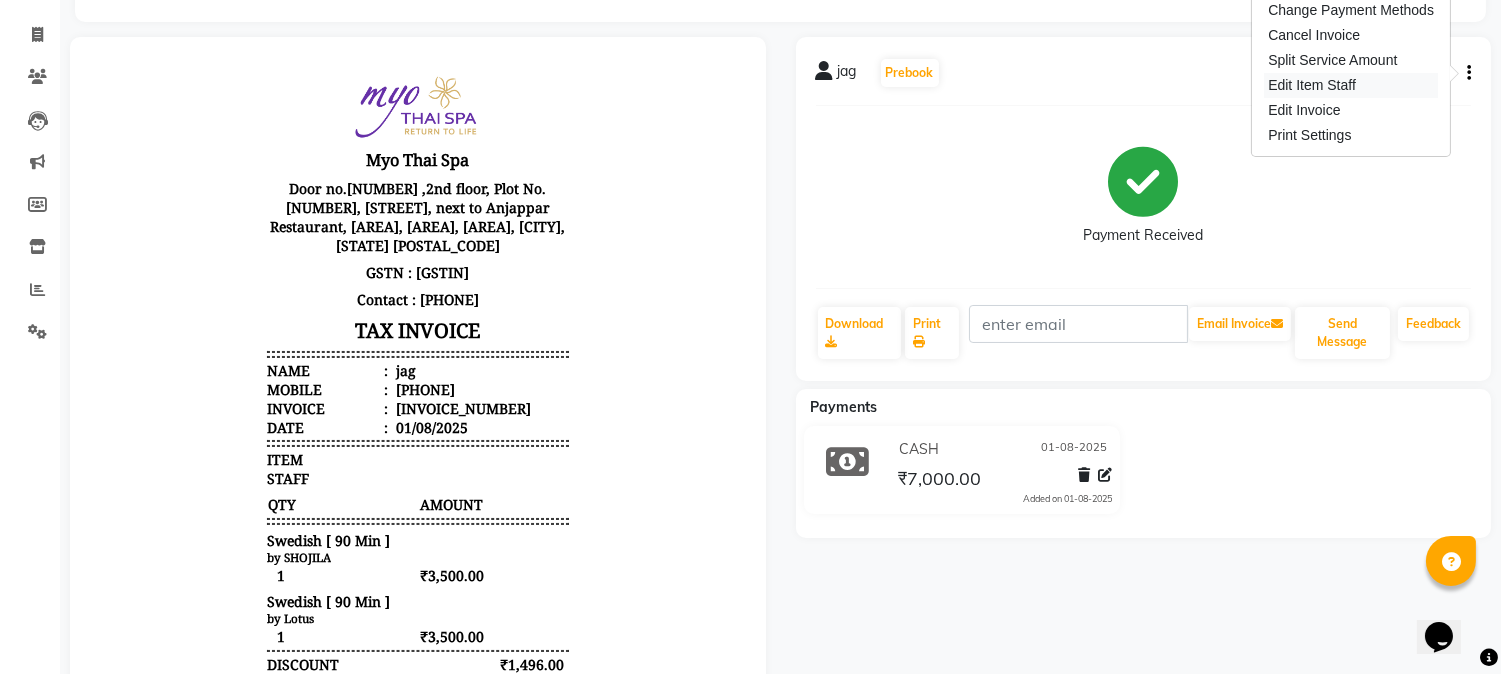 click on "Edit Item Staff" at bounding box center (1351, 85) 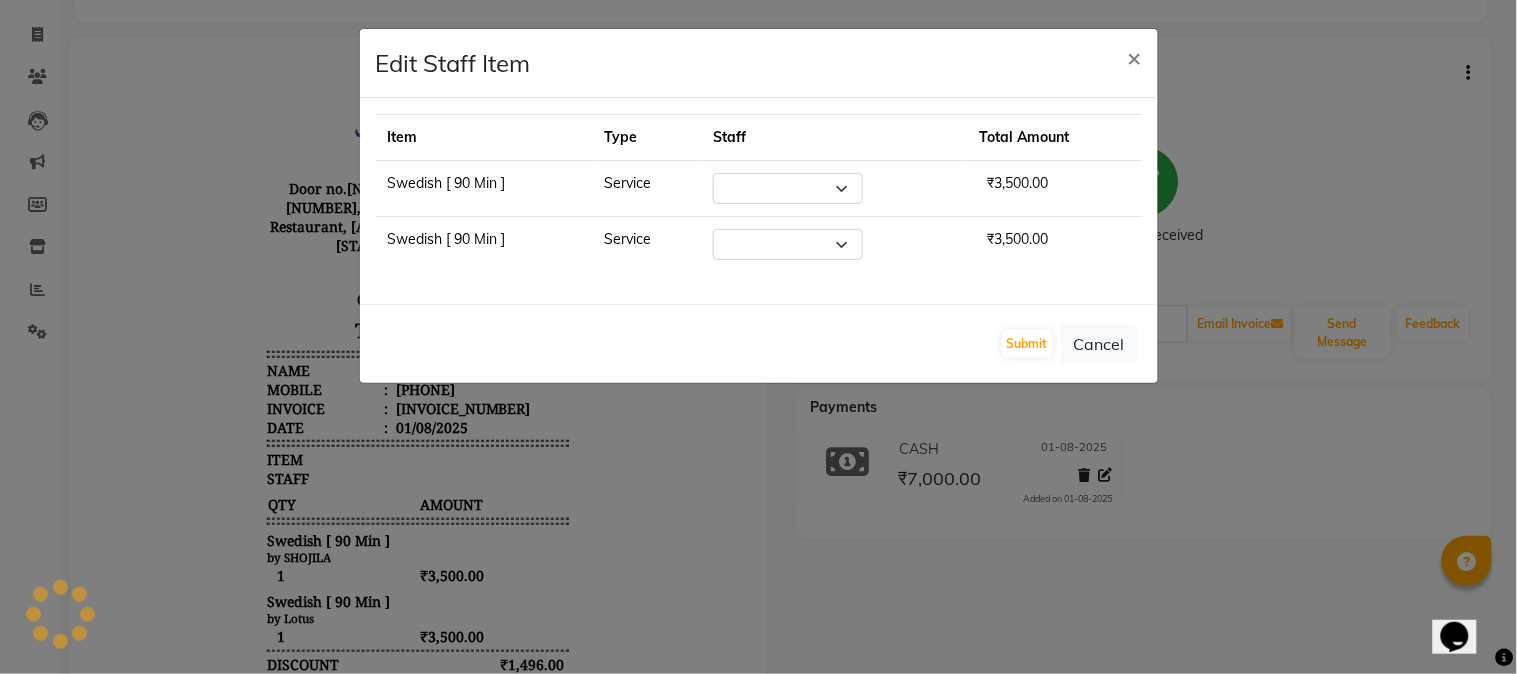 select on "37460" 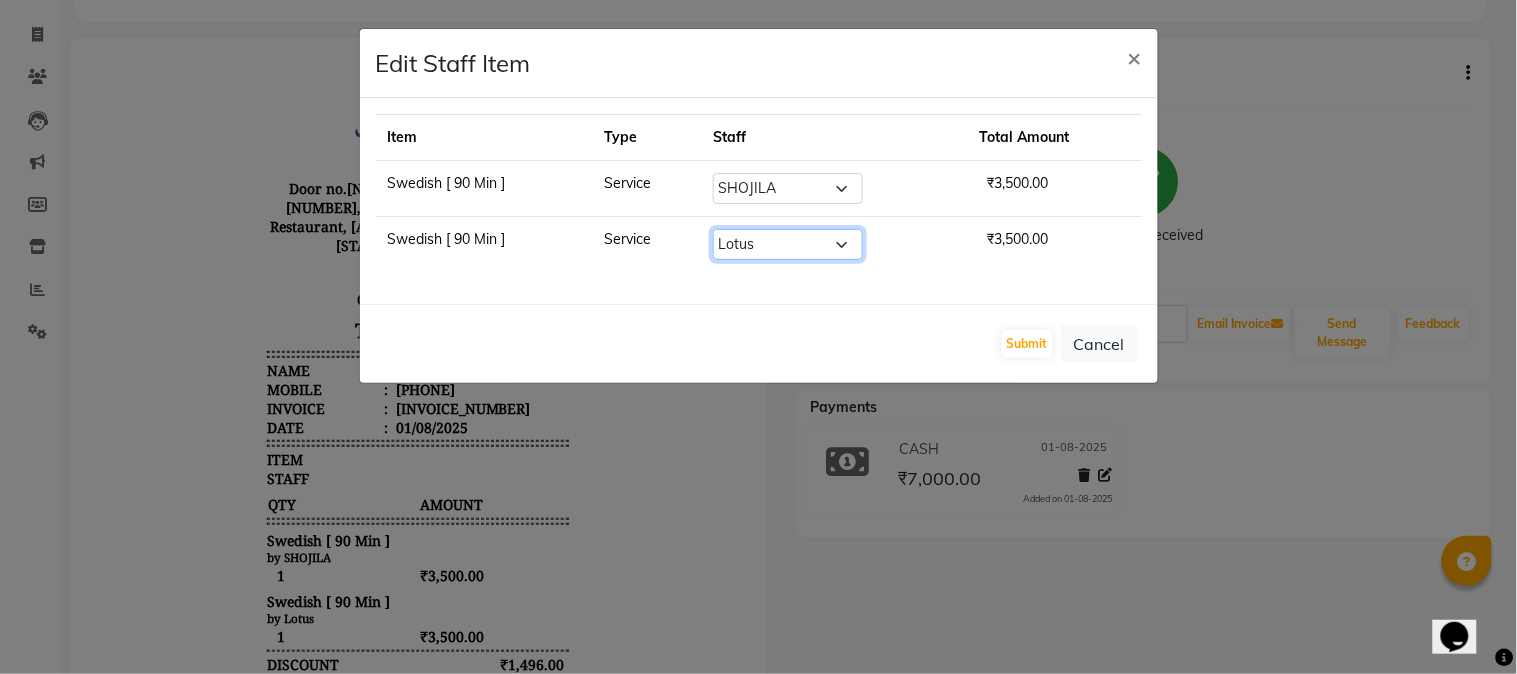 click on "Select  ANING   Aphy   ARILA   AYIN   CHONCHON   Front Desk   HEKAMLA   Lotus   Nobi   SHOJILA" 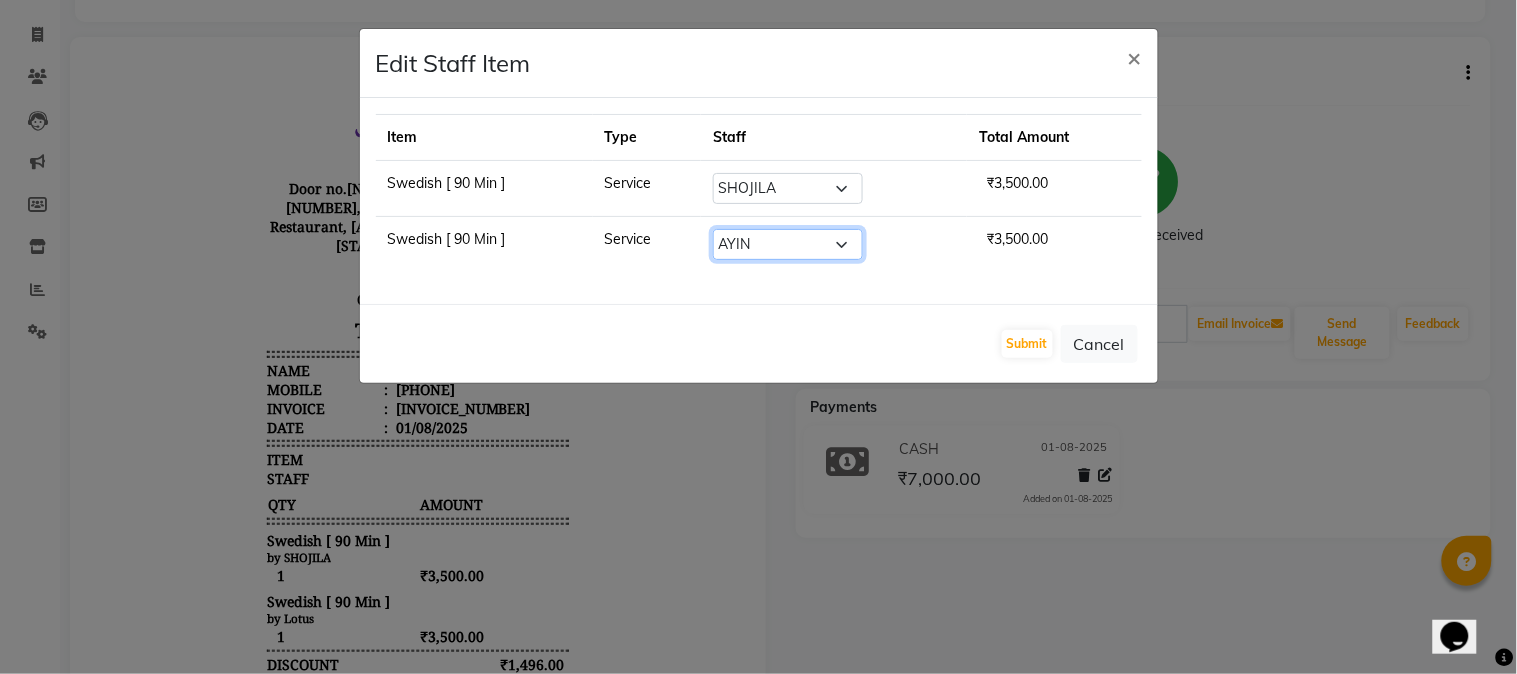 click on "Select  ANING   Aphy   ARILA   AYIN   CHONCHON   Front Desk   HEKAMLA   Lotus   Nobi   SHOJILA" 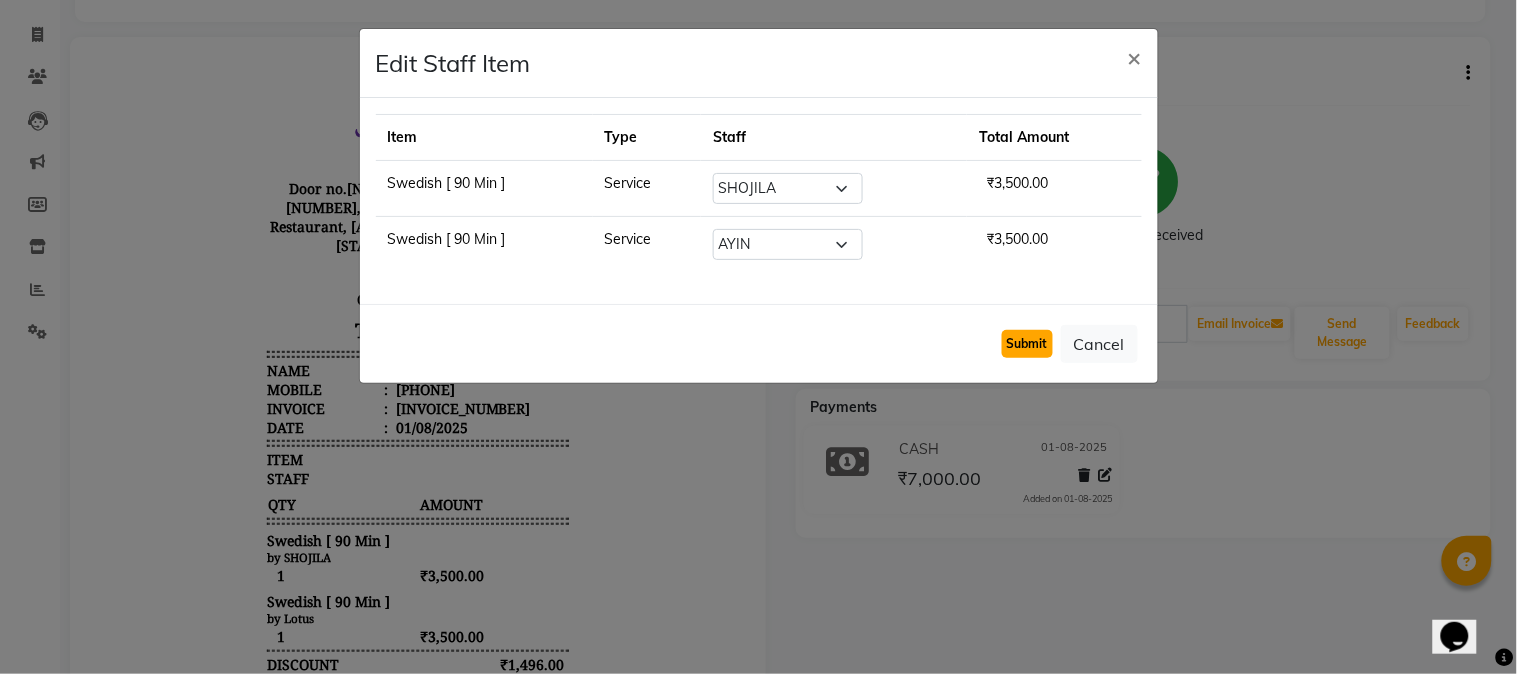 click on "Submit" 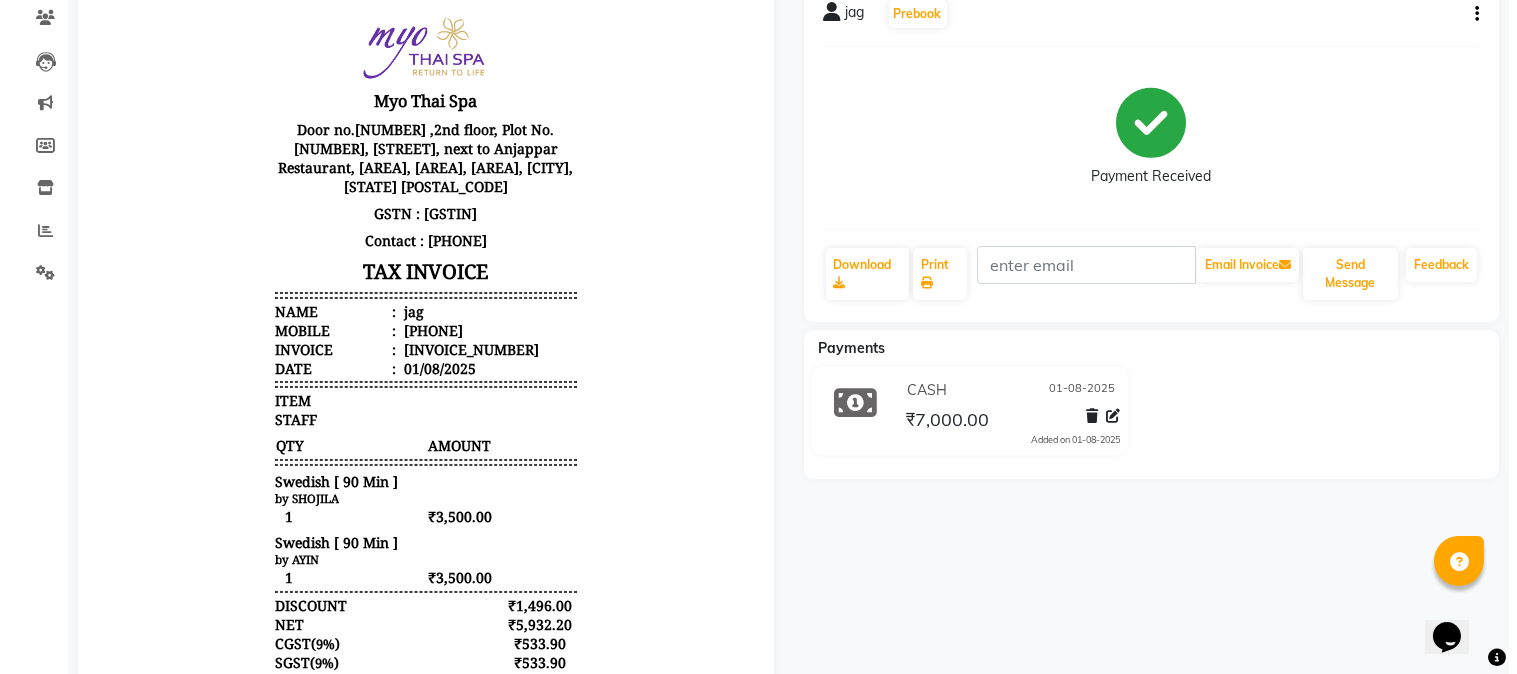 scroll, scrollTop: 0, scrollLeft: 0, axis: both 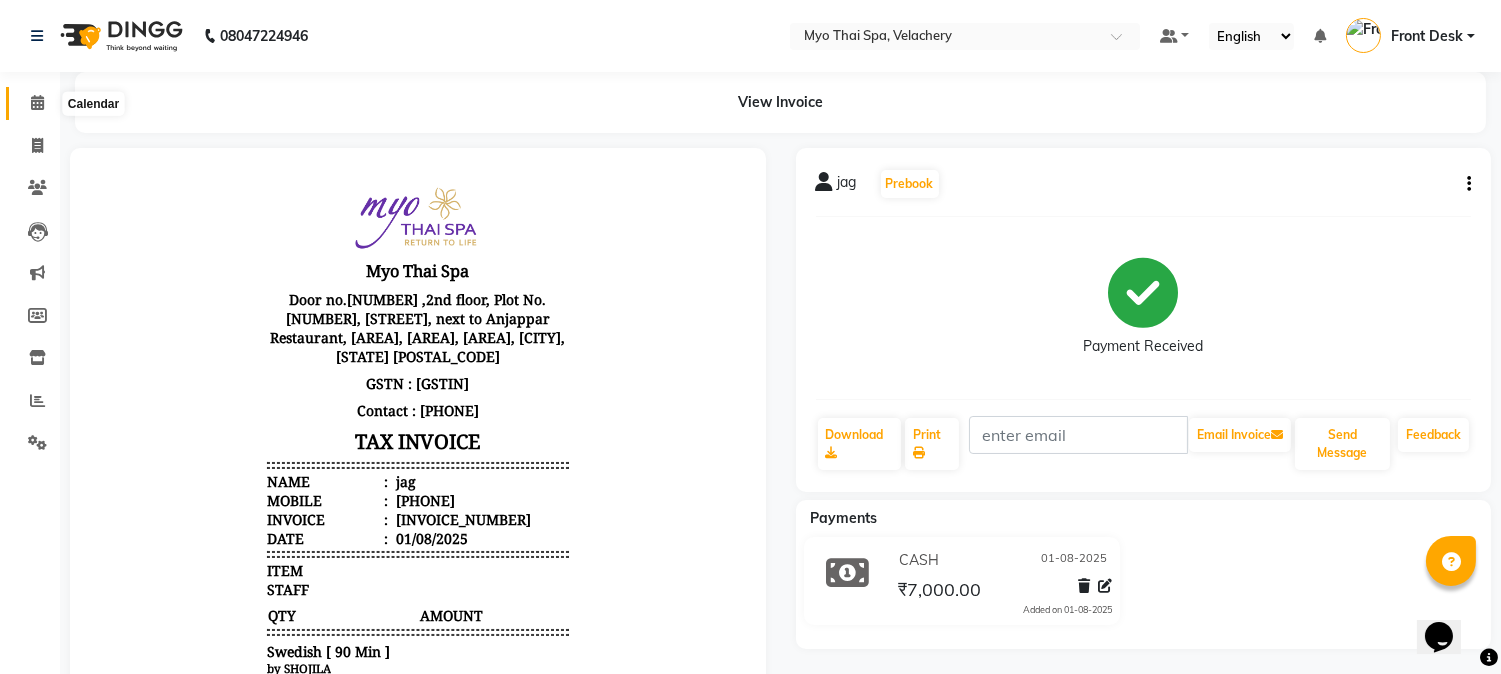 click 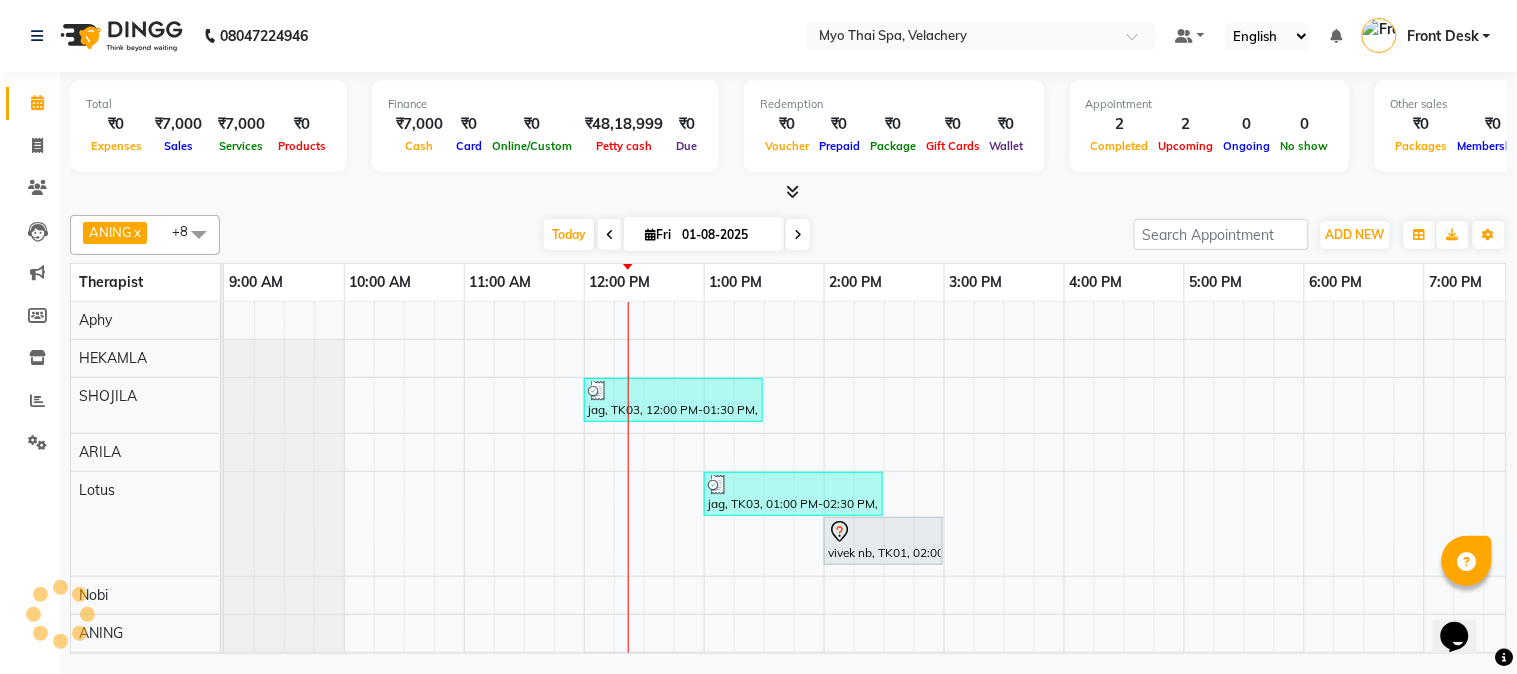 scroll, scrollTop: 0, scrollLeft: 0, axis: both 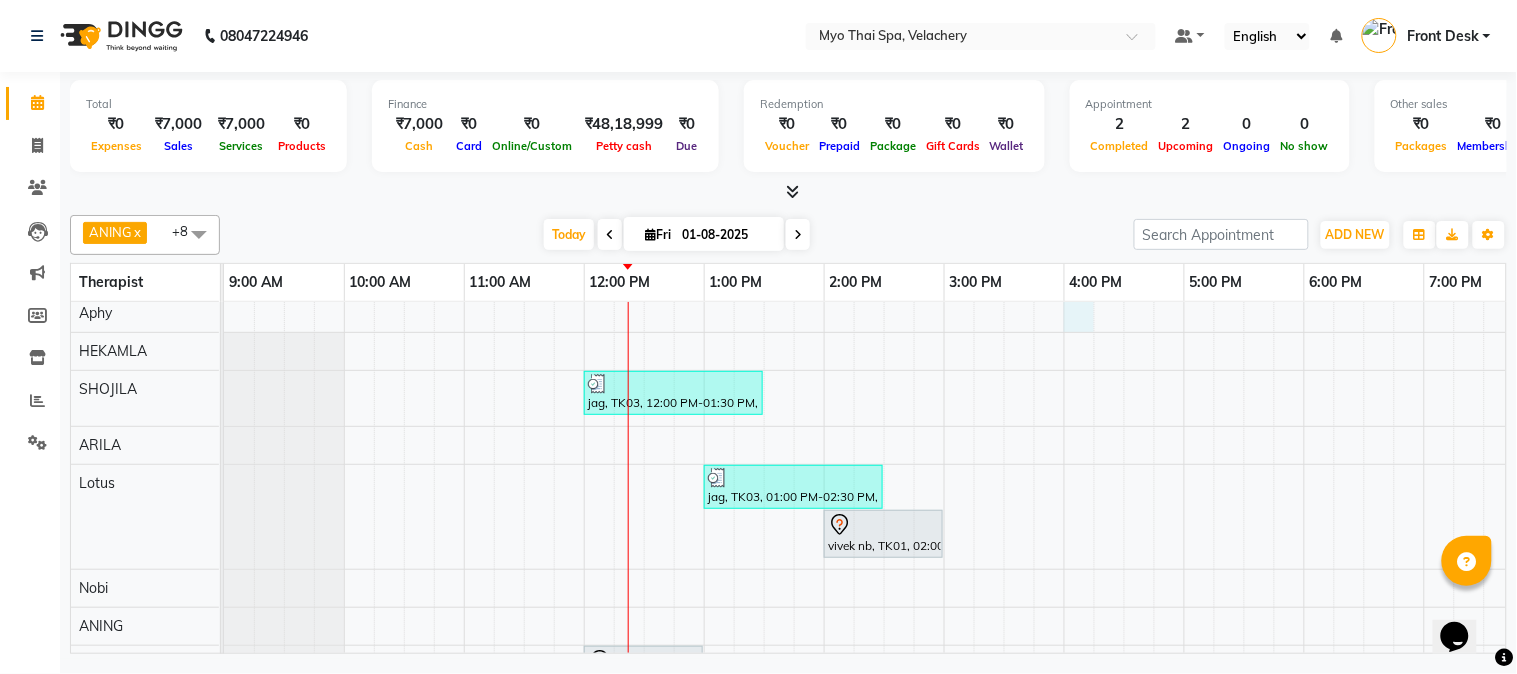 click on "jag, TK03, 12:00 PM-01:30 PM, Swedish [ 90 Min ] jag, TK03, 01:00 PM-02:30 PM, Swedish [ 90 Min ] vivek nb, TK01, 02:00 PM-03:00 PM, Deep Tissue 60mins NB jag, TK02, 12:00 PM-01:00 PM, Swedish [ 60 Min ]" at bounding box center [1124, 519] 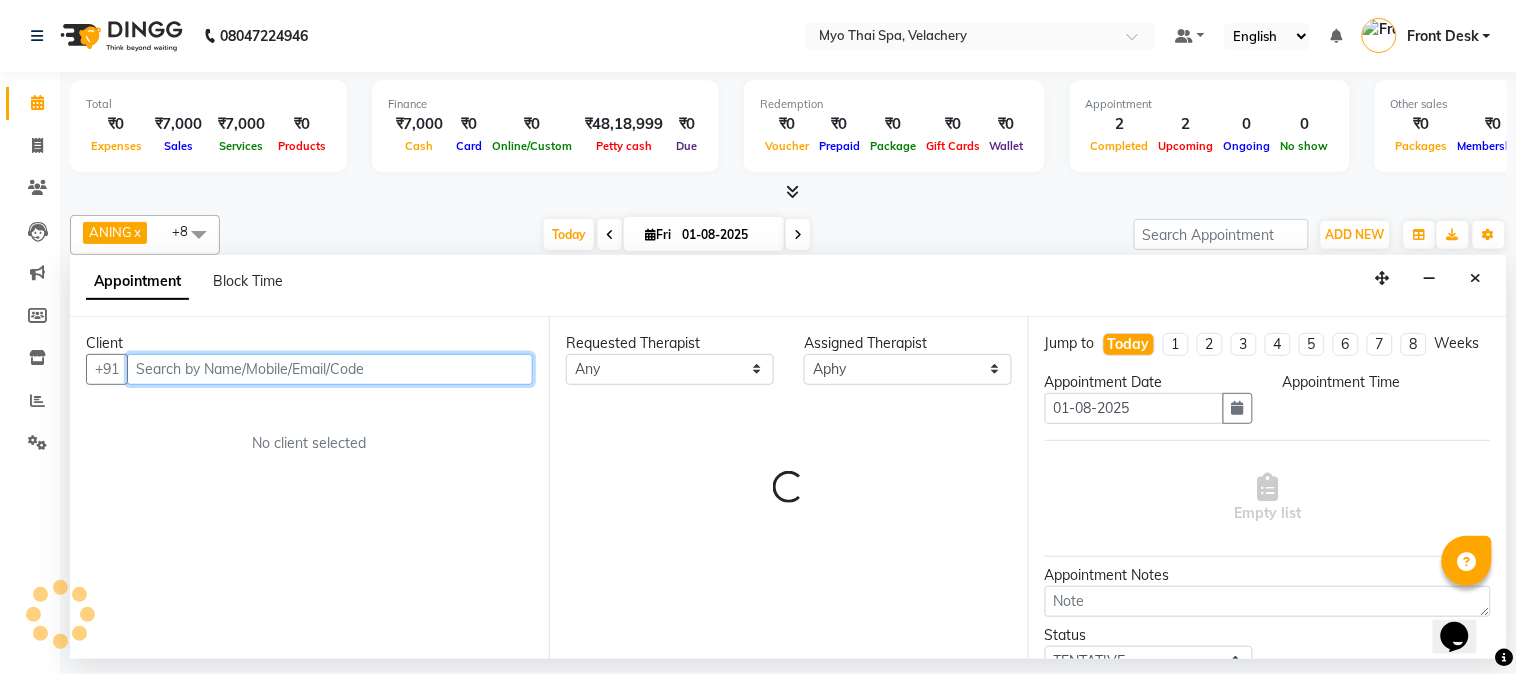 select on "960" 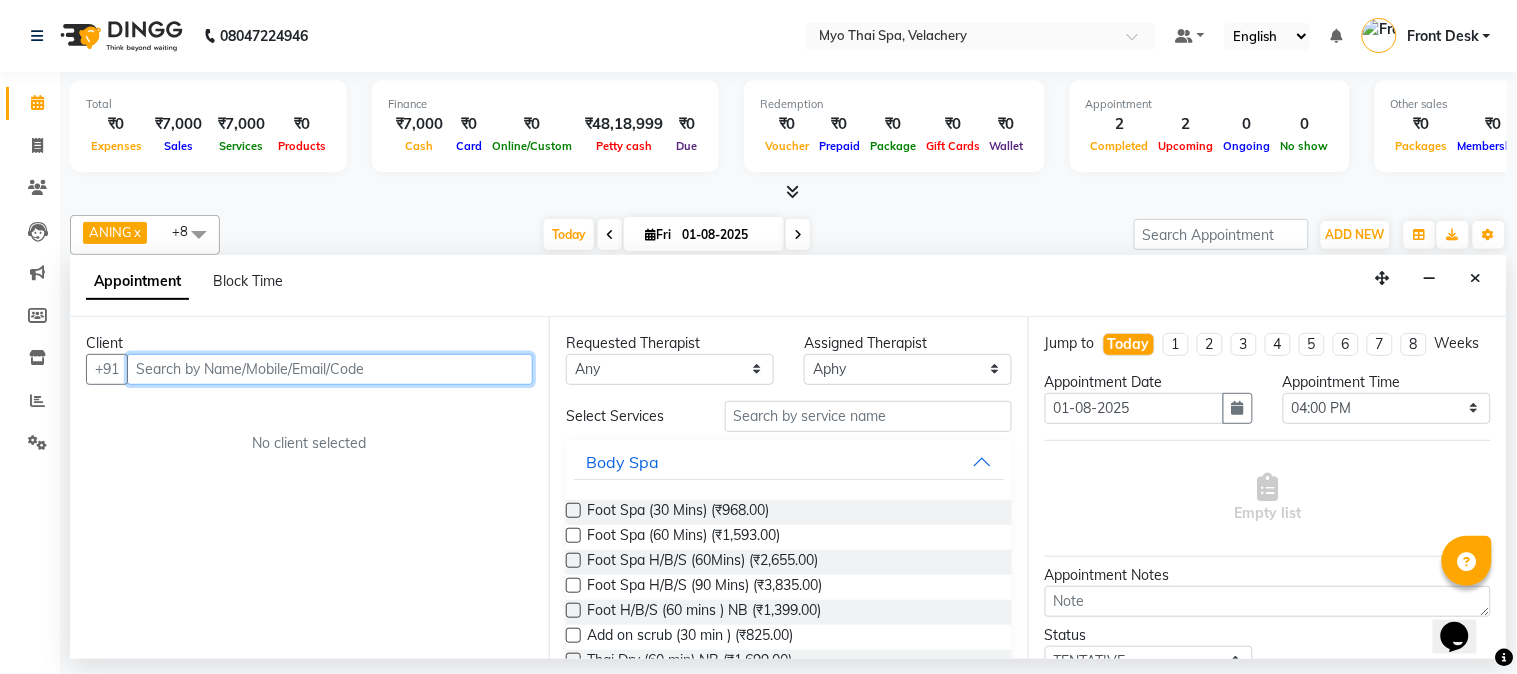 click at bounding box center (330, 369) 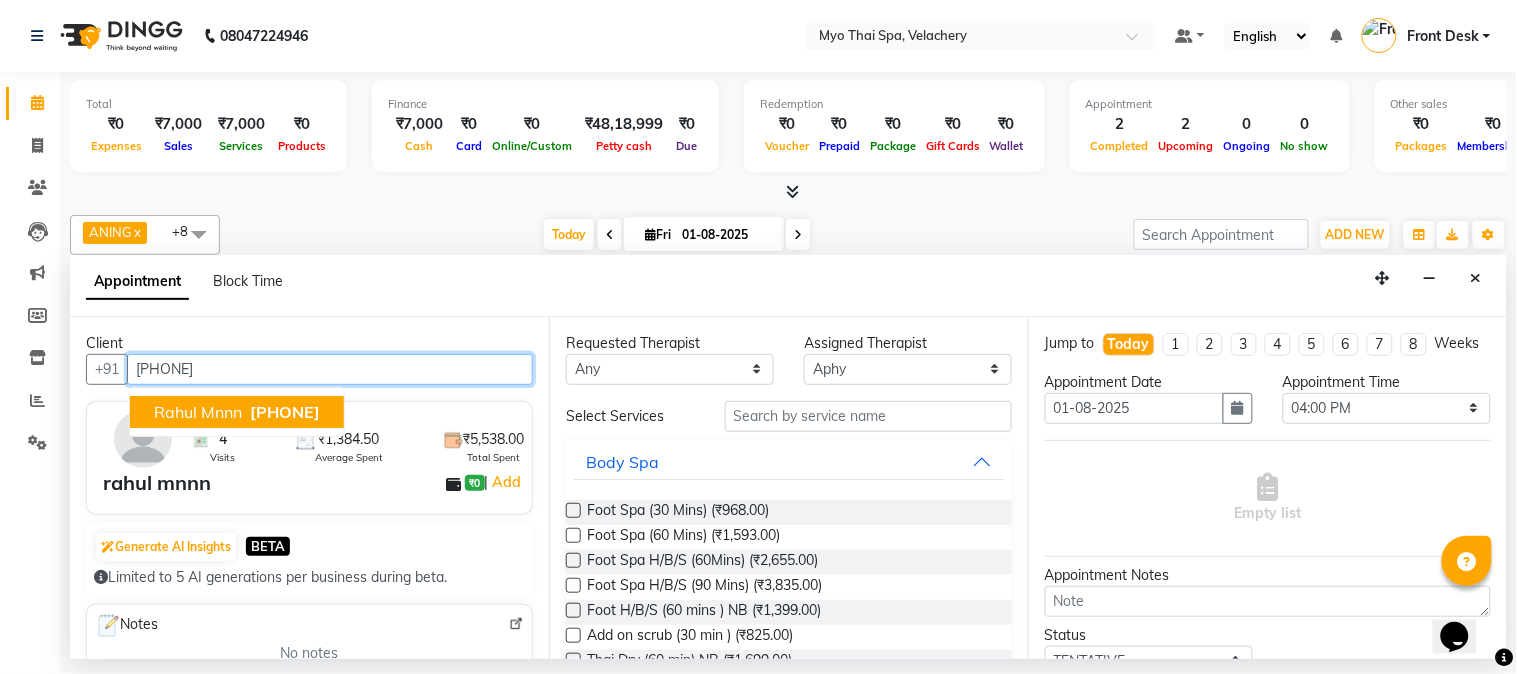 click on "rahul mnnn" at bounding box center (198, 412) 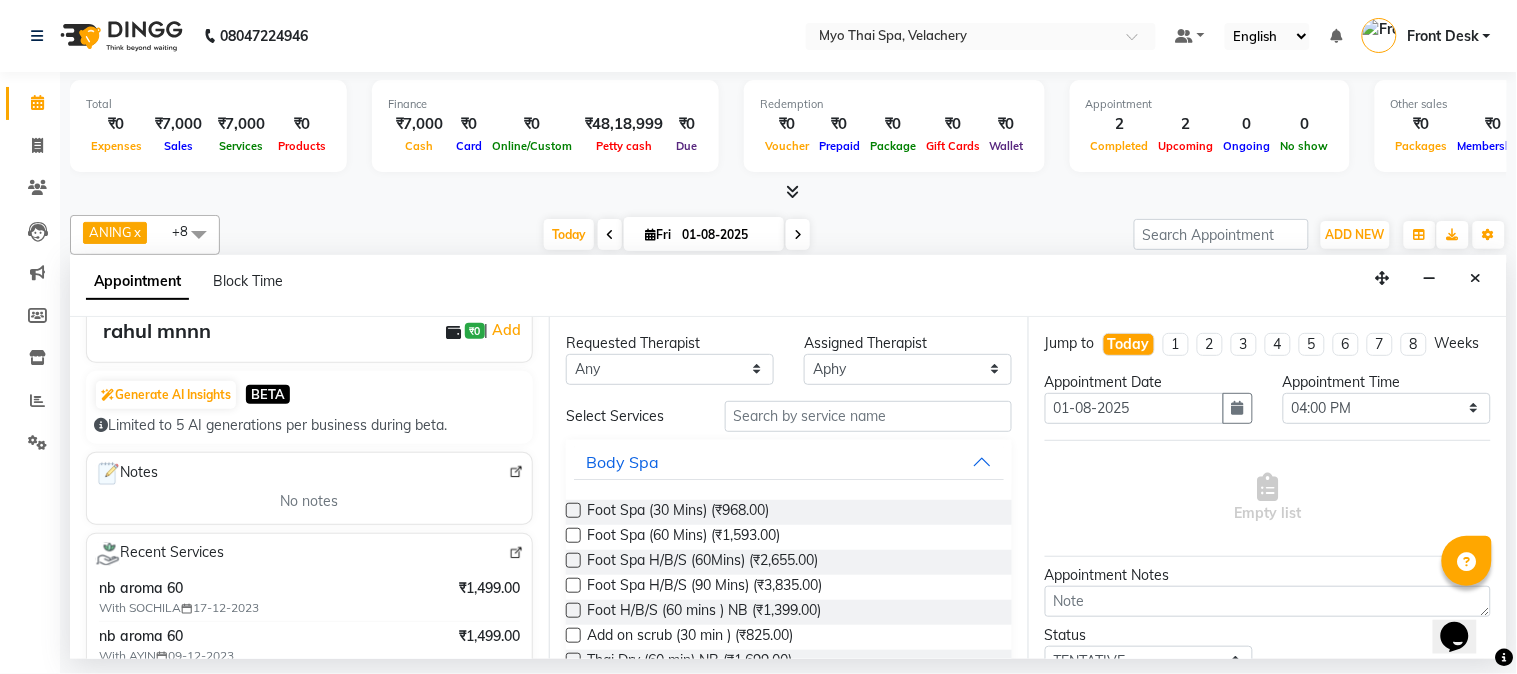 scroll, scrollTop: 222, scrollLeft: 0, axis: vertical 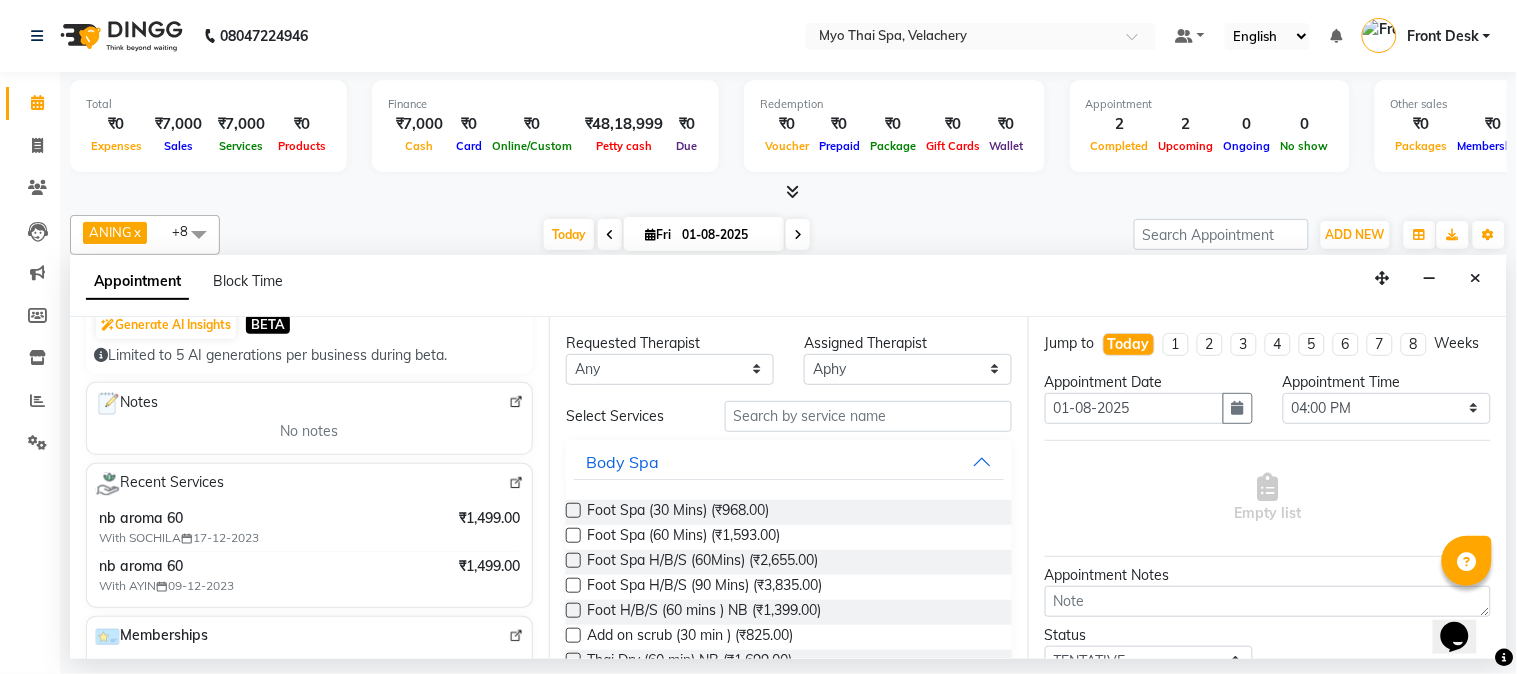 type on "[PHONE]" 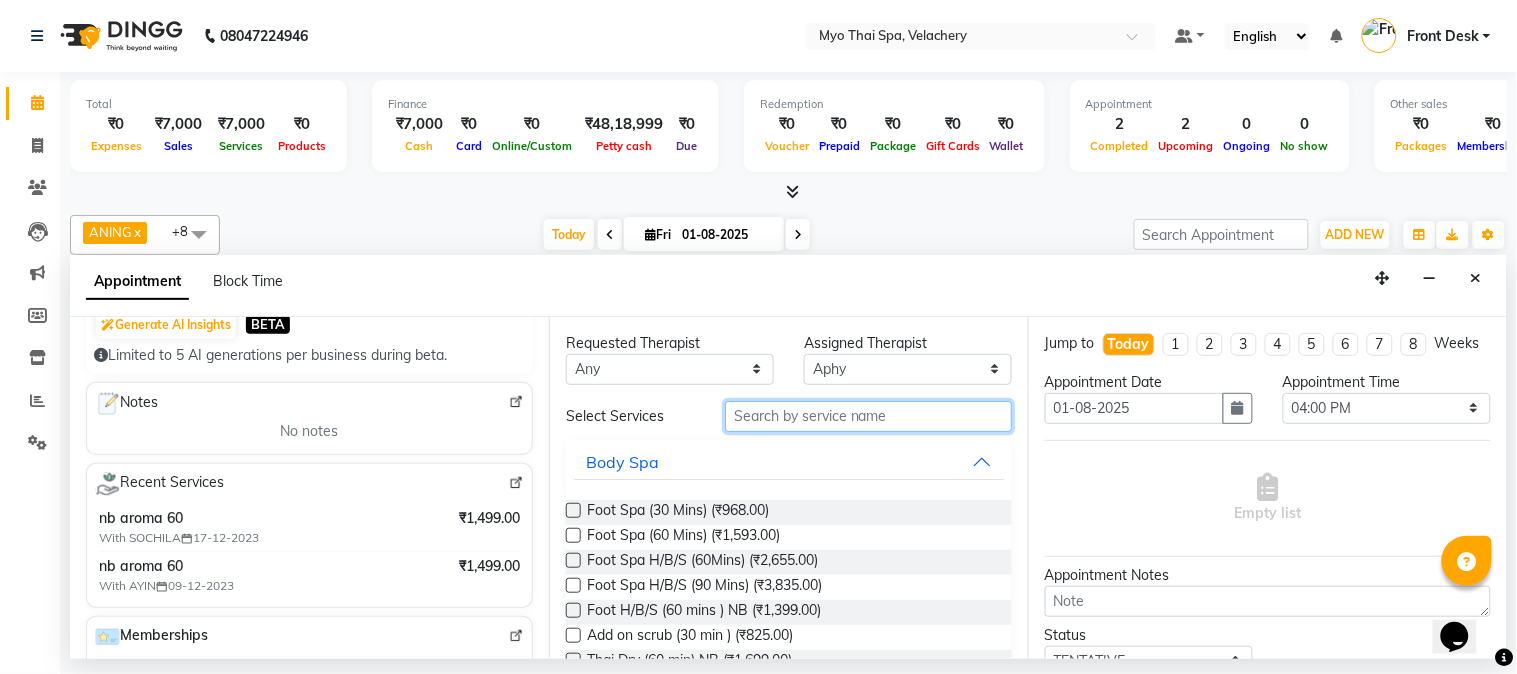 click at bounding box center [868, 416] 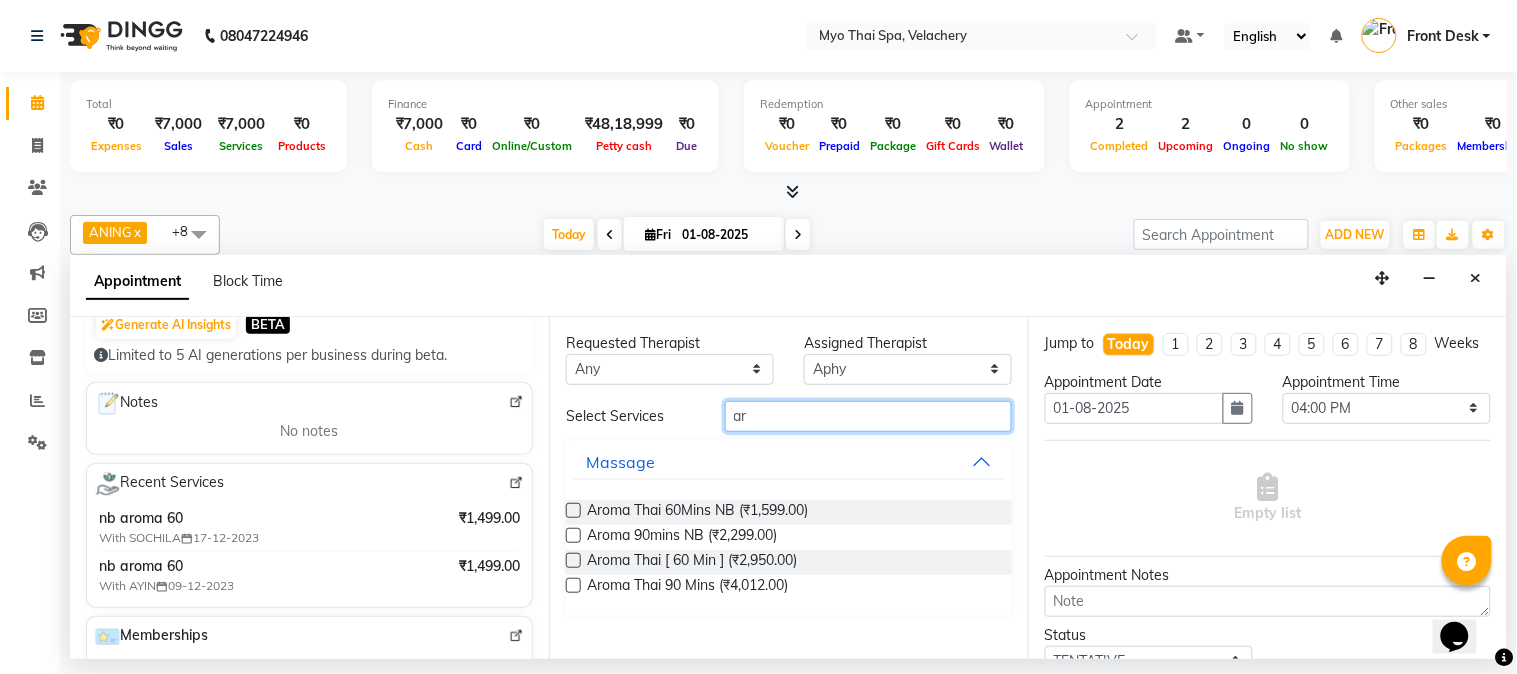 type on "ar" 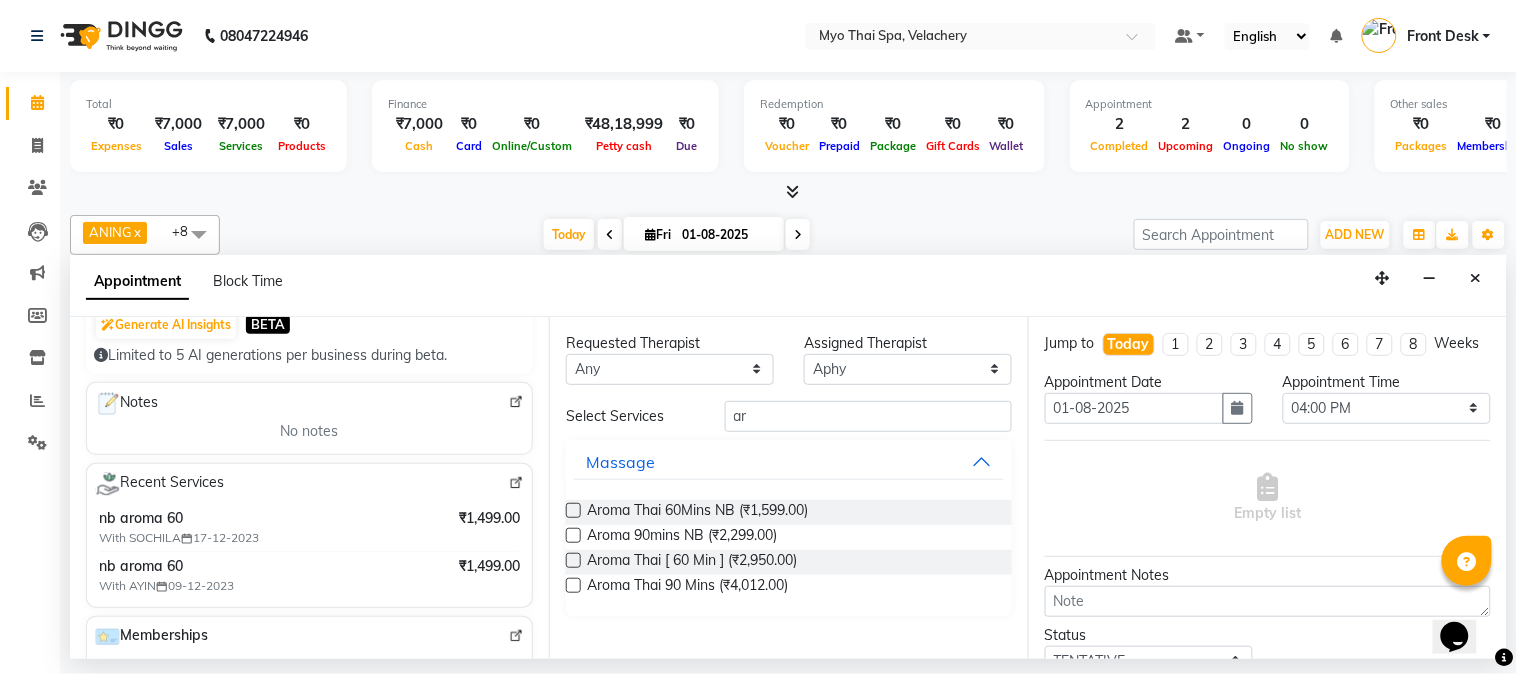 click at bounding box center (573, 510) 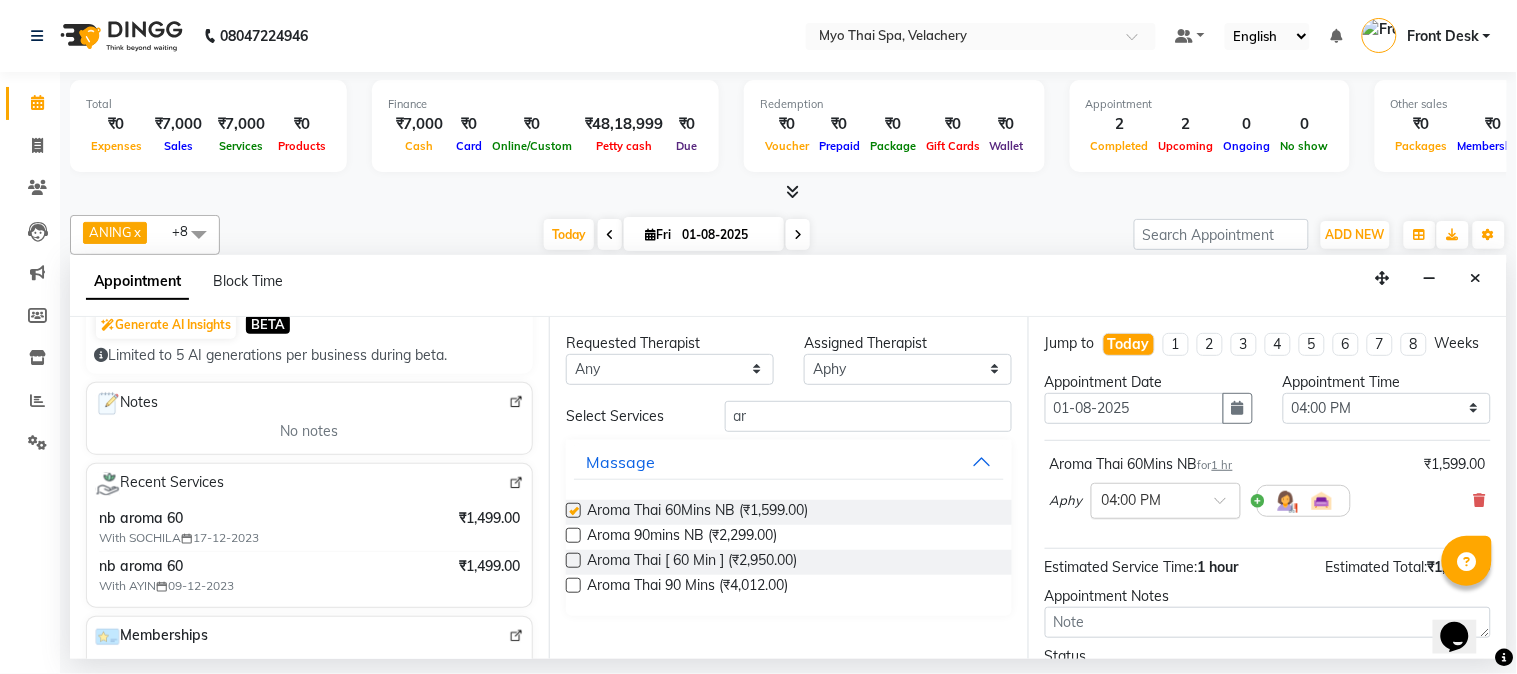 checkbox on "false" 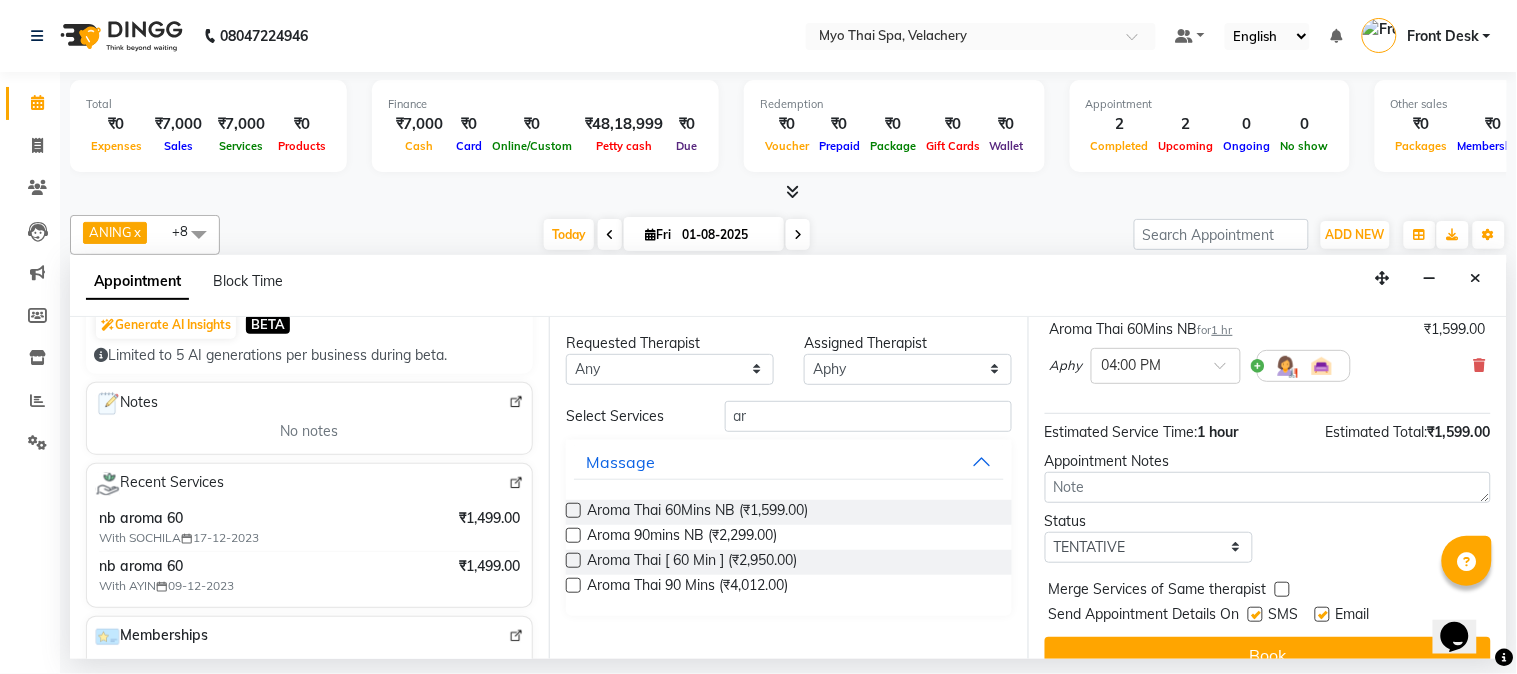 scroll, scrollTop: 183, scrollLeft: 0, axis: vertical 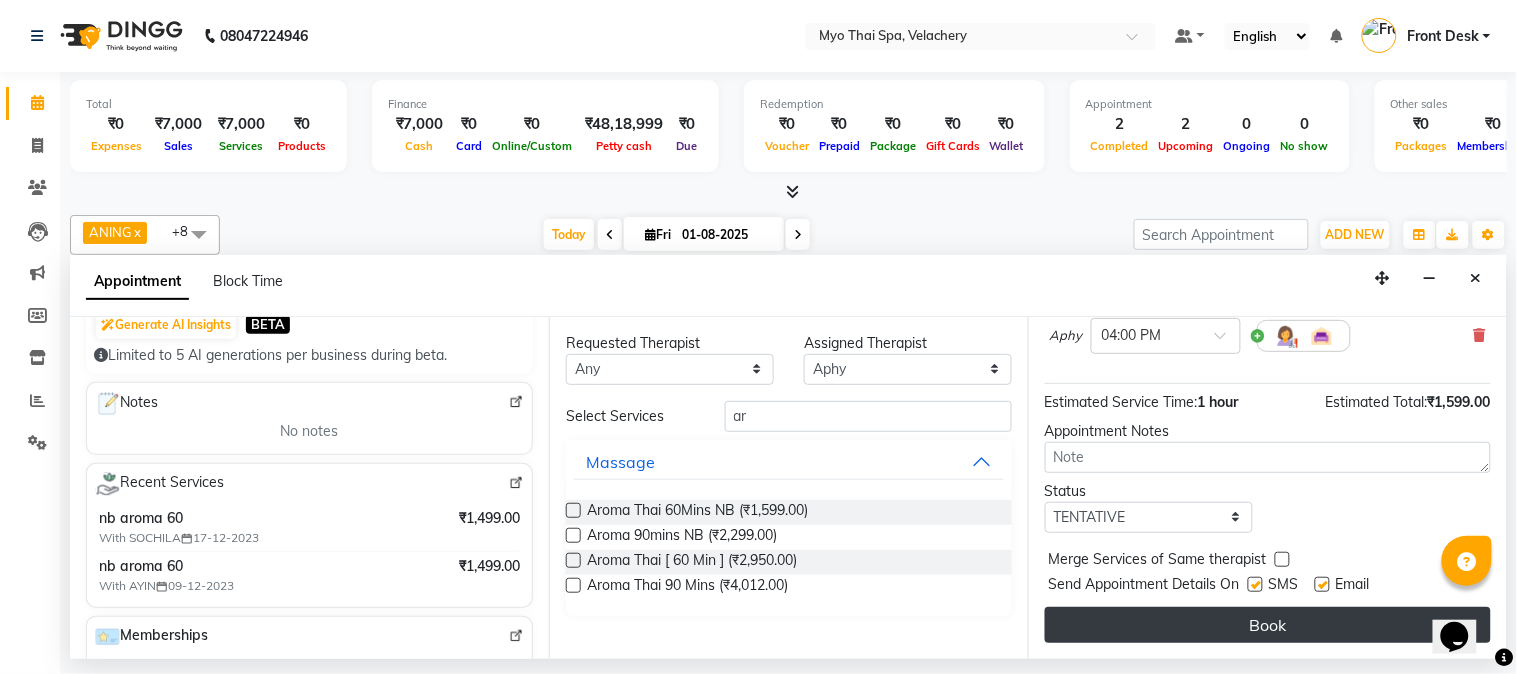 click on "Book" at bounding box center [1268, 625] 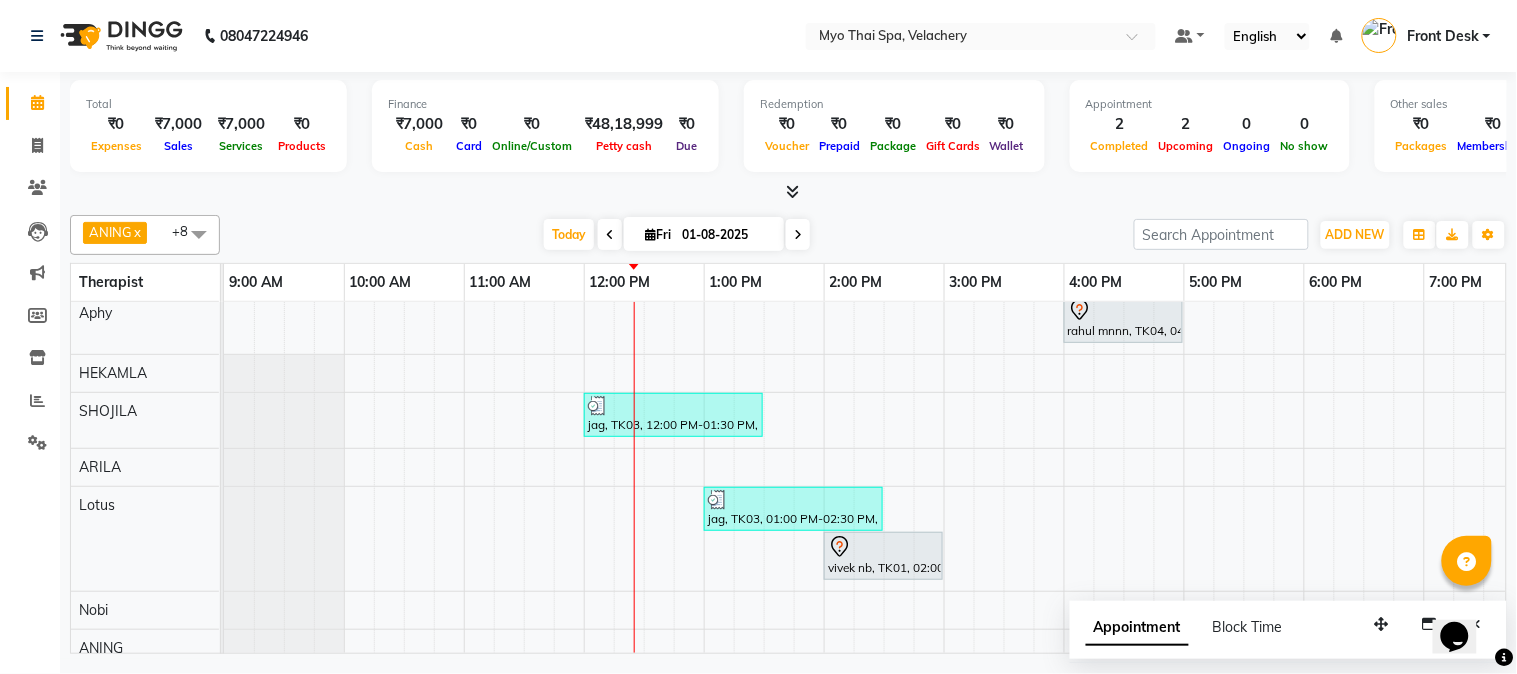 scroll, scrollTop: 21, scrollLeft: 0, axis: vertical 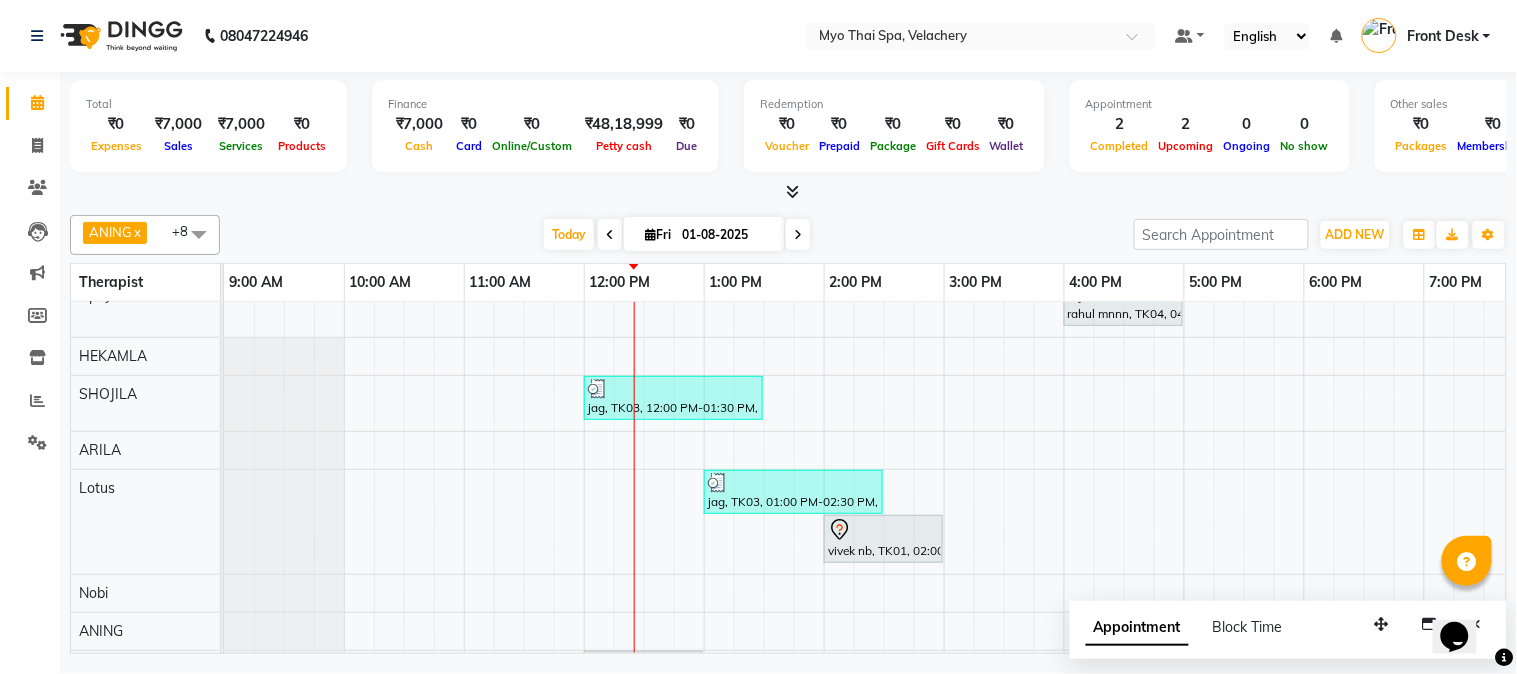 click on "rahul mnnn, TK04, 04:00 PM-05:00 PM, Aroma Thai 60Mins NB jag, TK03, 12:00 PM-01:30 PM, Swedish [ 90 Min ] jag, TK03, 01:00 PM-02:30 PM, Swedish [ 90 Min ] vivek nb, TK01, 02:00 PM-03:00 PM, Deep Tissue 60mins NB jag, TK02, 12:00 PM-01:00 PM, Swedish [ 60 Min ]" at bounding box center [1124, 513] 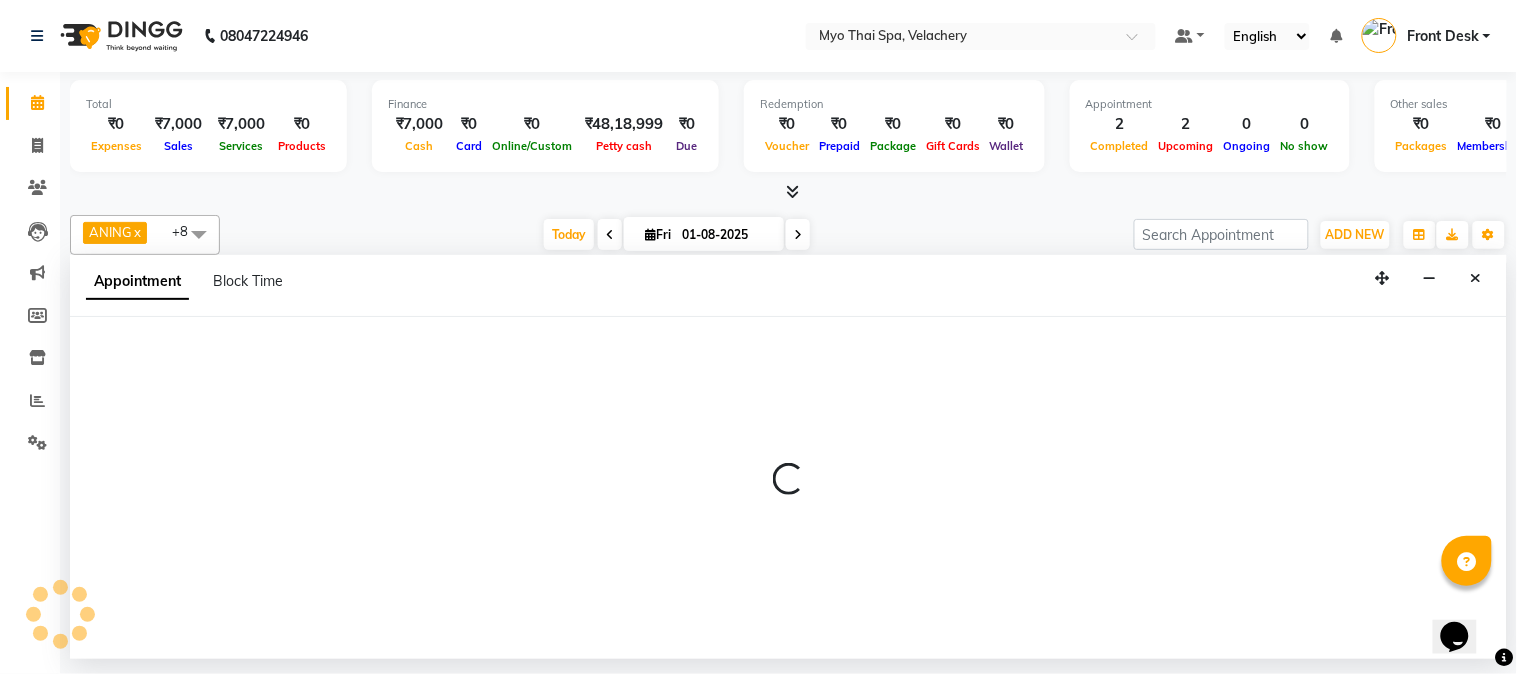 select on "37462" 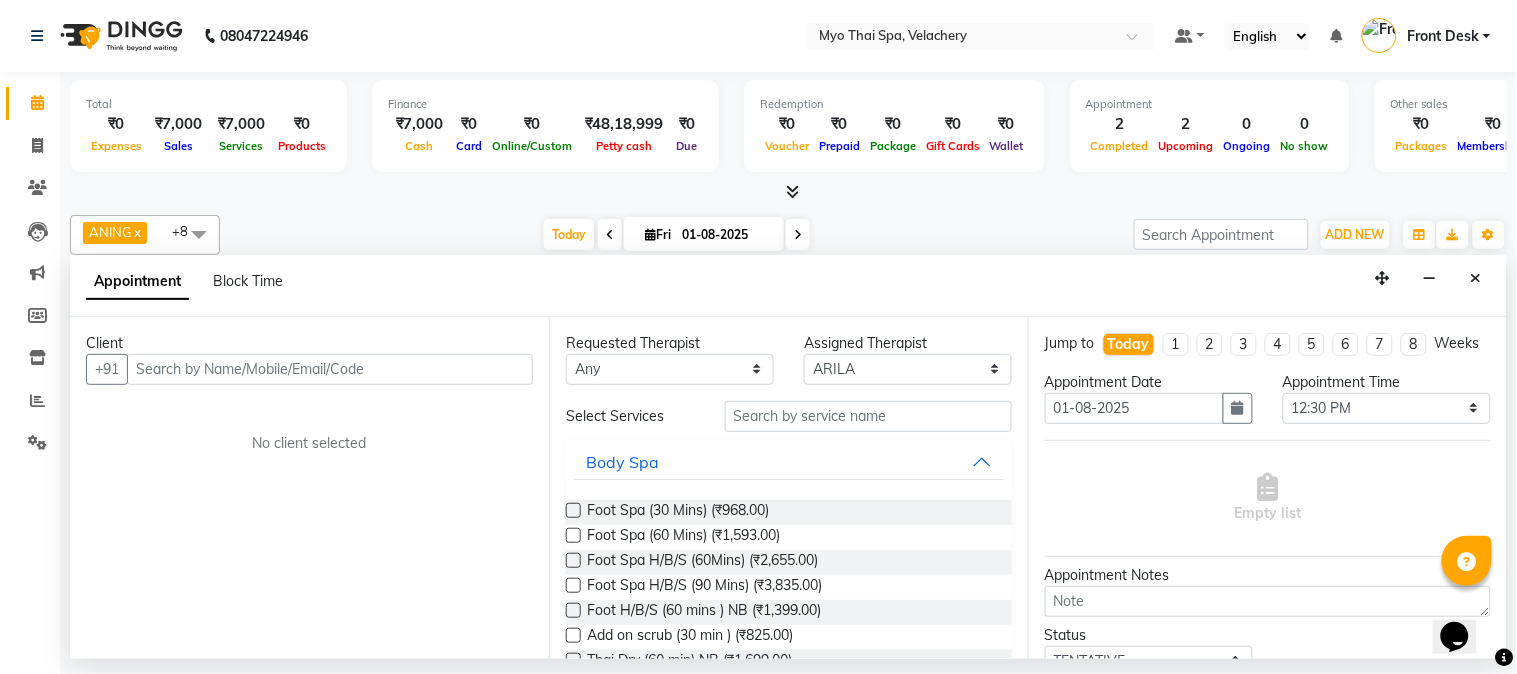 click at bounding box center (330, 369) 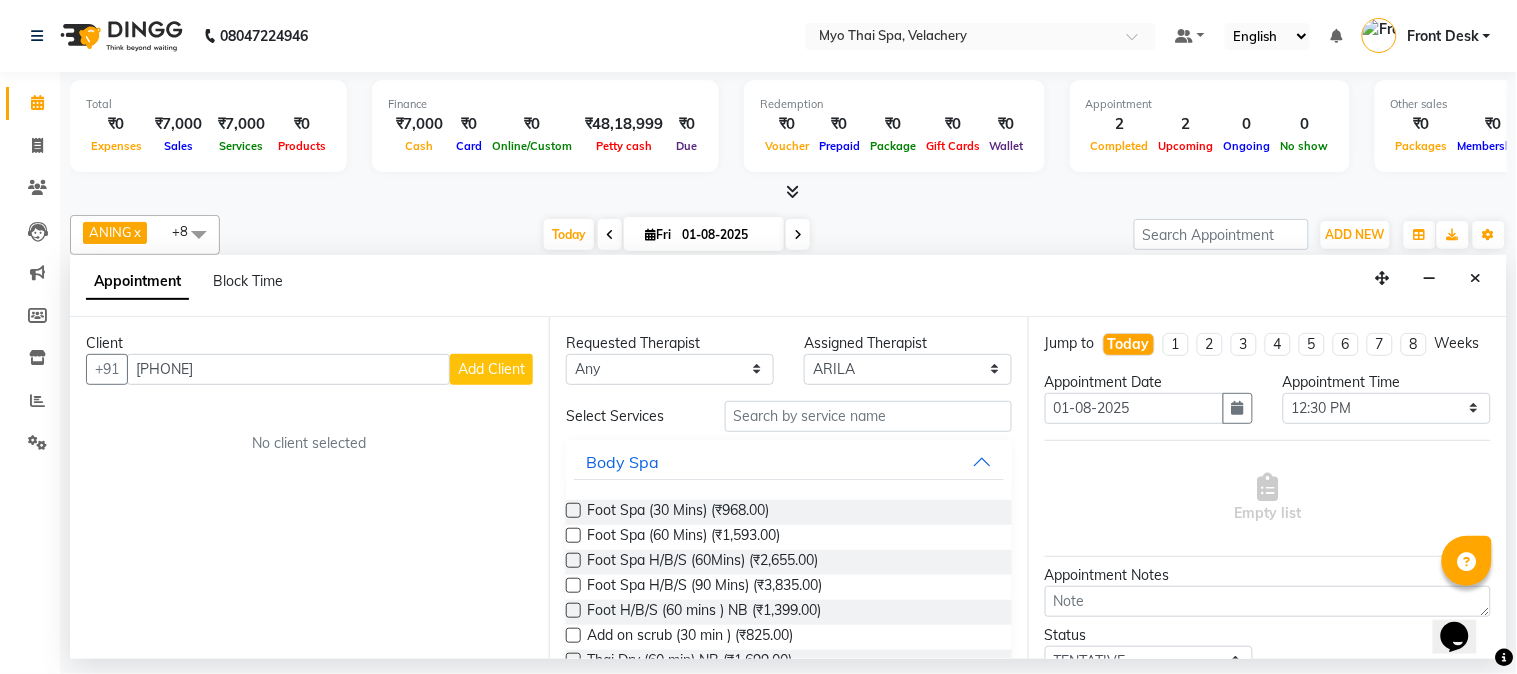 type on "[PHONE]" 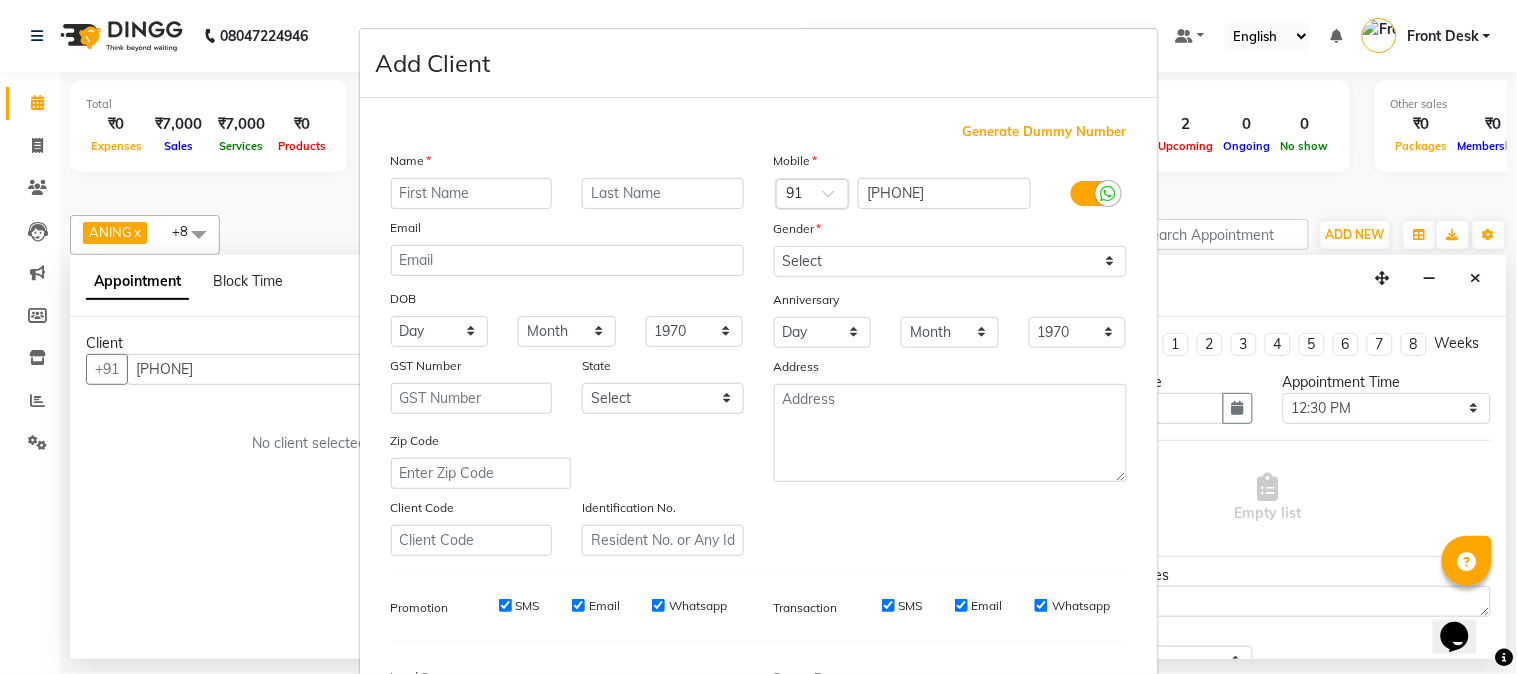 click at bounding box center (472, 193) 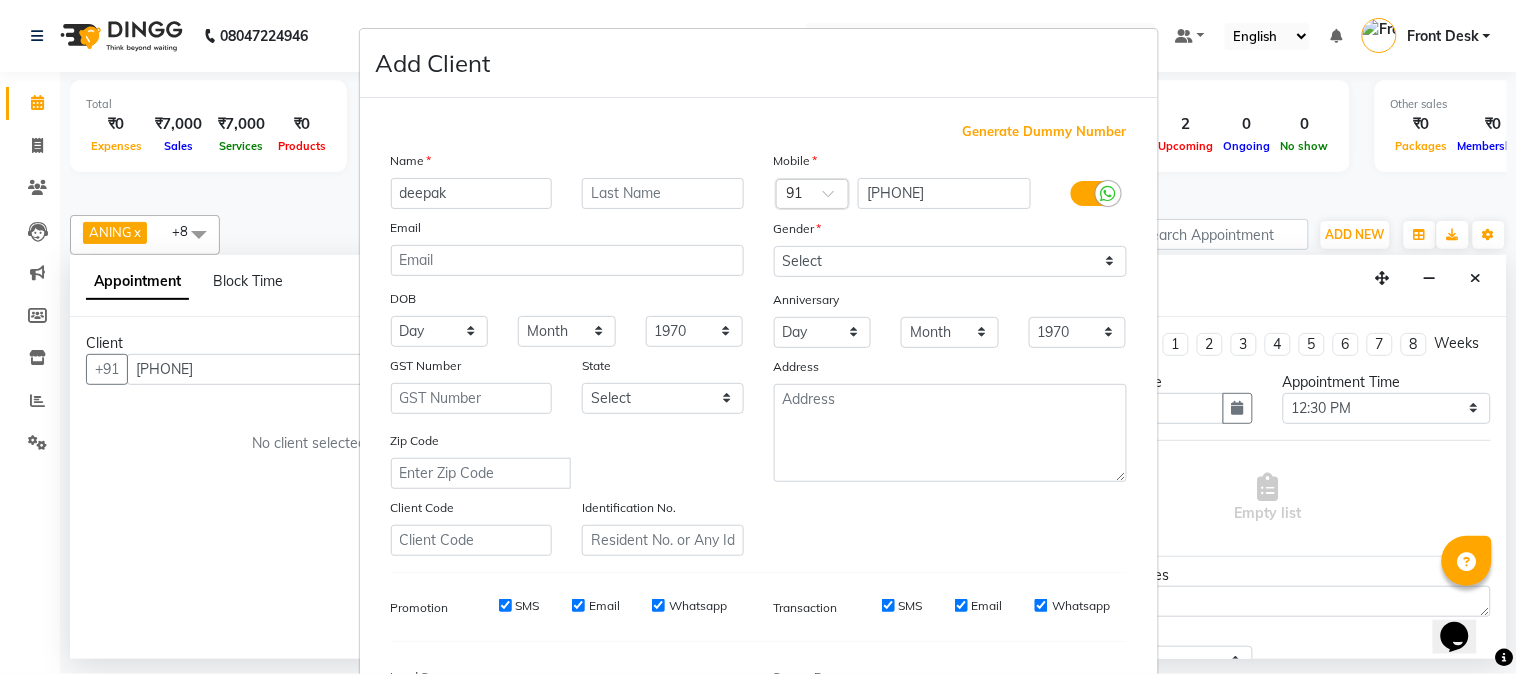 type on "deepak" 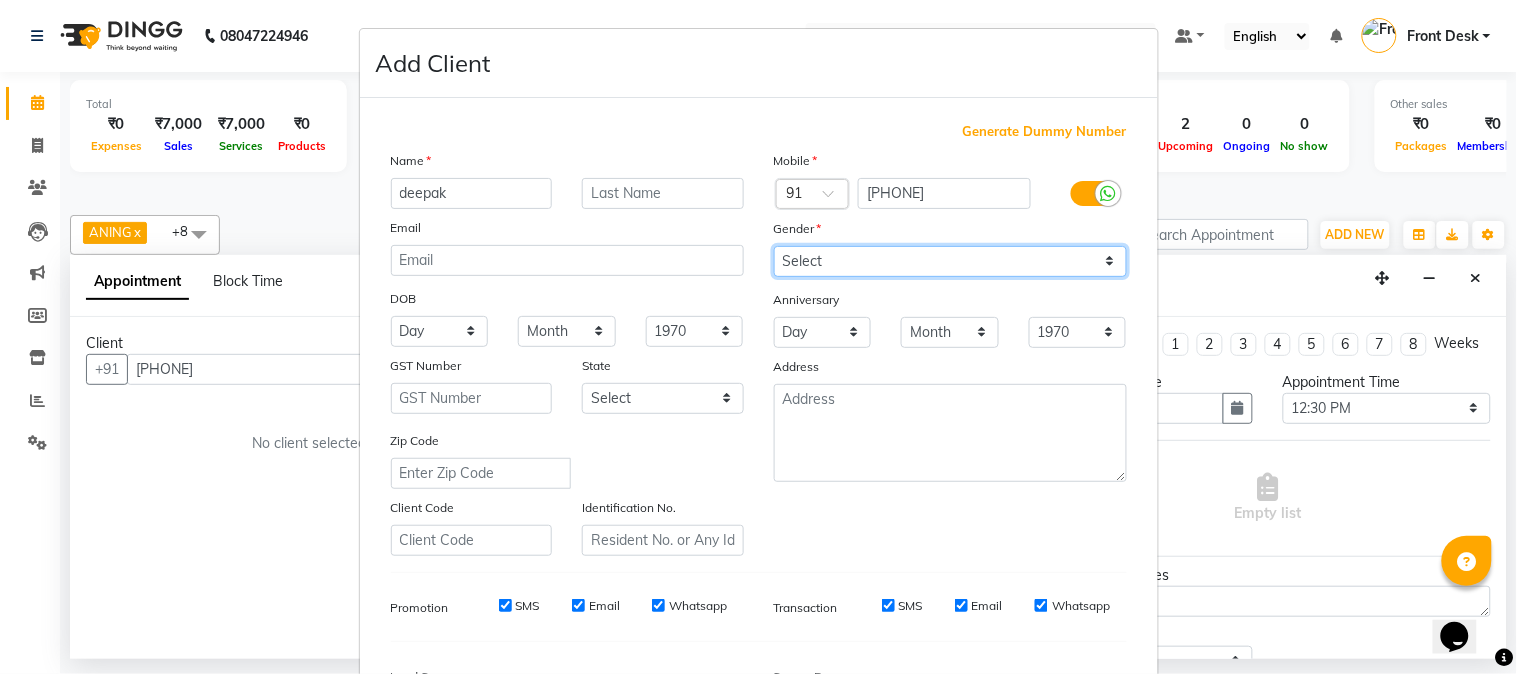 click on "Select Male Female Other Prefer Not To Say" at bounding box center [950, 261] 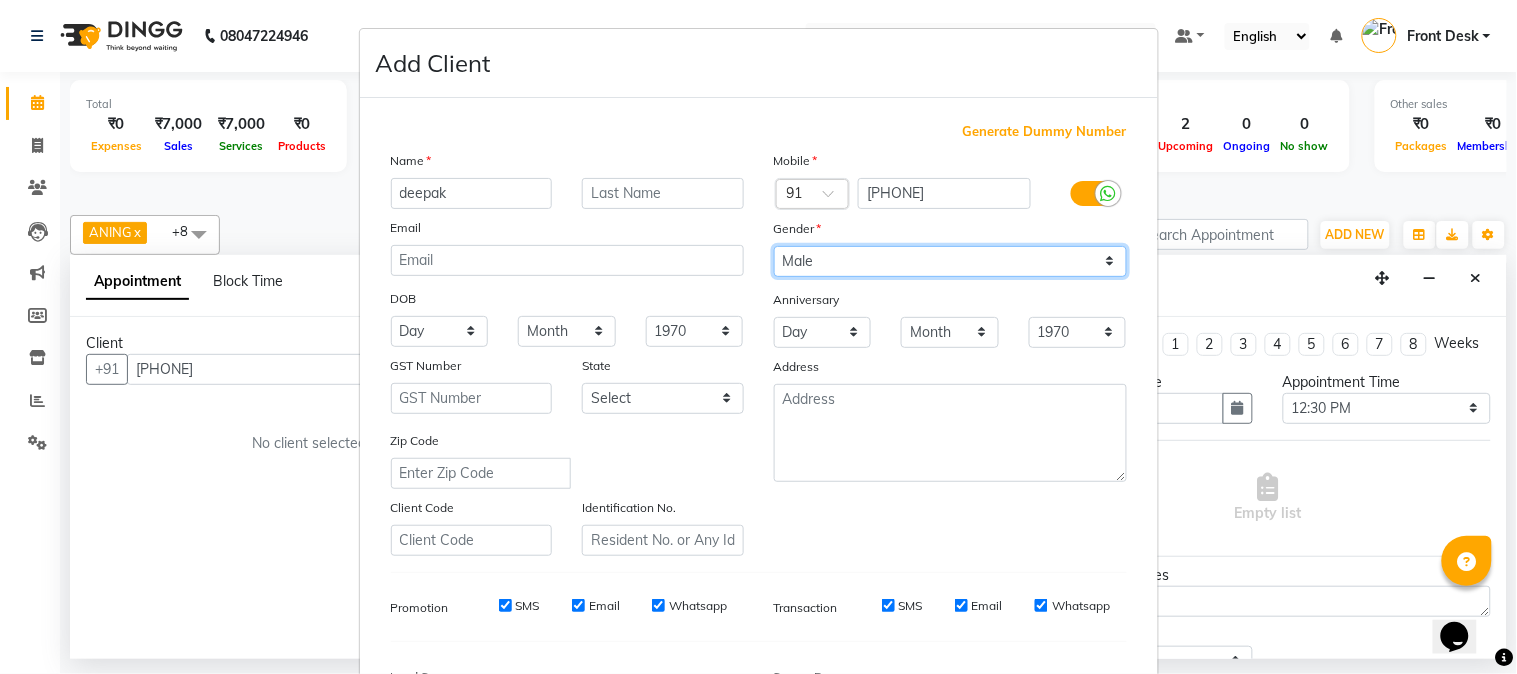 click on "Select Male Female Other Prefer Not To Say" at bounding box center (950, 261) 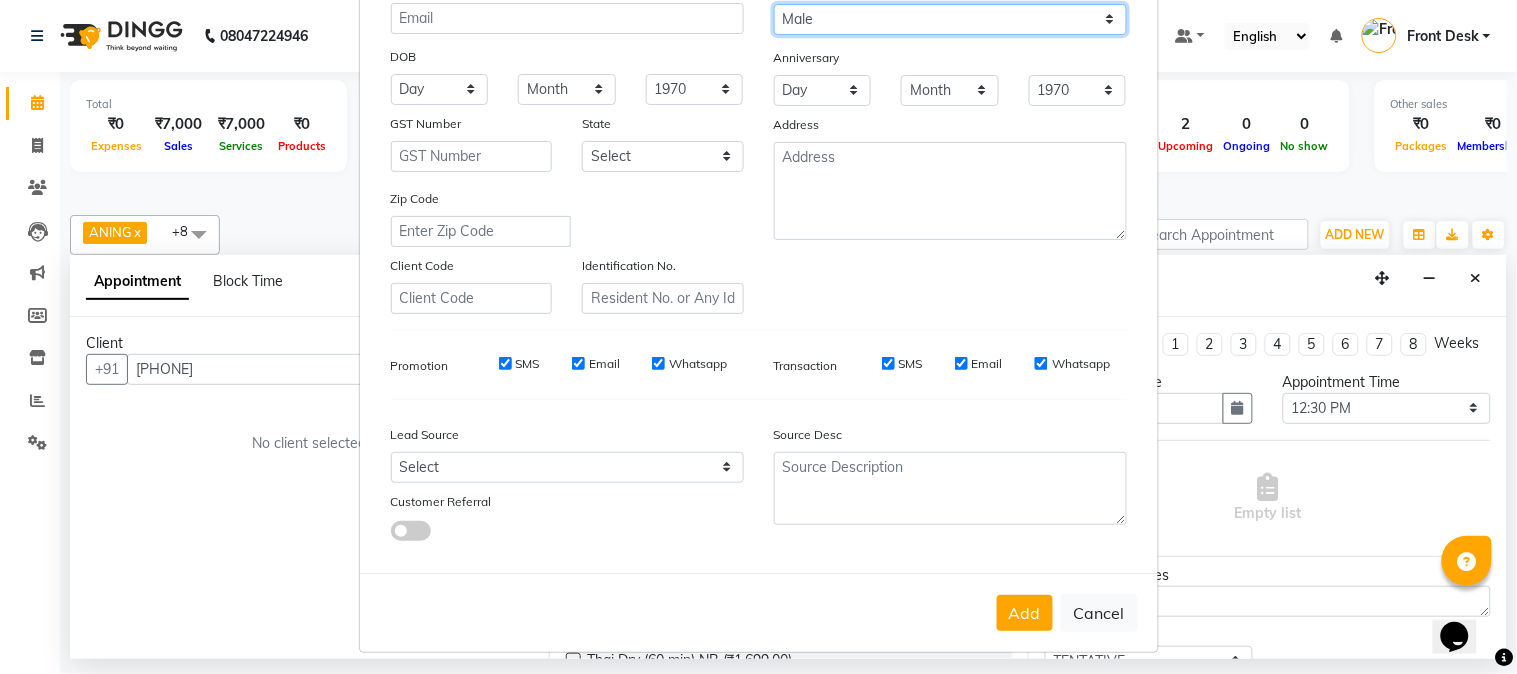 scroll, scrollTop: 250, scrollLeft: 0, axis: vertical 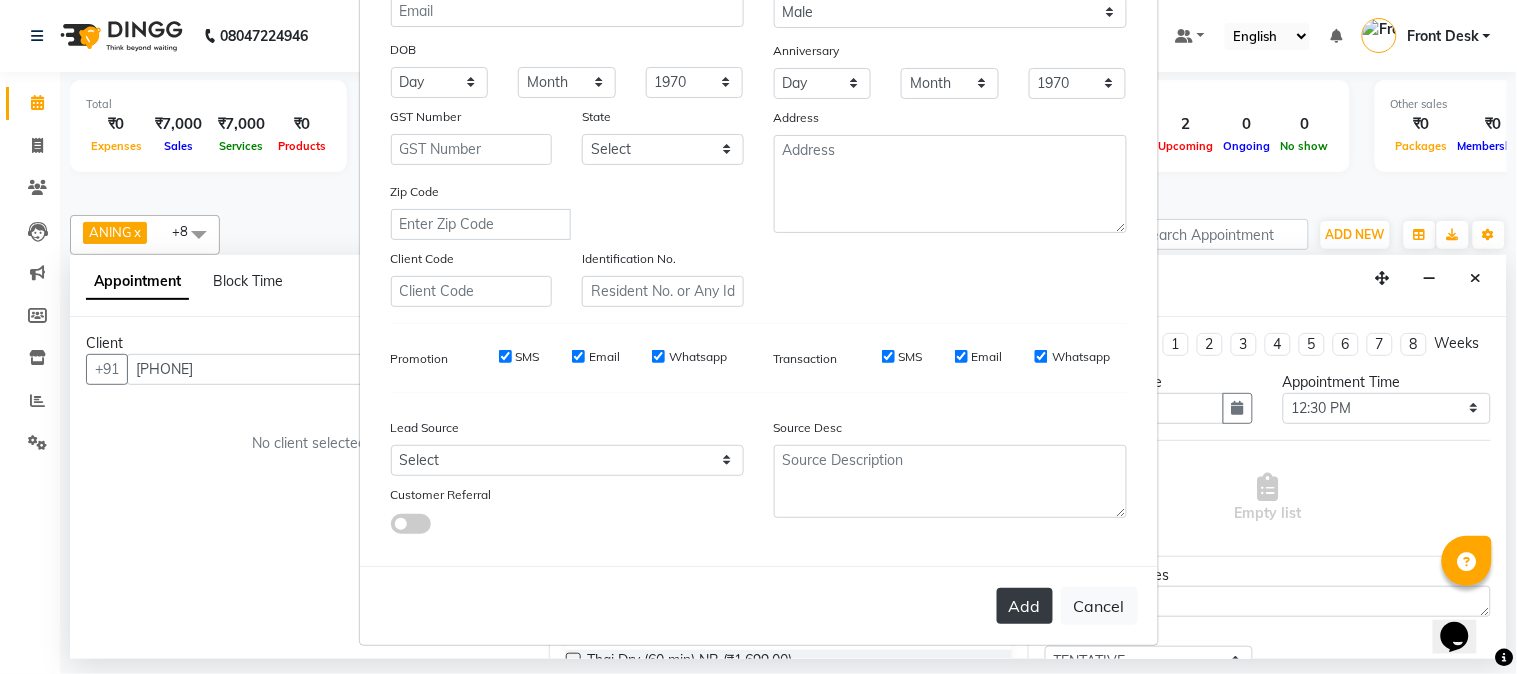 click on "Add" at bounding box center [1025, 606] 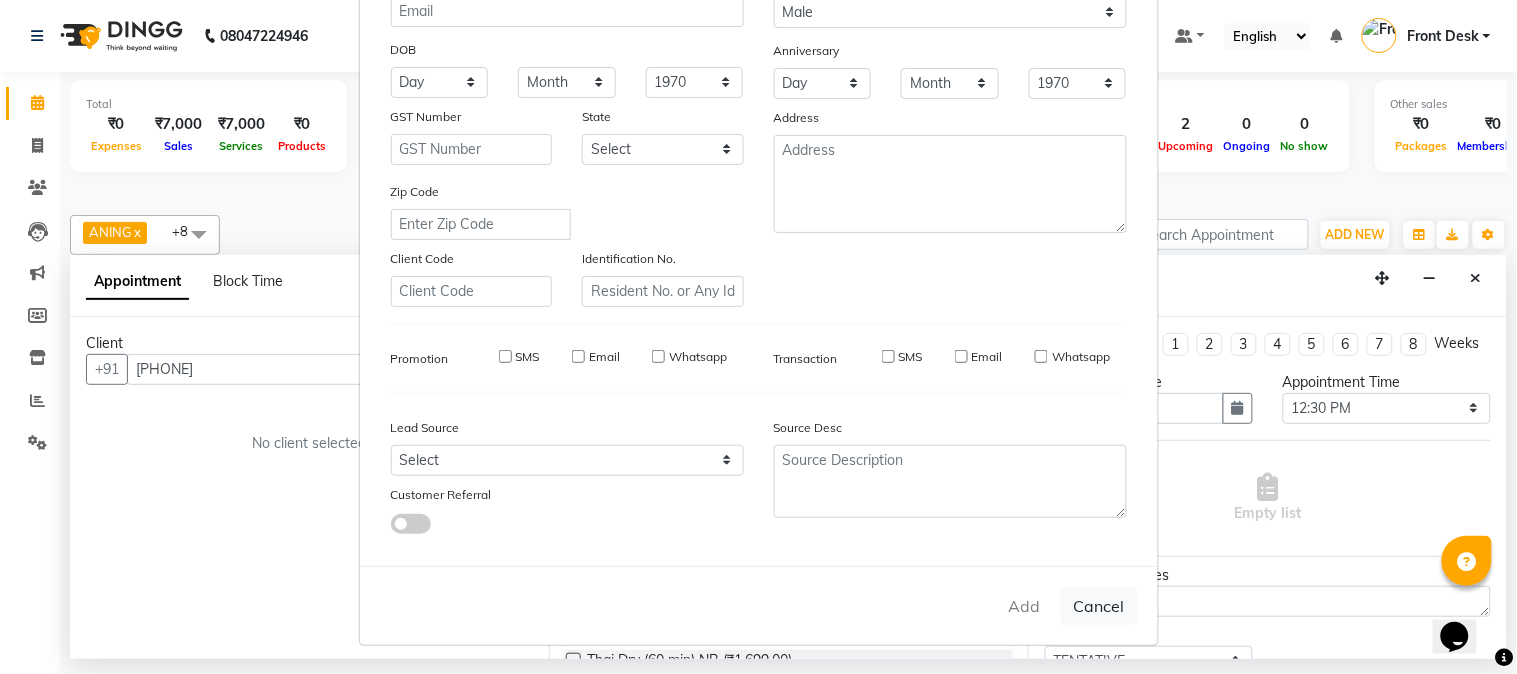 type 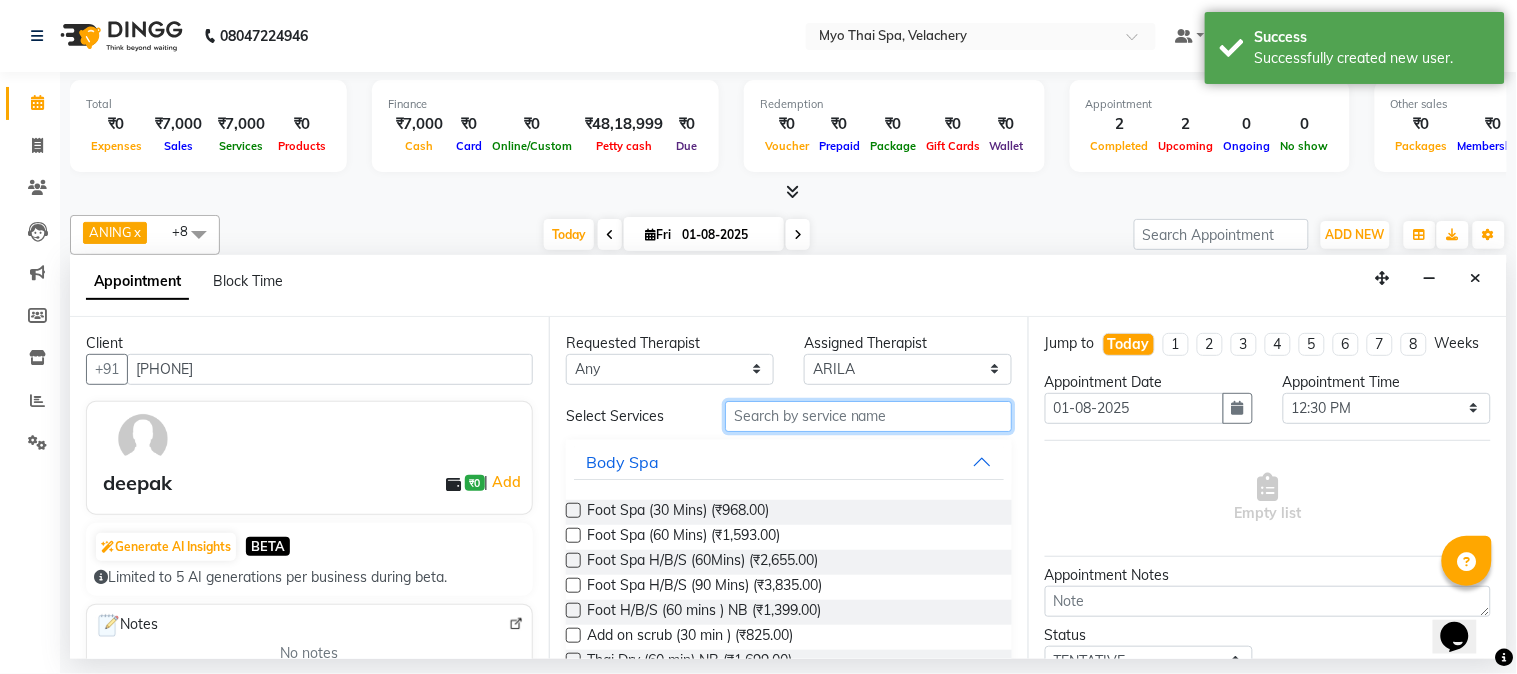 click at bounding box center [868, 416] 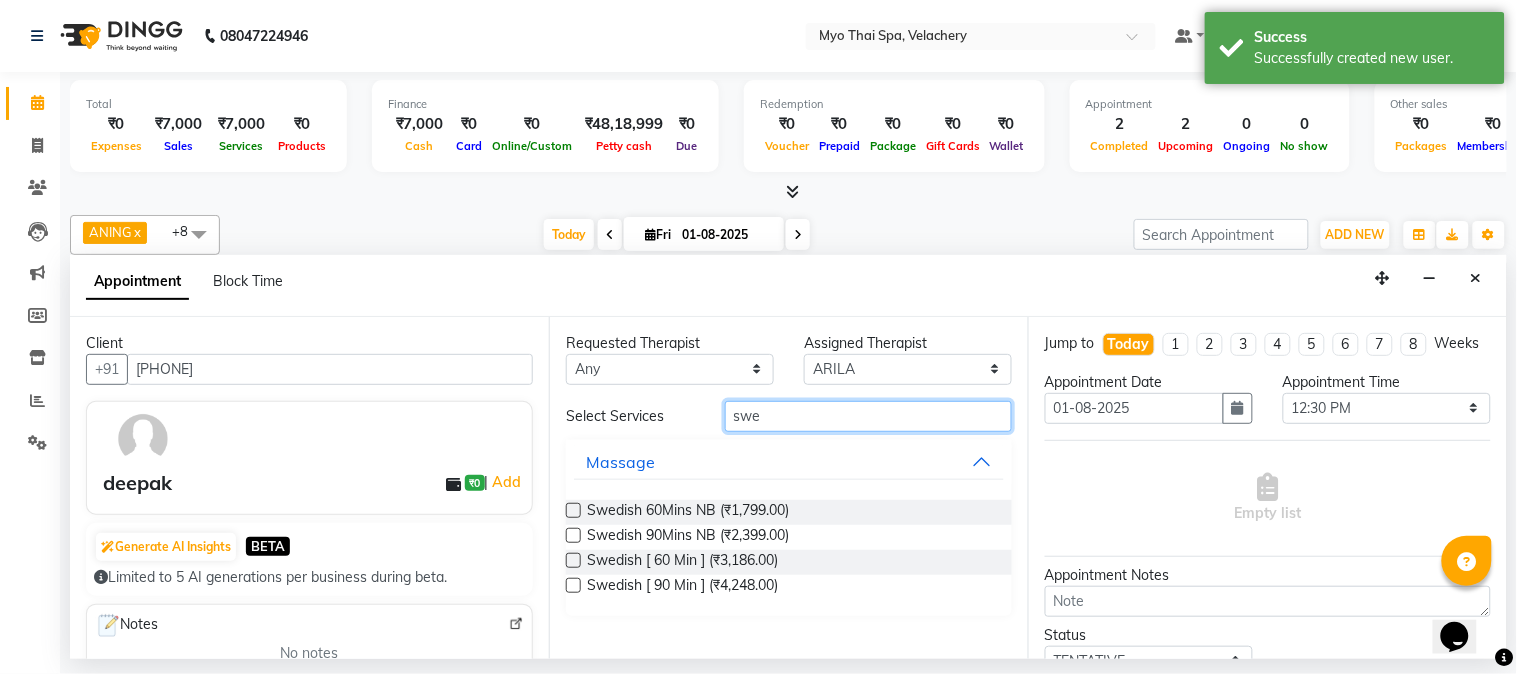 type on "swe" 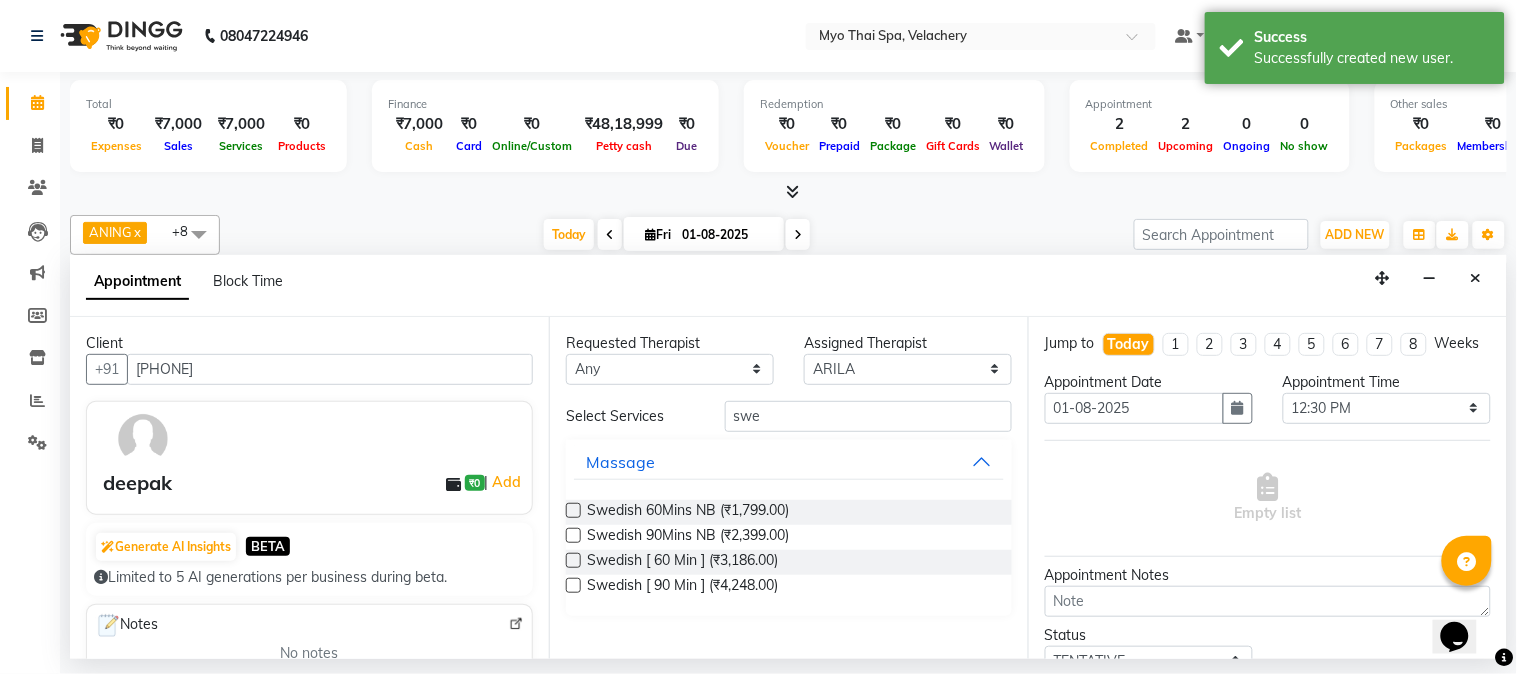click at bounding box center (573, 535) 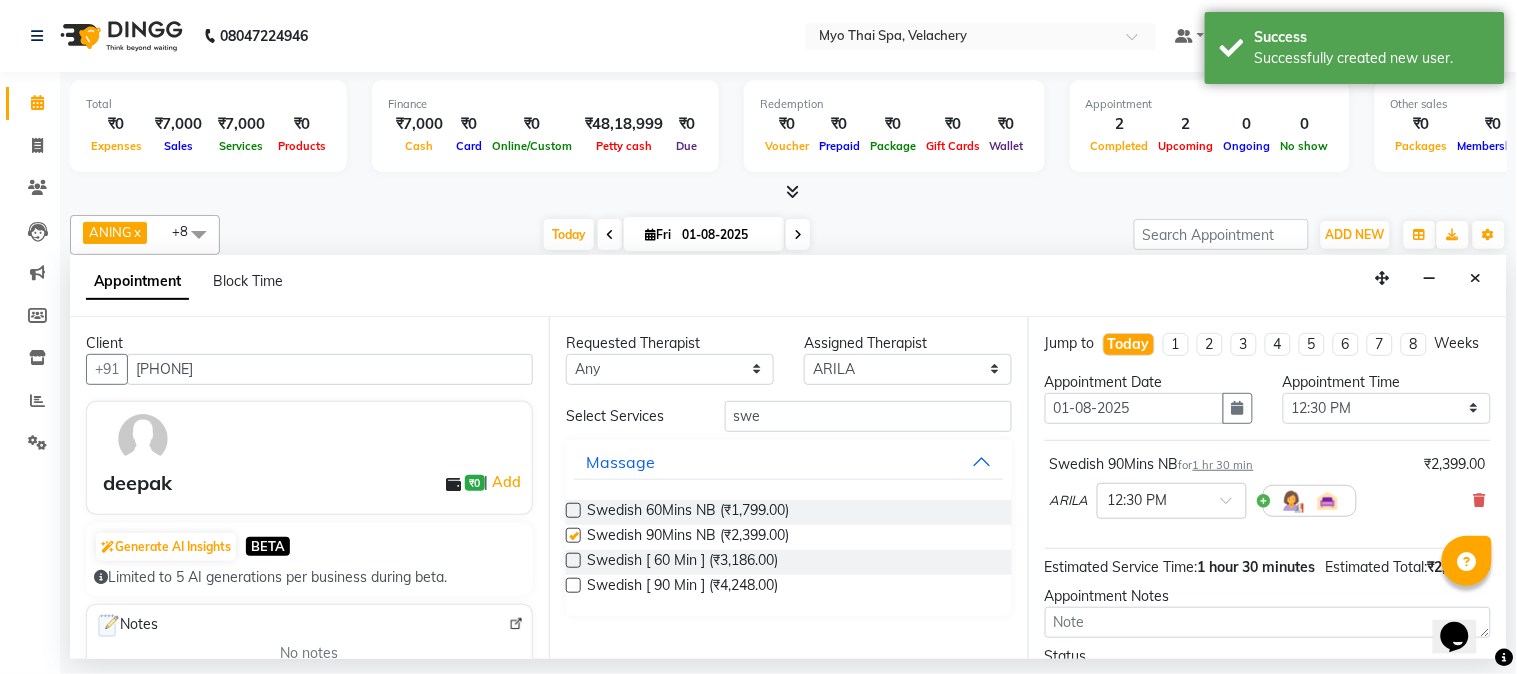checkbox on "false" 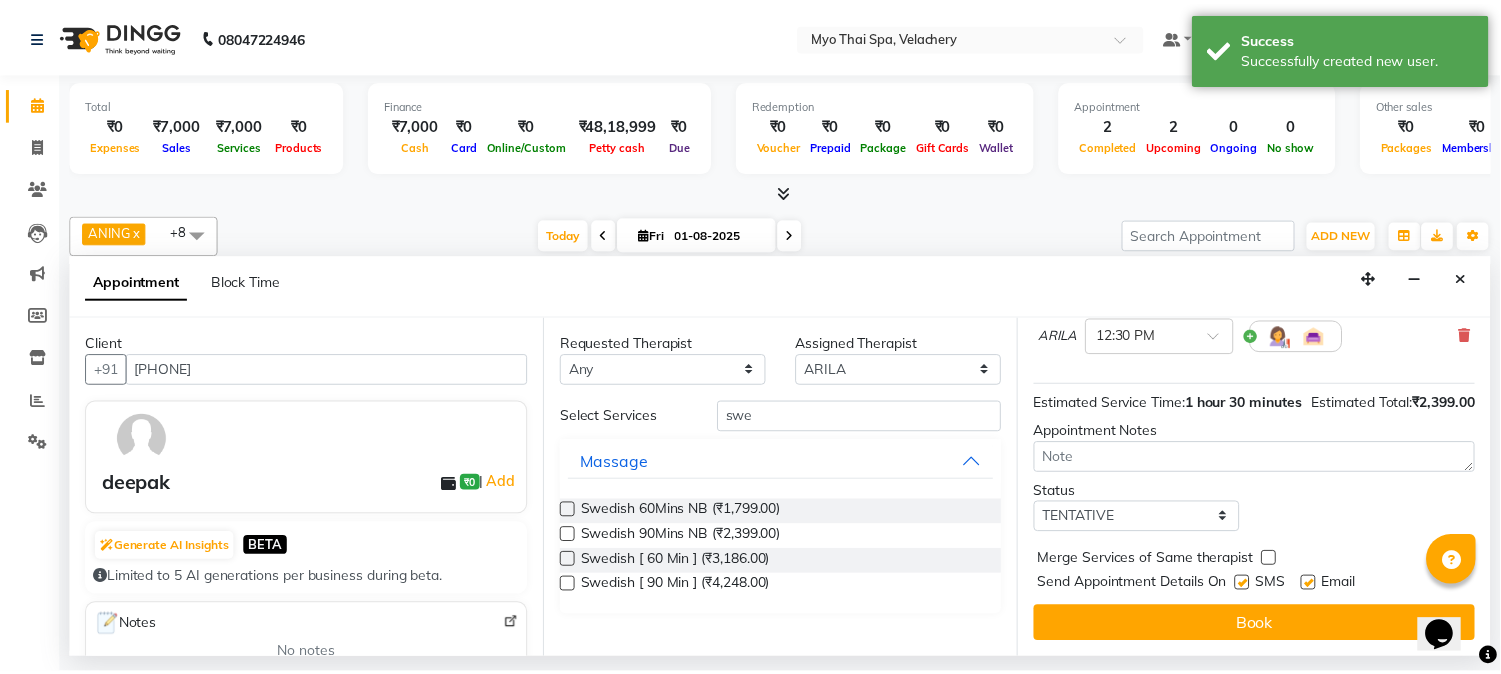 scroll, scrollTop: 204, scrollLeft: 0, axis: vertical 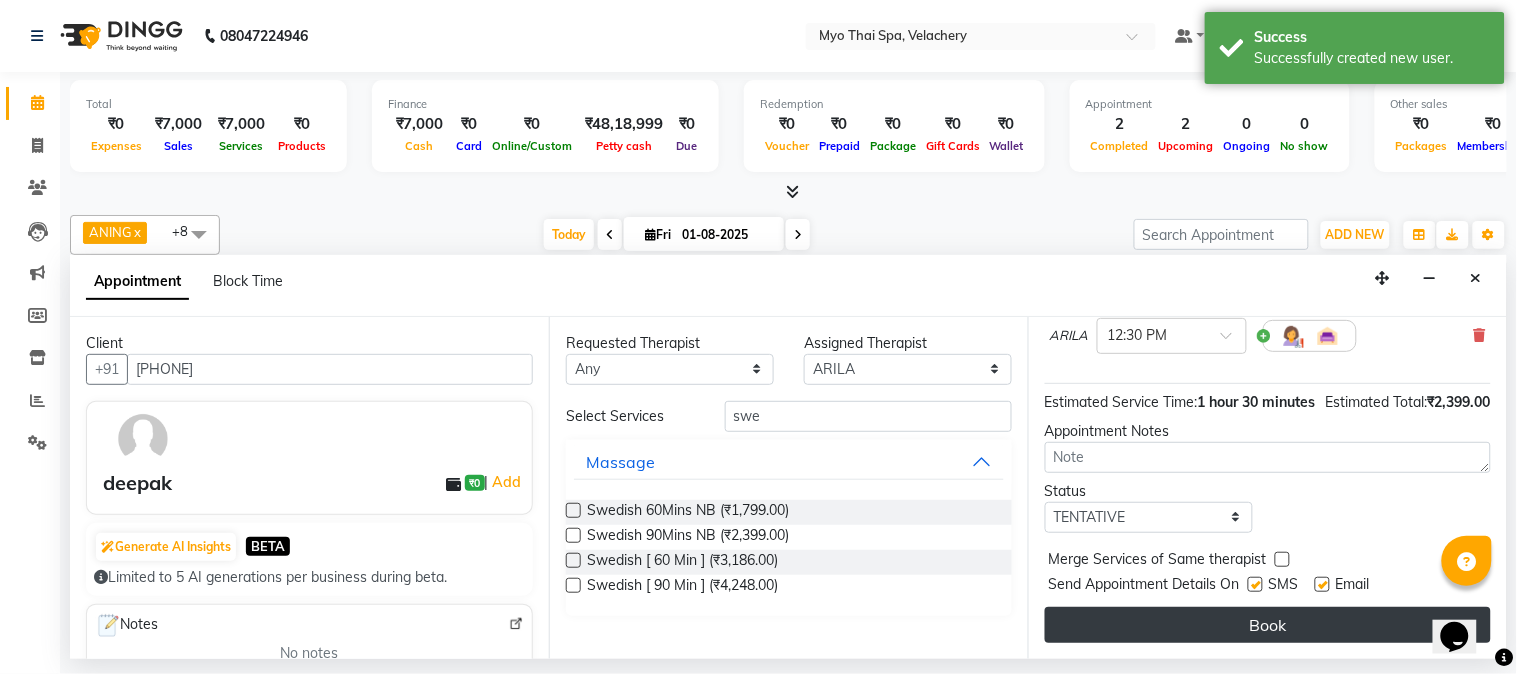 click on "Book" at bounding box center (1268, 625) 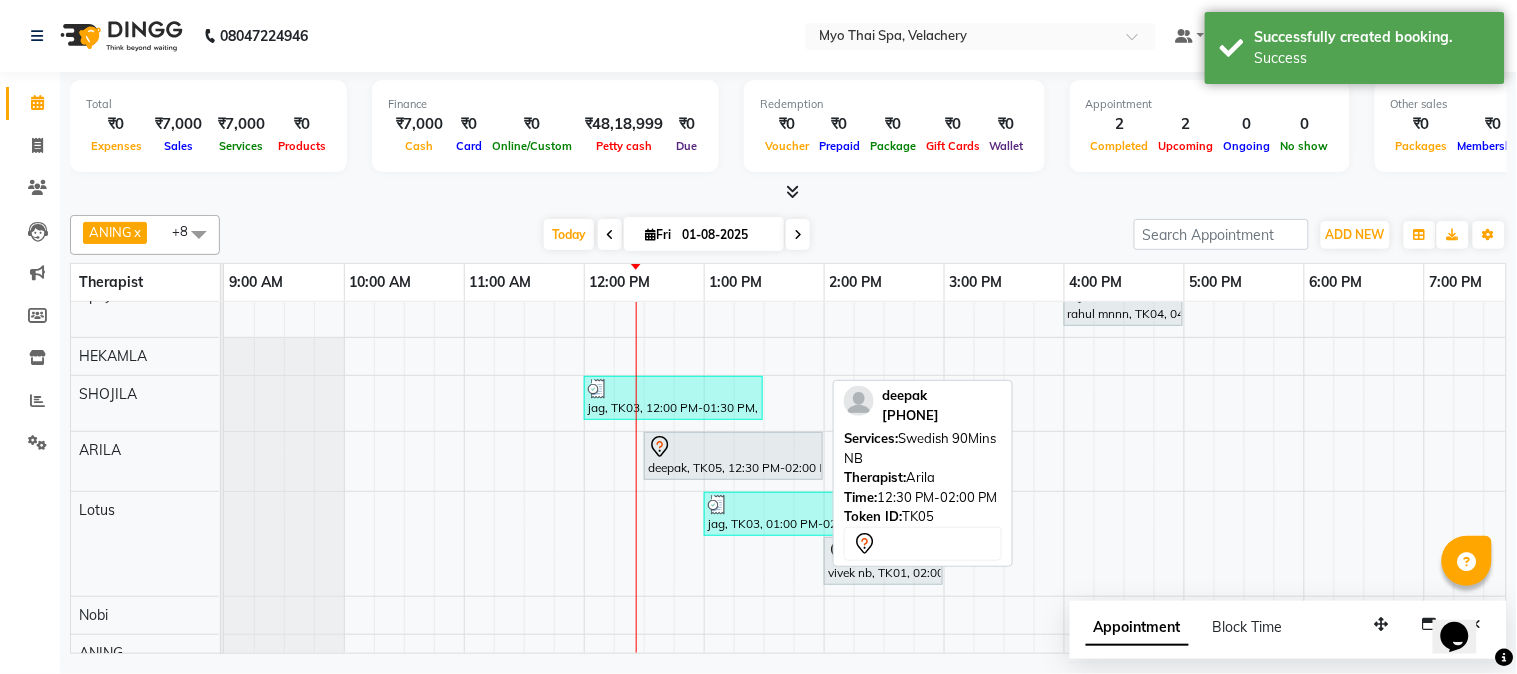 click on "deepak, TK05, 12:30 PM-02:00 PM, Swedish 90Mins NB" at bounding box center (733, 456) 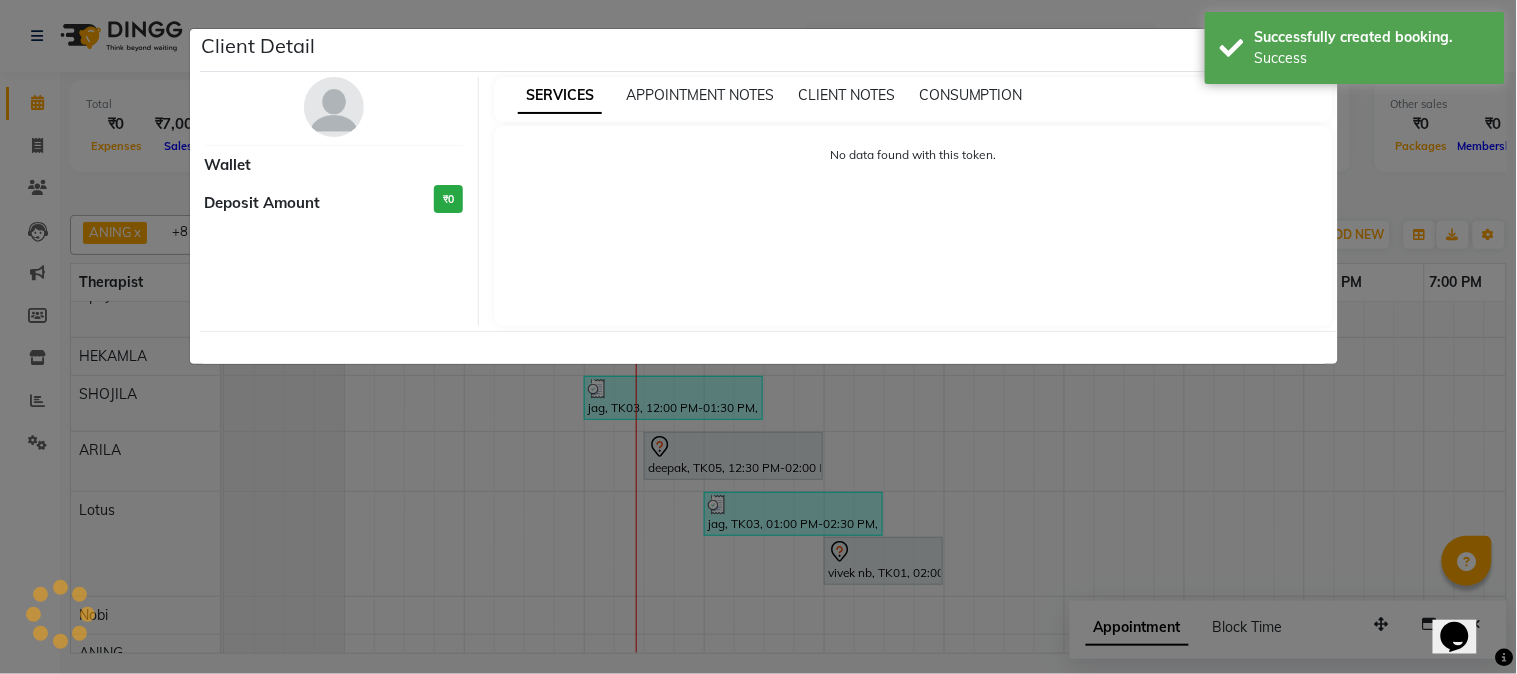 select on "7" 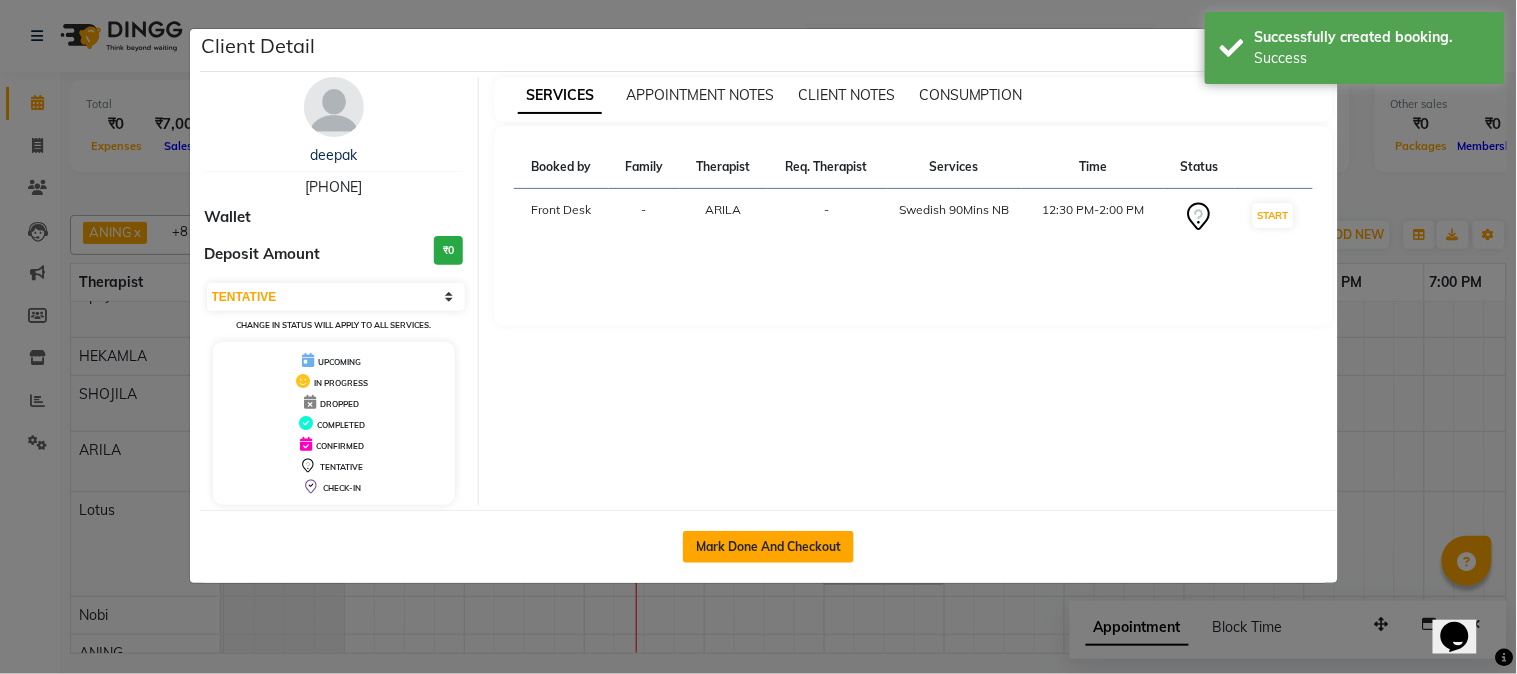 click on "Mark Done And Checkout" 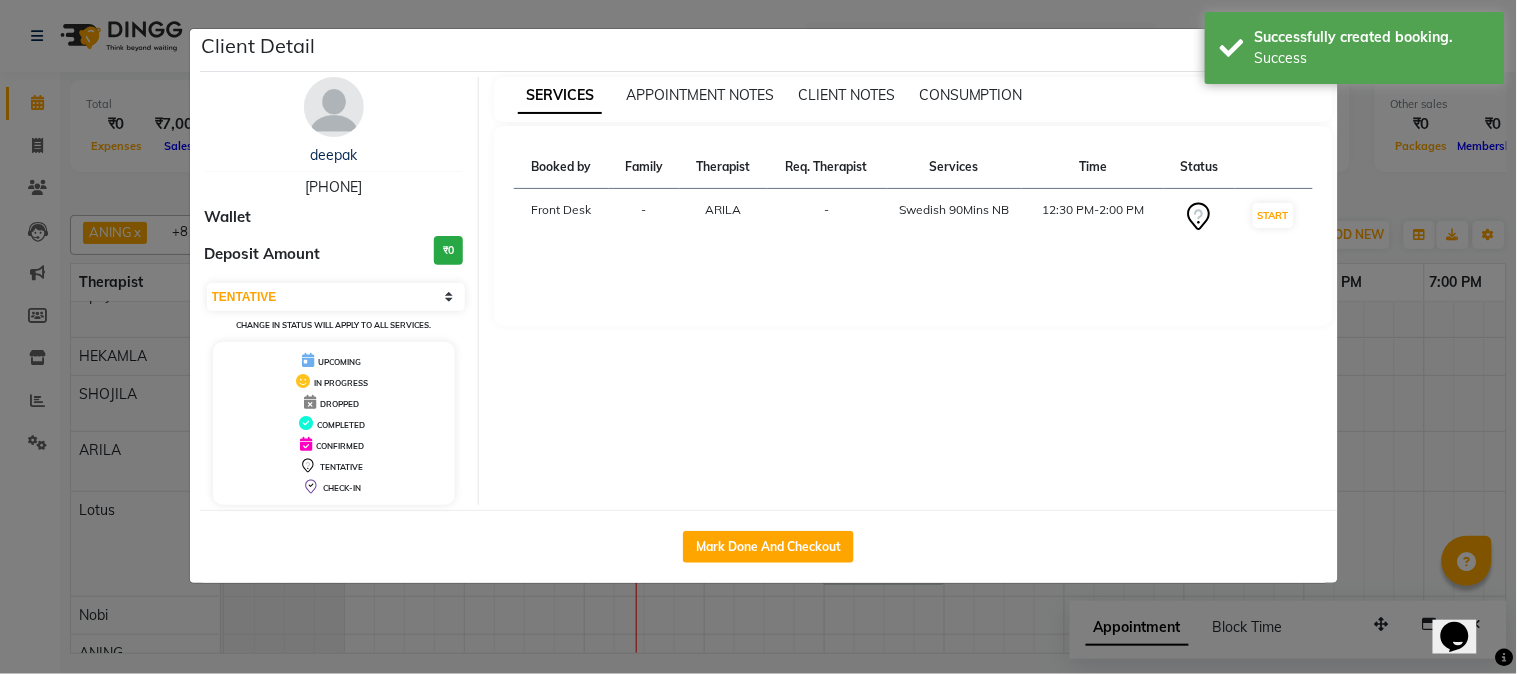select on "service" 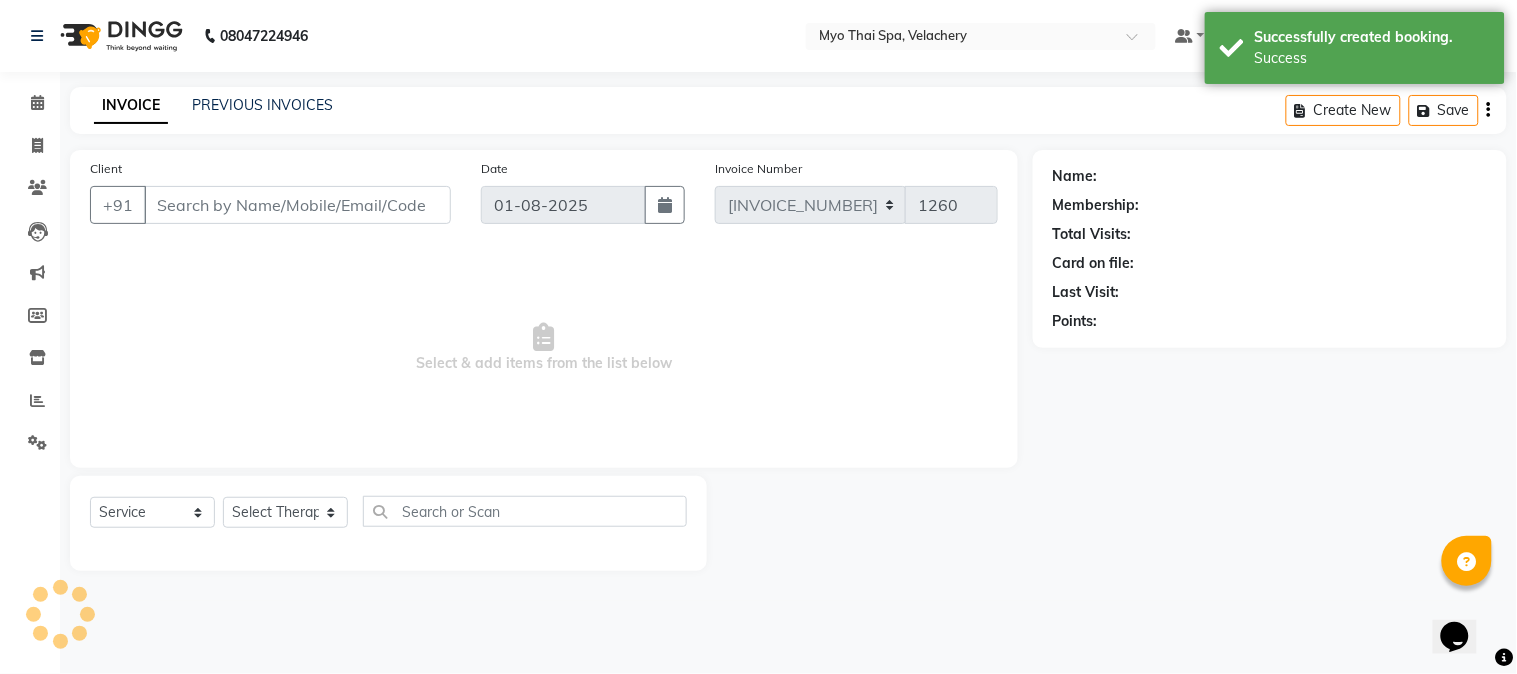 select on "3" 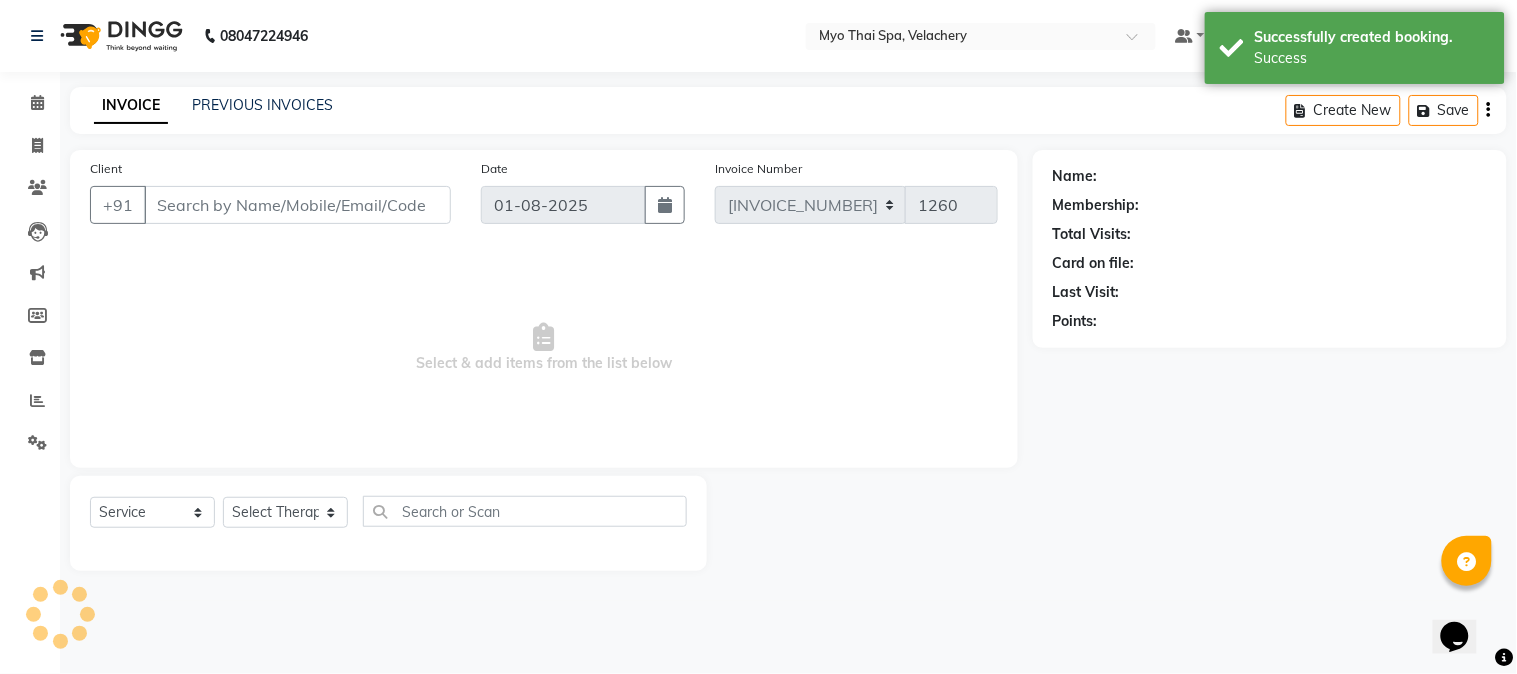 type on "[PHONE]" 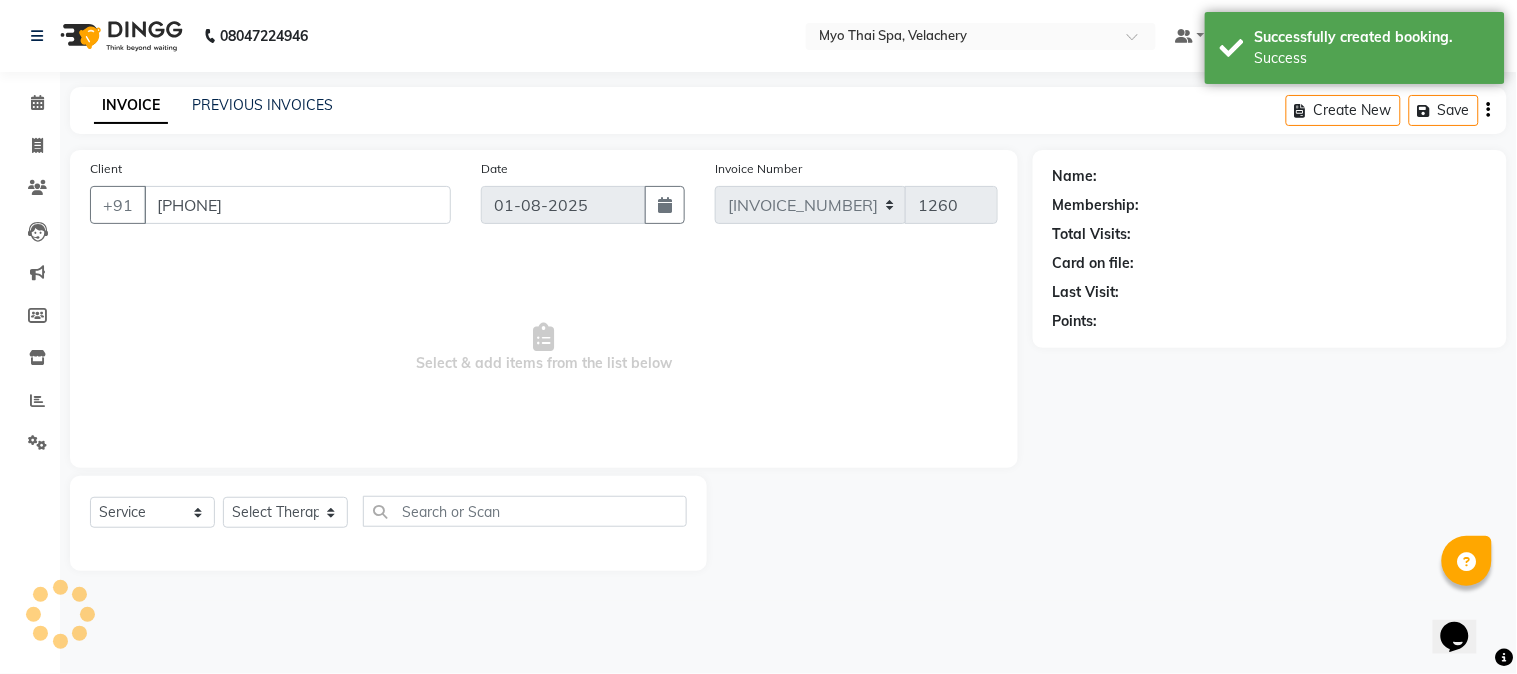 select on "37462" 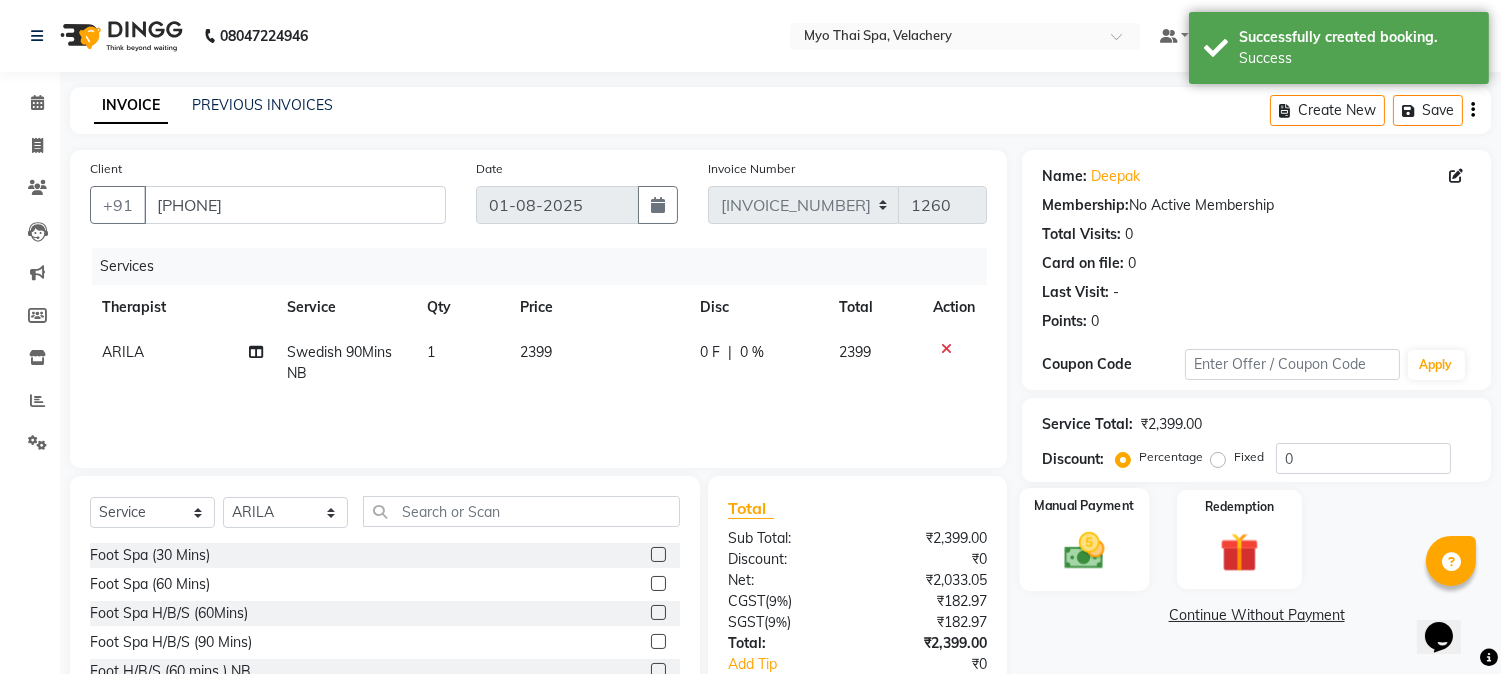 click on "Manual Payment" 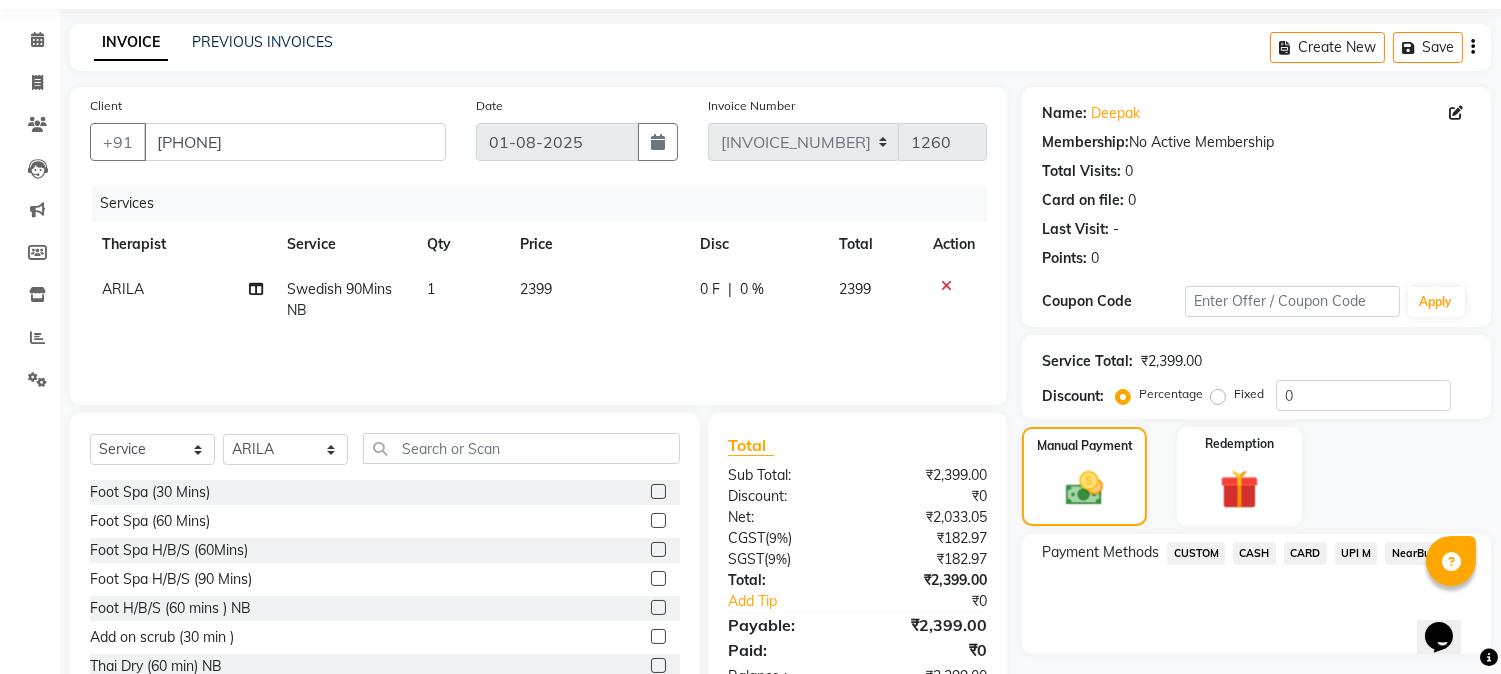 scroll, scrollTop: 126, scrollLeft: 0, axis: vertical 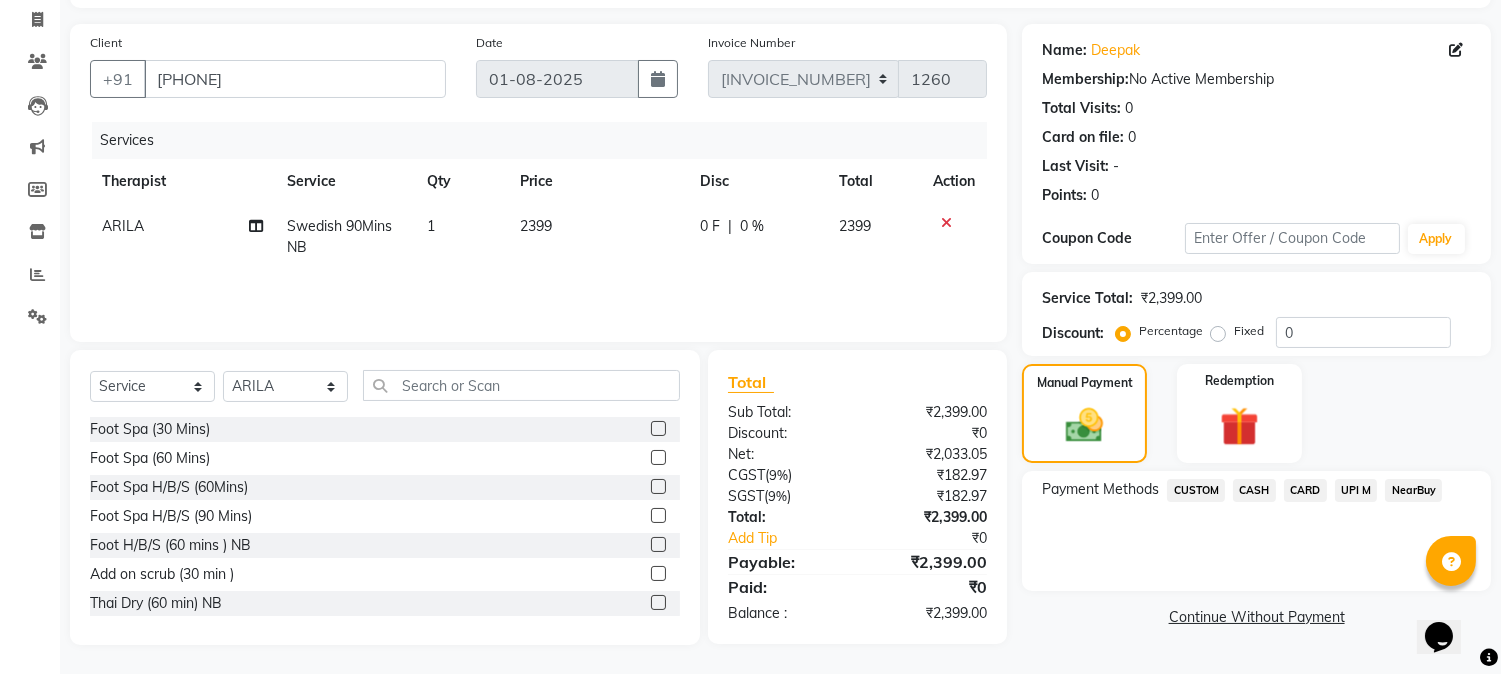 click on "CASH" 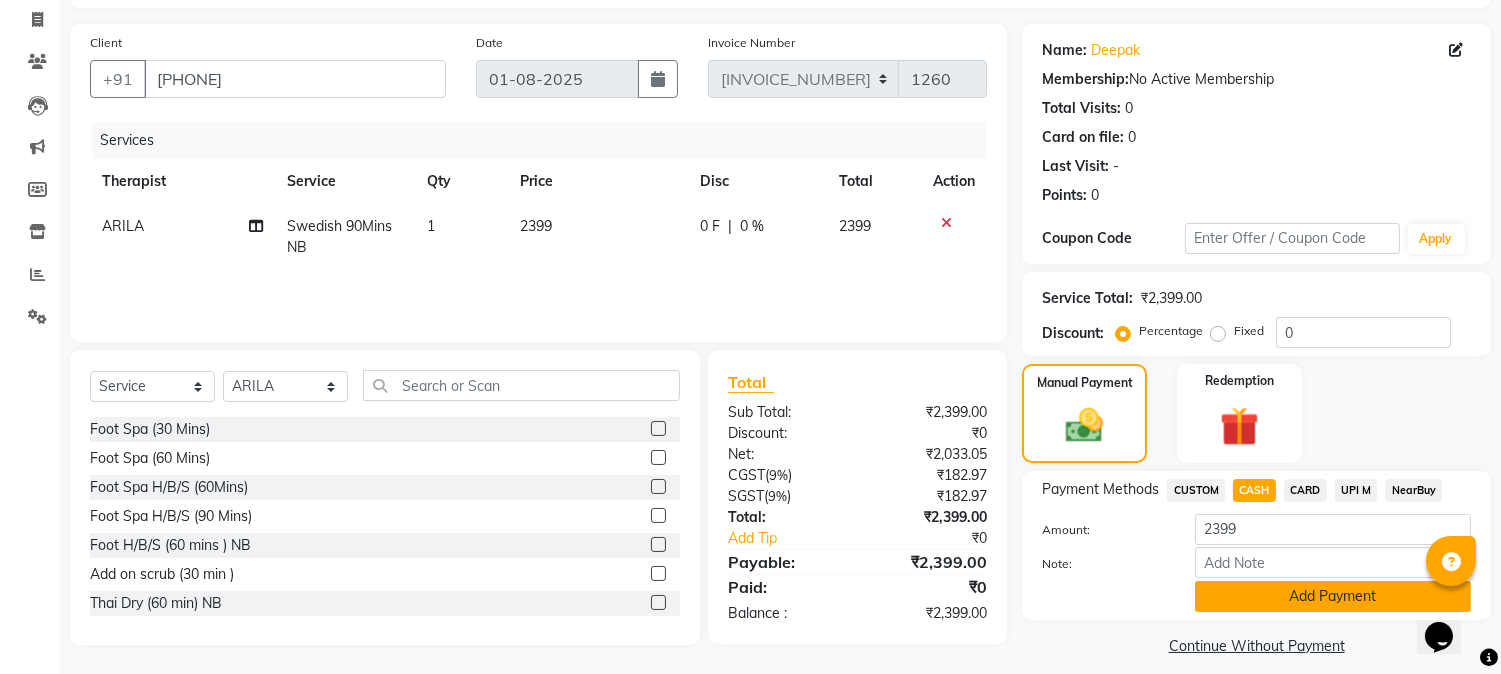 click on "Add Payment" 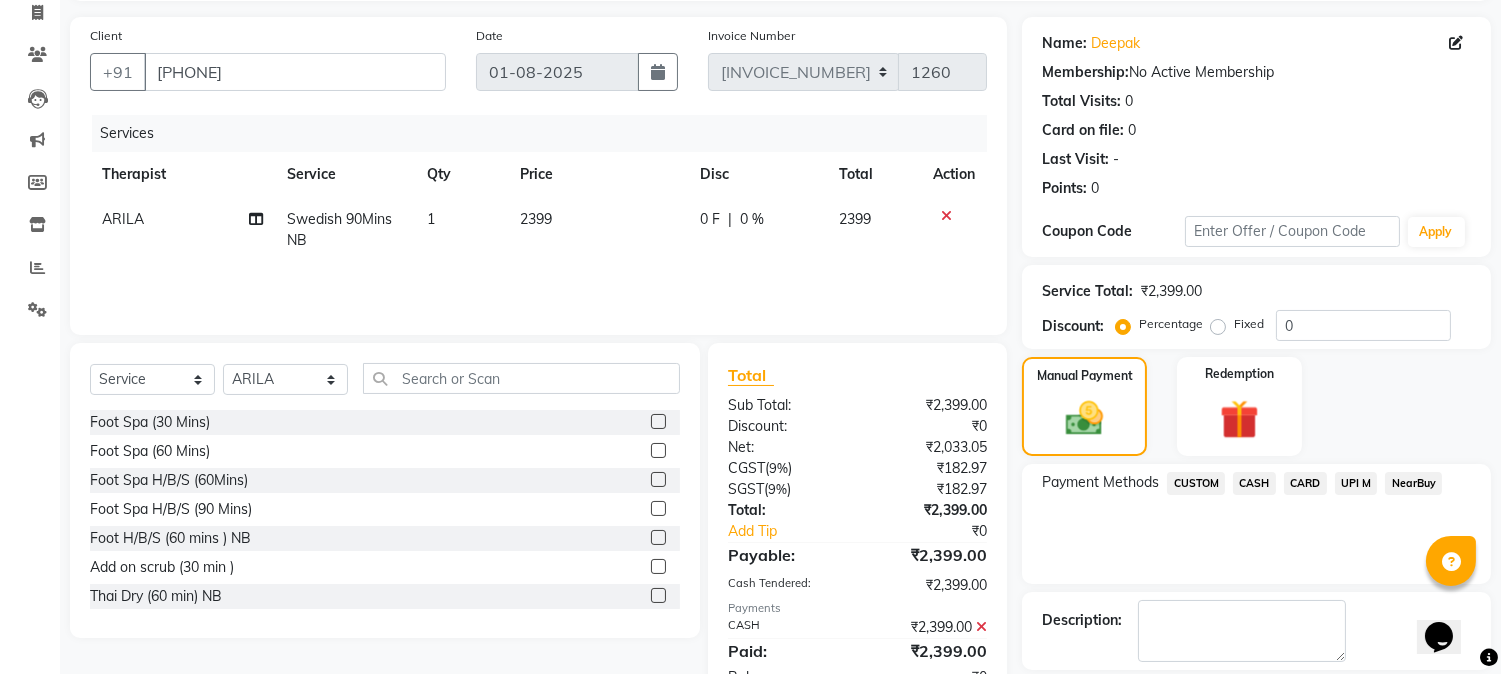 scroll, scrollTop: 222, scrollLeft: 0, axis: vertical 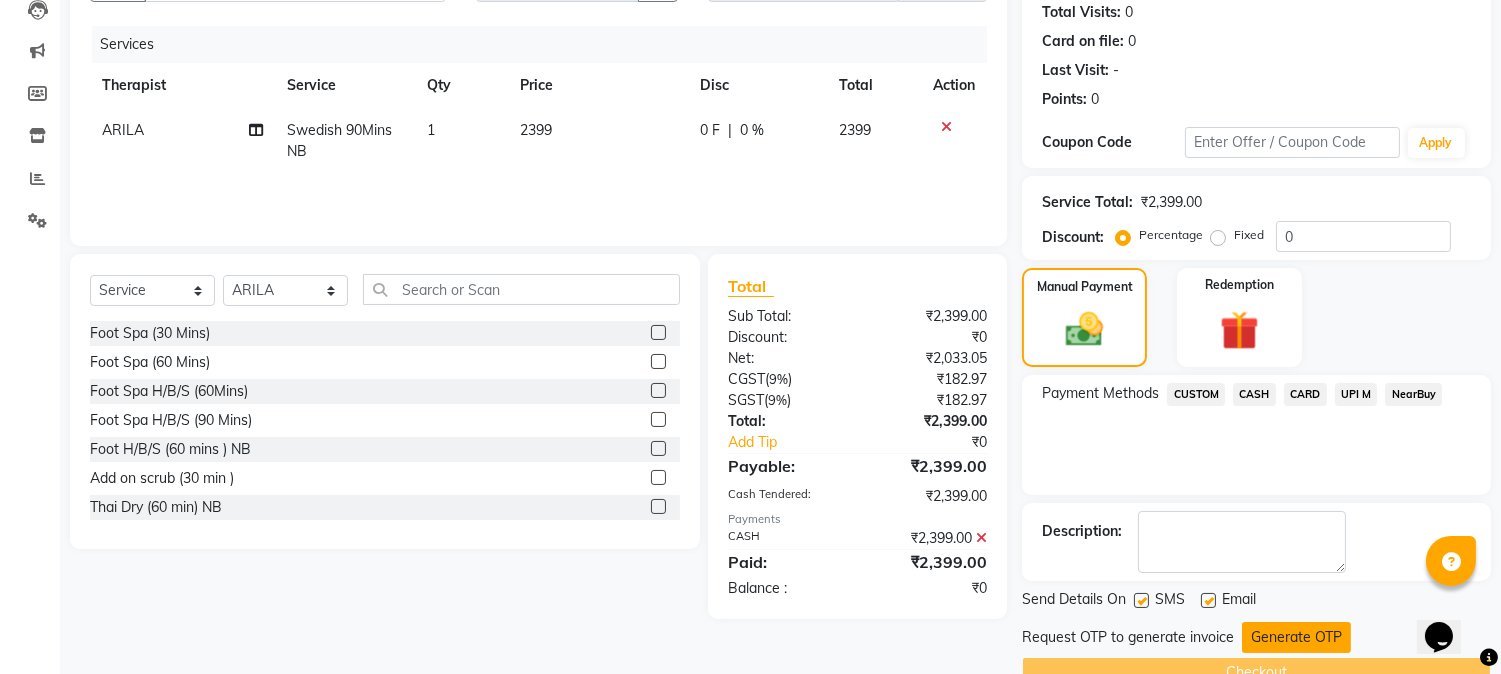 click on "Generate OTP" 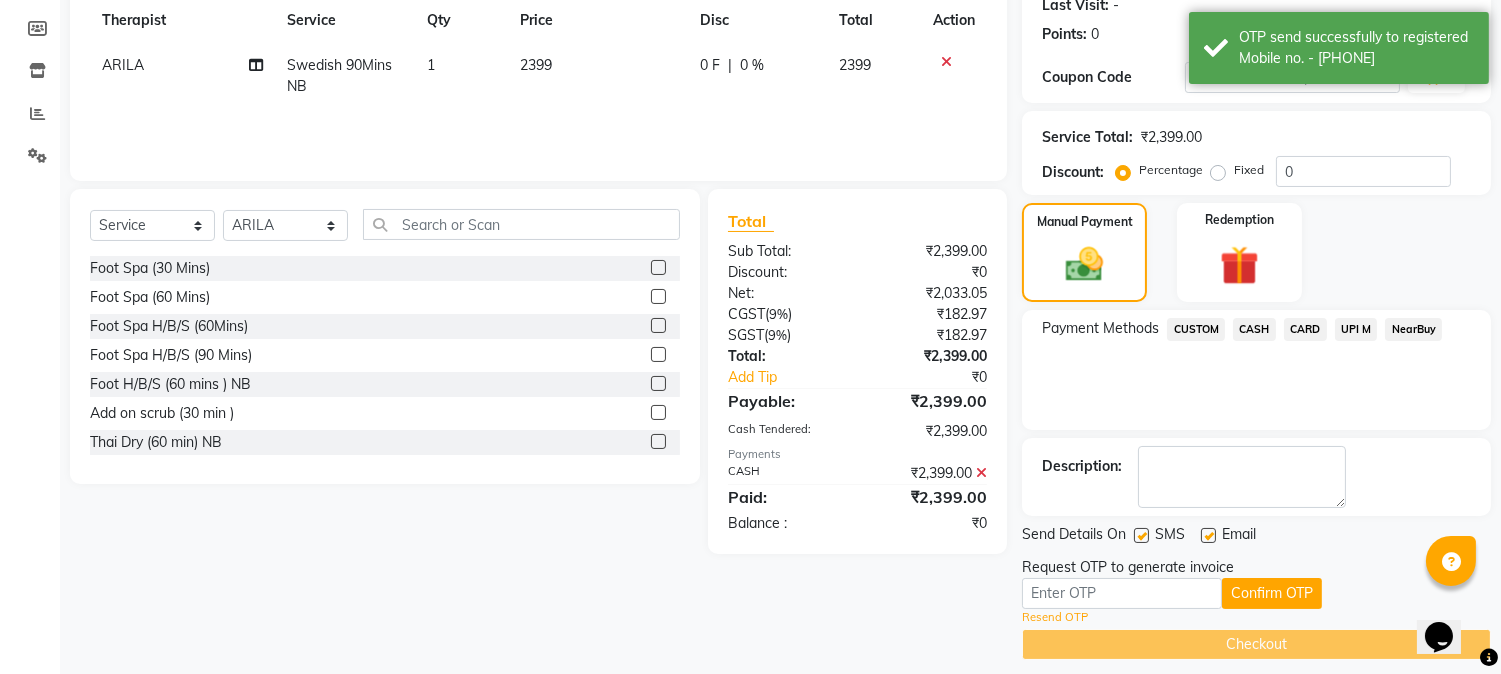 scroll, scrollTop: 303, scrollLeft: 0, axis: vertical 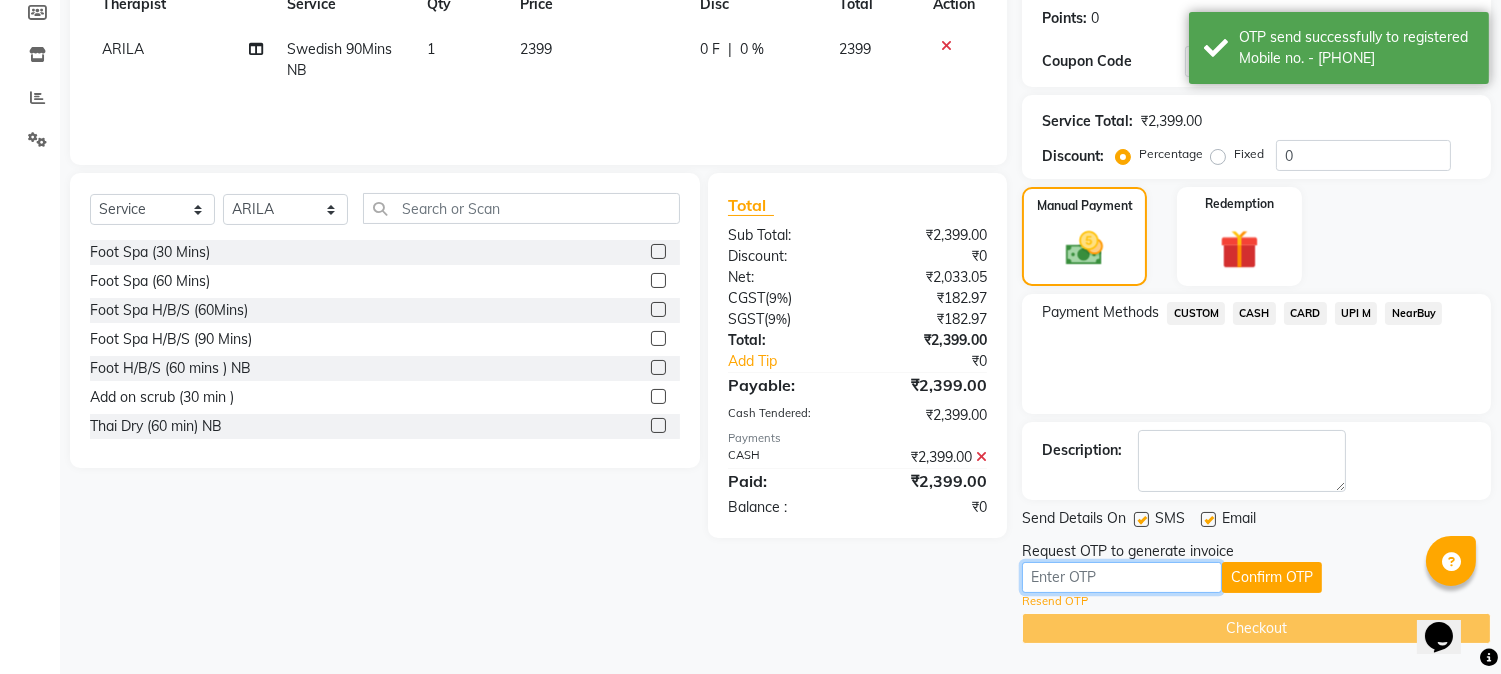 click at bounding box center (1122, 577) 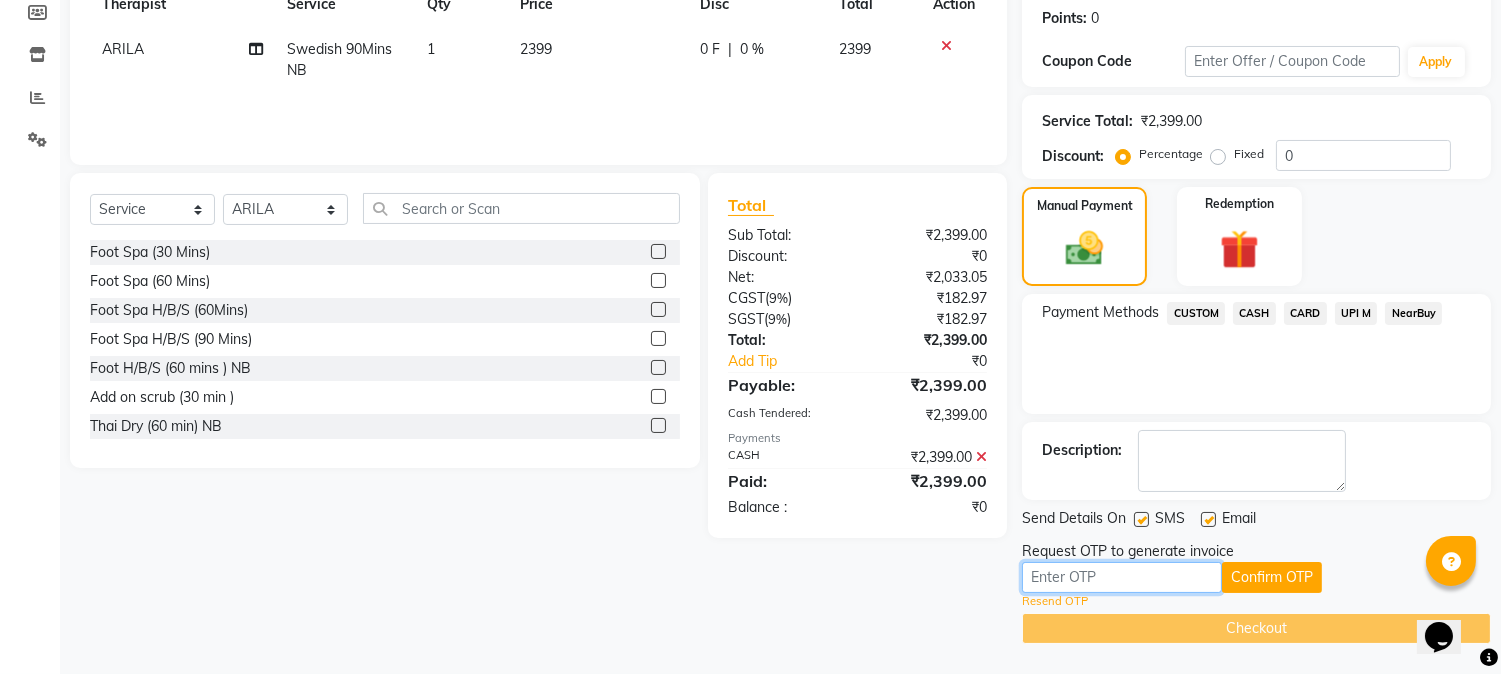 click at bounding box center [1122, 577] 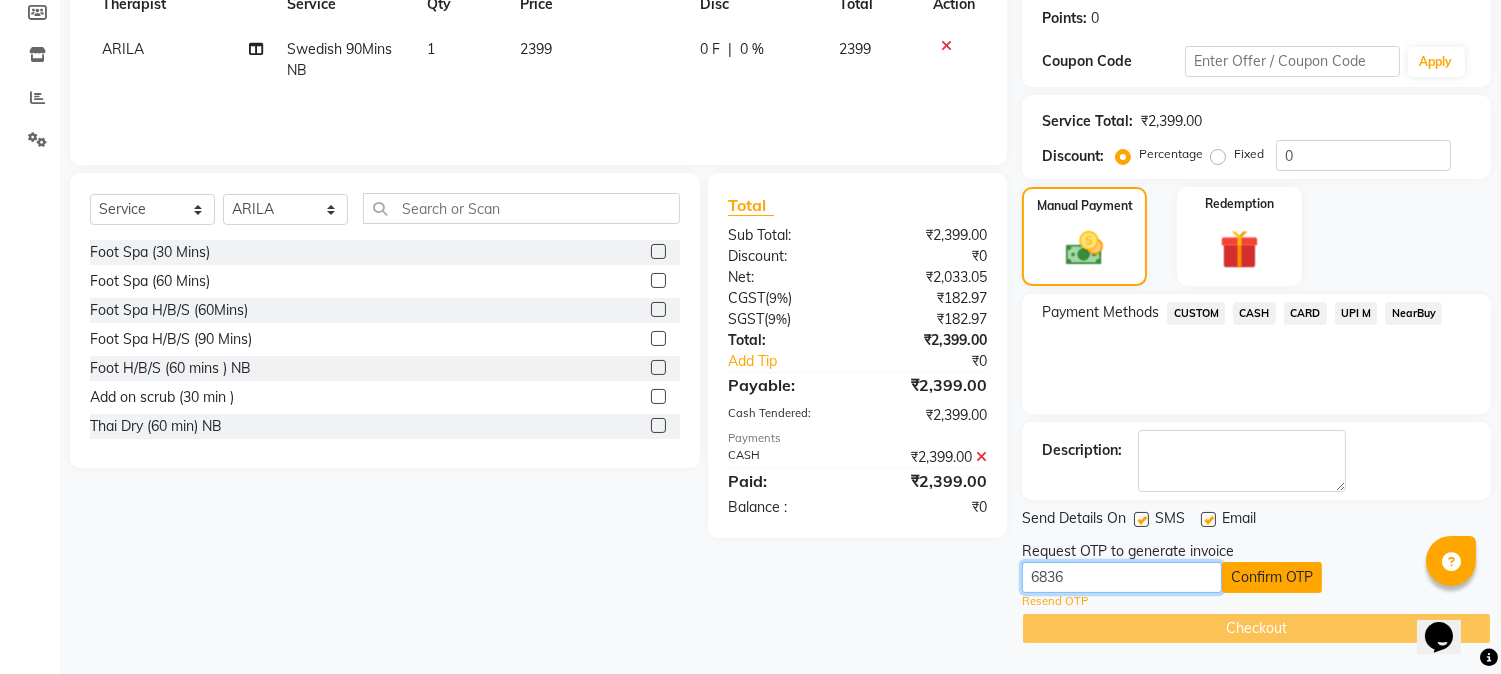 type on "6836" 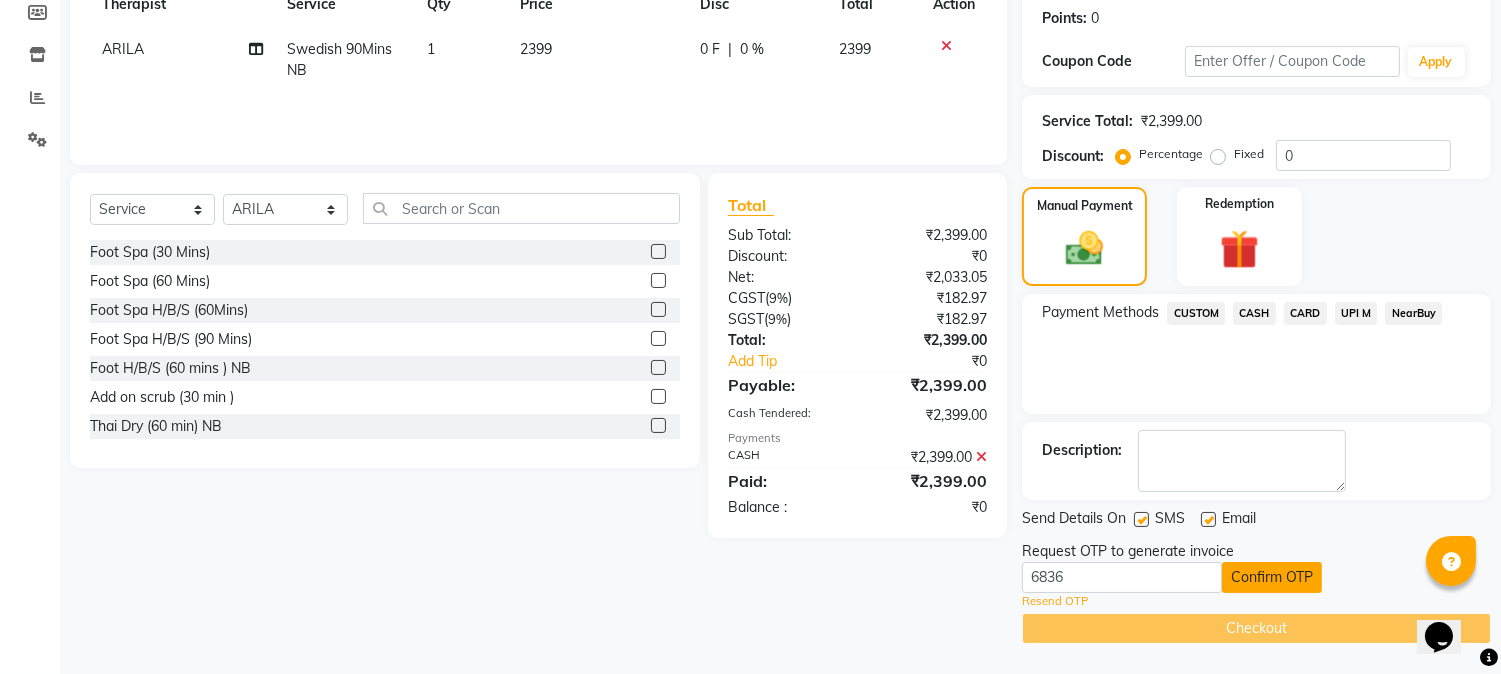 click on "Confirm OTP" 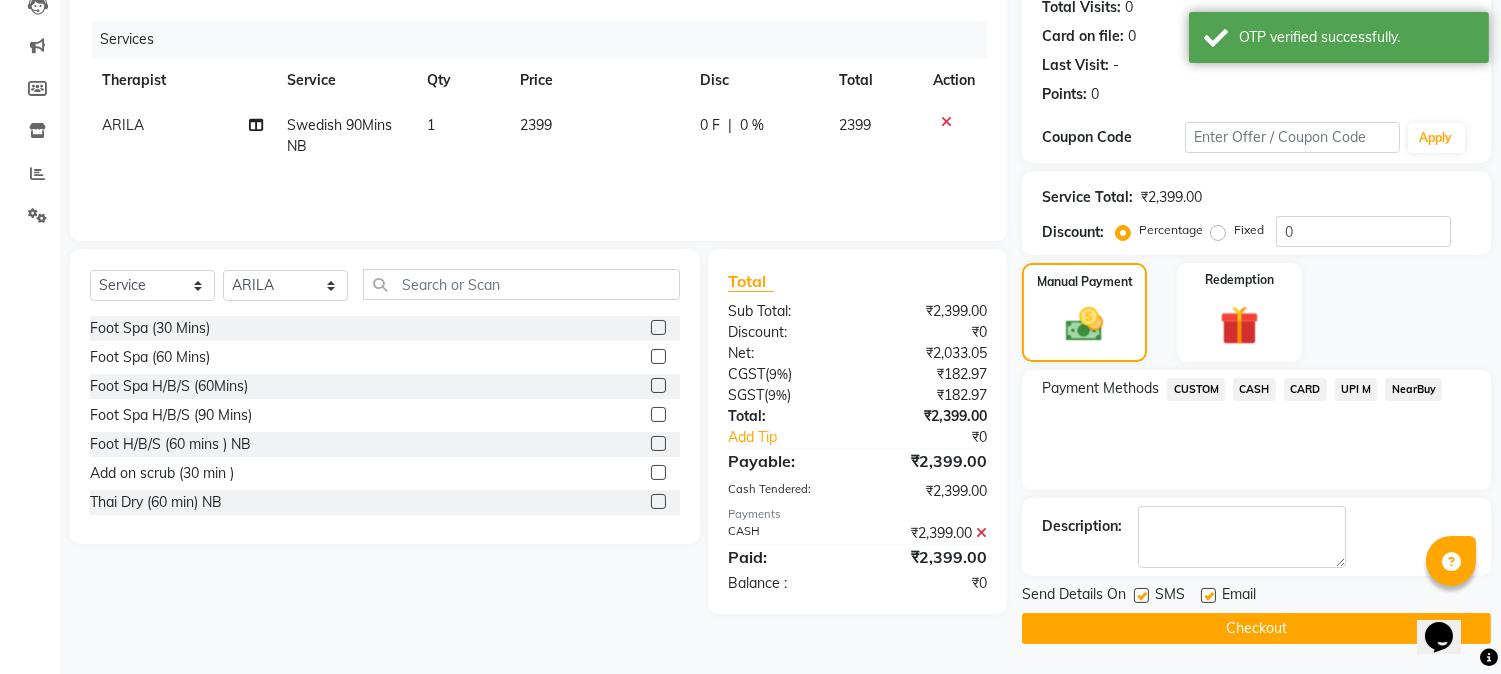 scroll, scrollTop: 225, scrollLeft: 0, axis: vertical 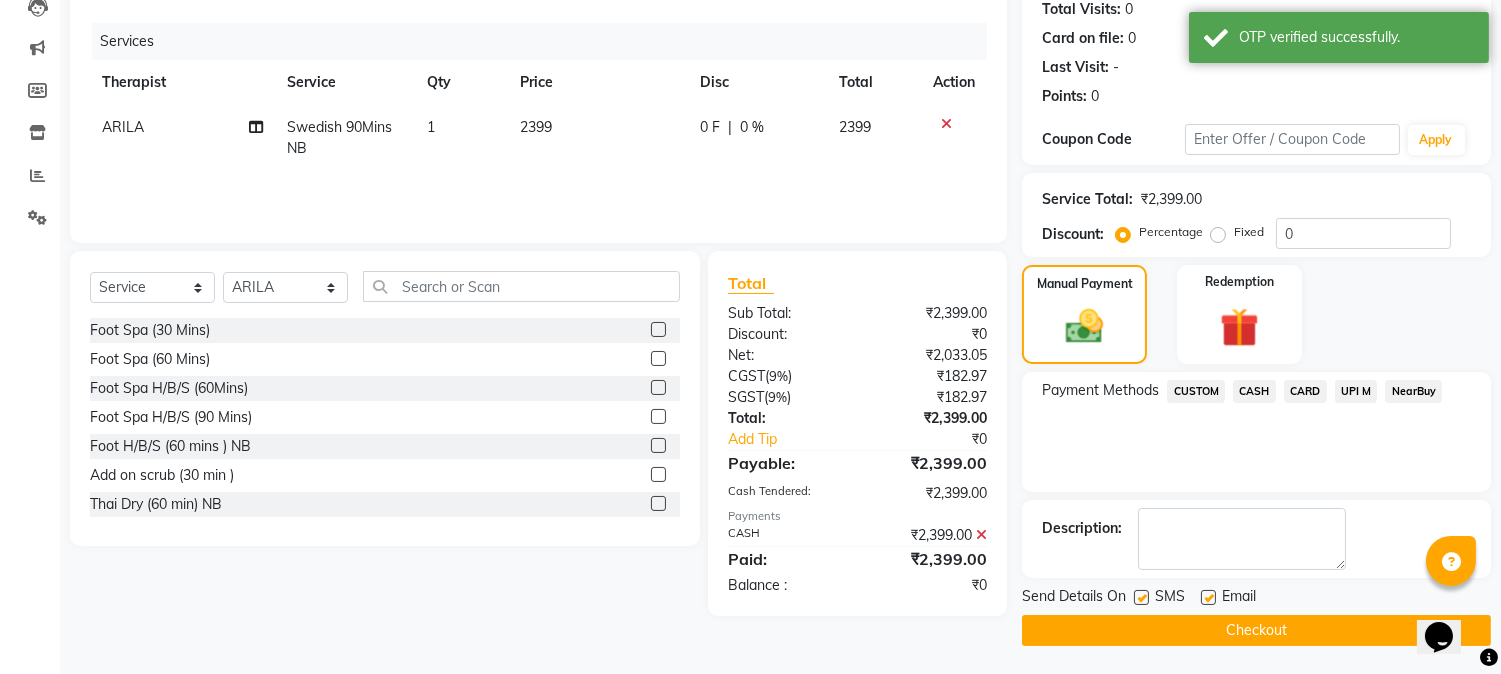 click on "Checkout" 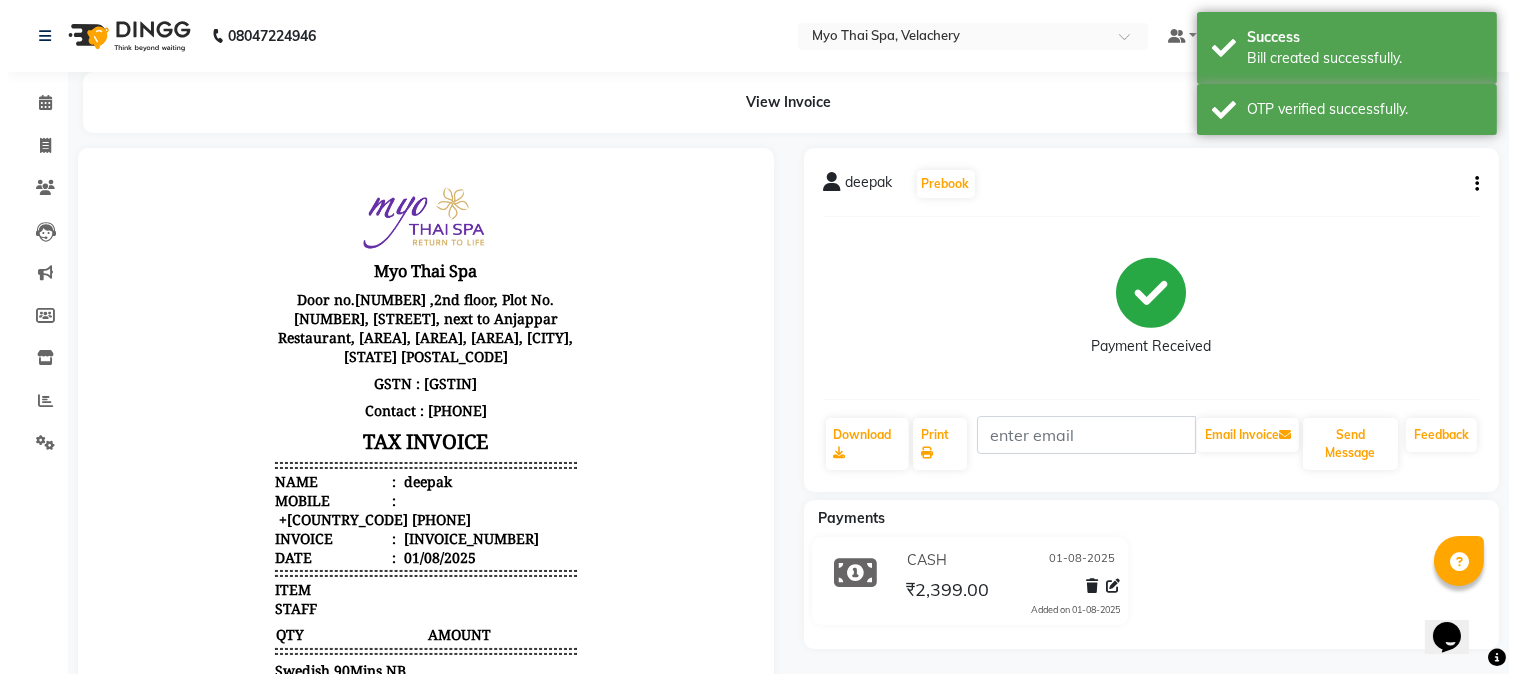 scroll, scrollTop: 0, scrollLeft: 0, axis: both 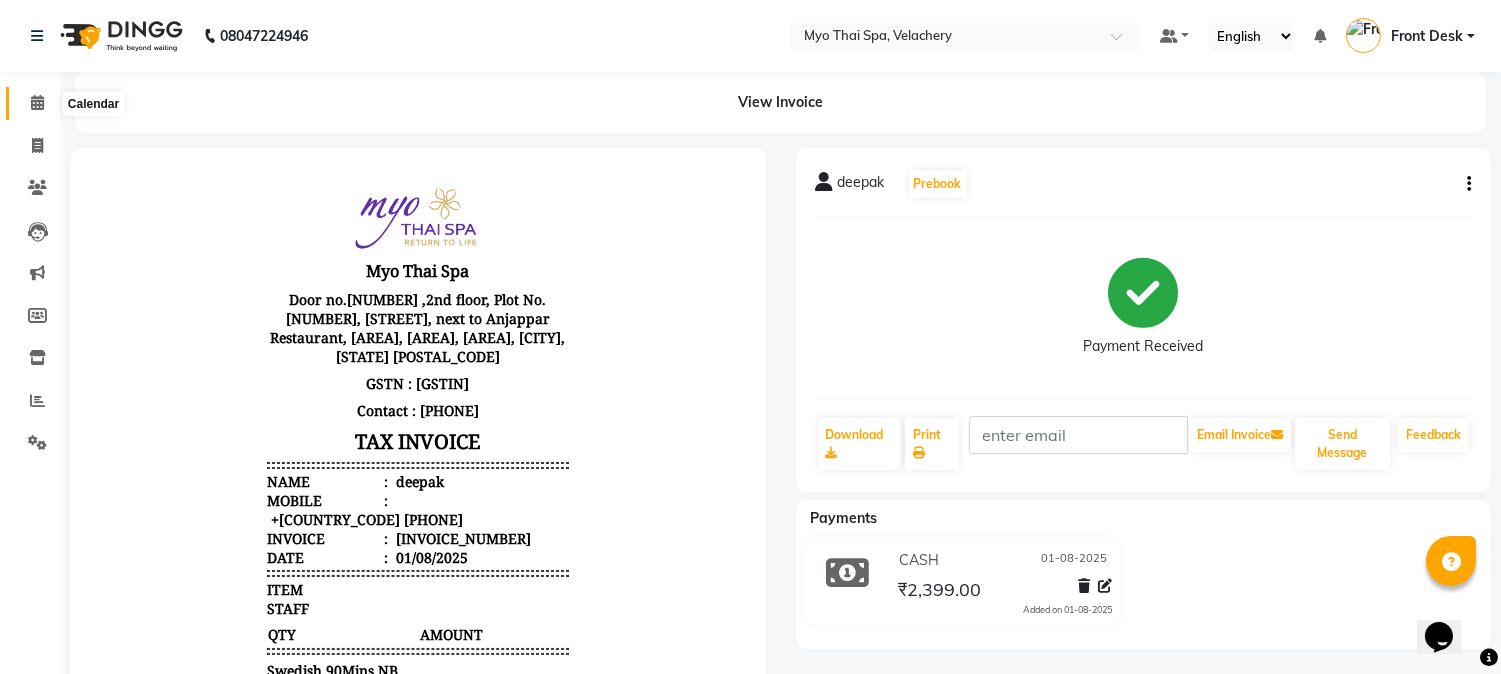 click 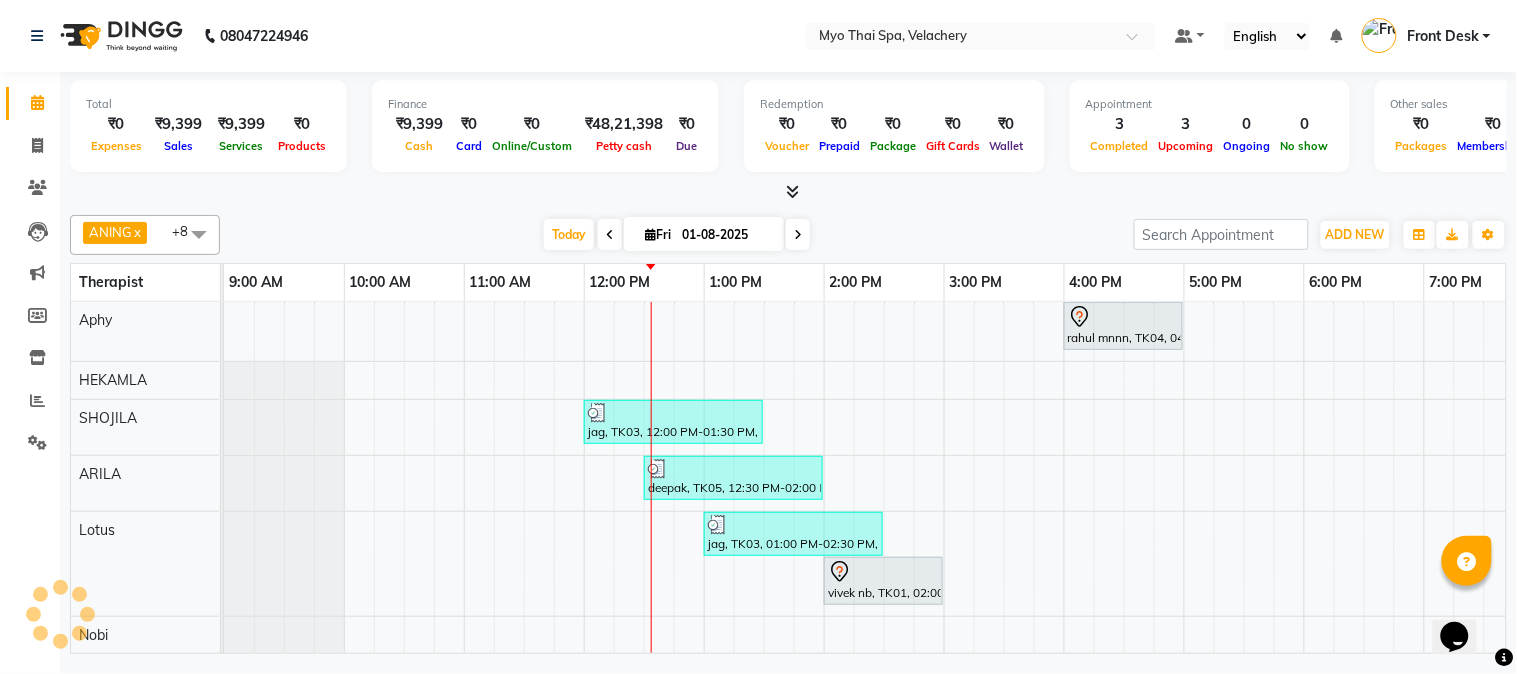 scroll, scrollTop: 0, scrollLeft: 0, axis: both 